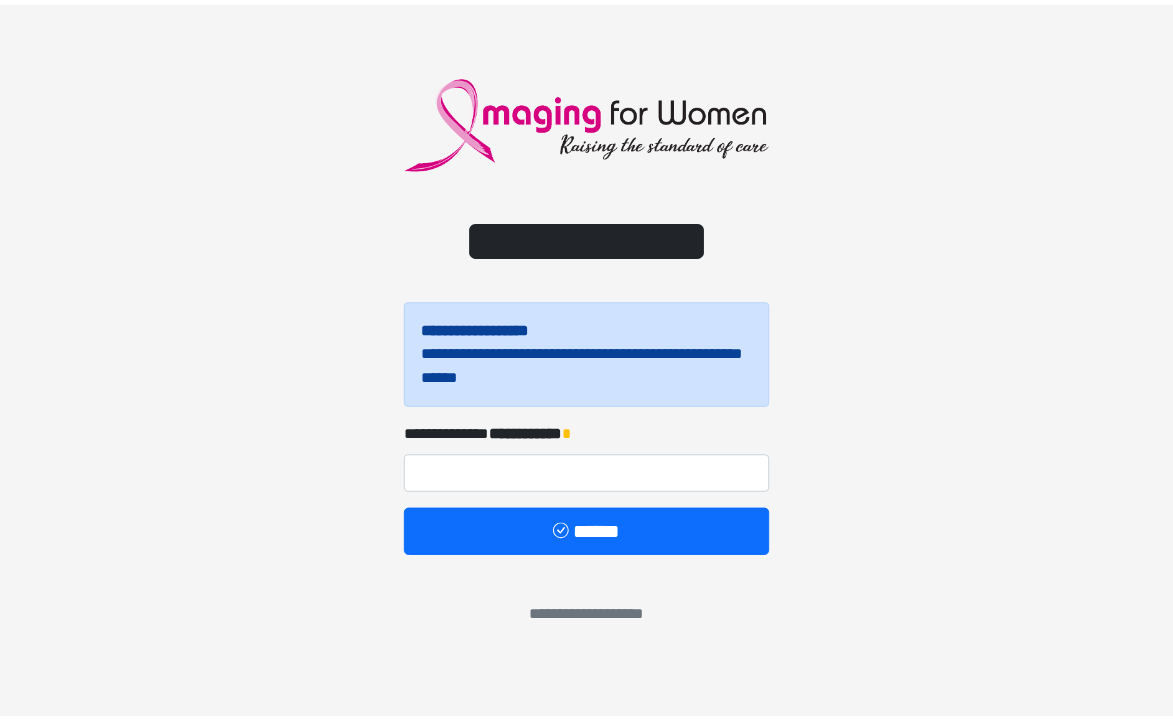 scroll, scrollTop: 0, scrollLeft: 0, axis: both 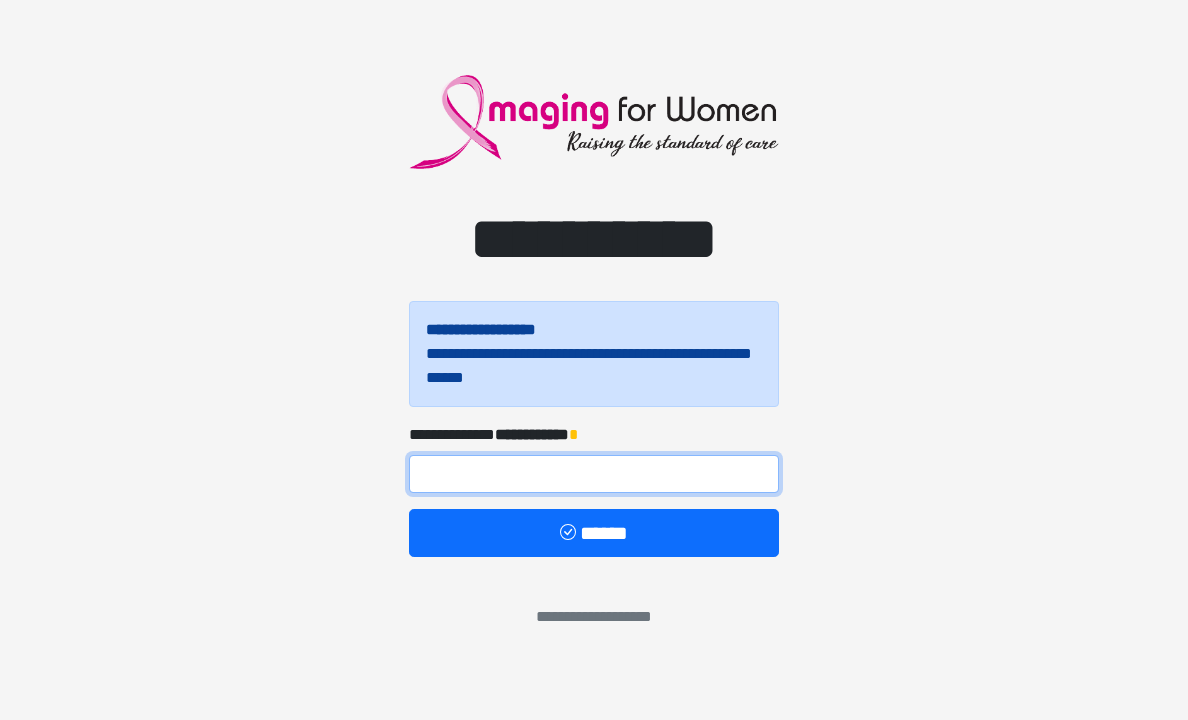 click at bounding box center [594, 474] 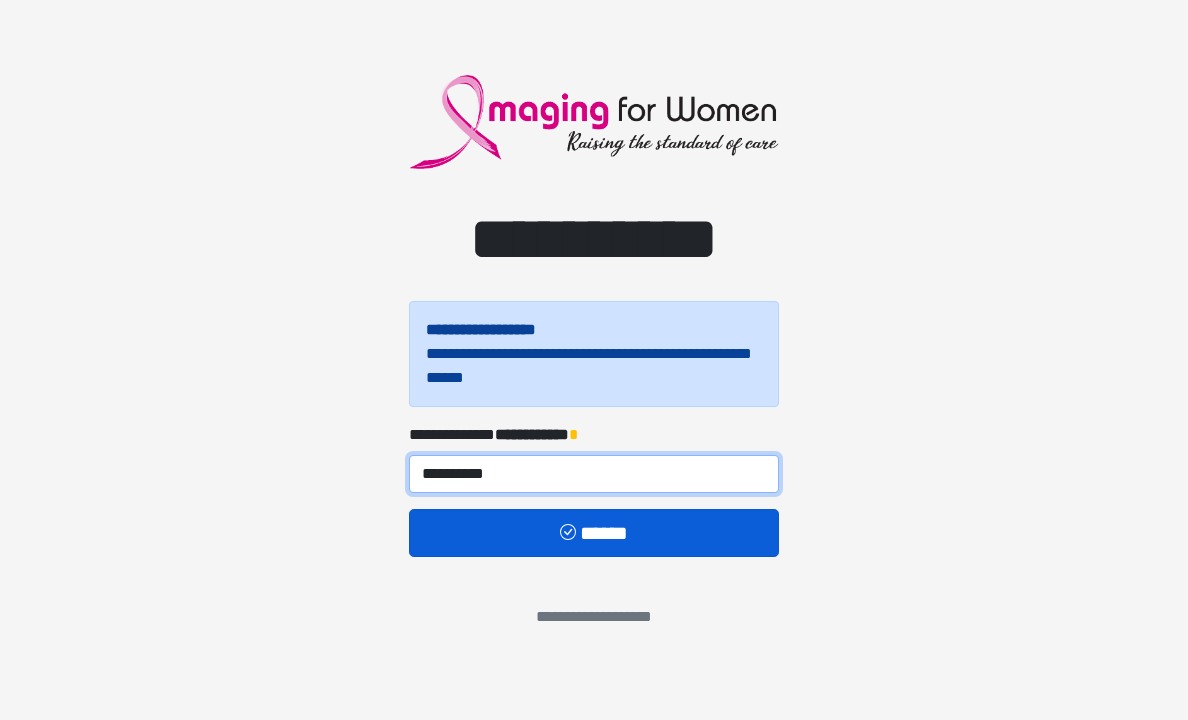 type on "**********" 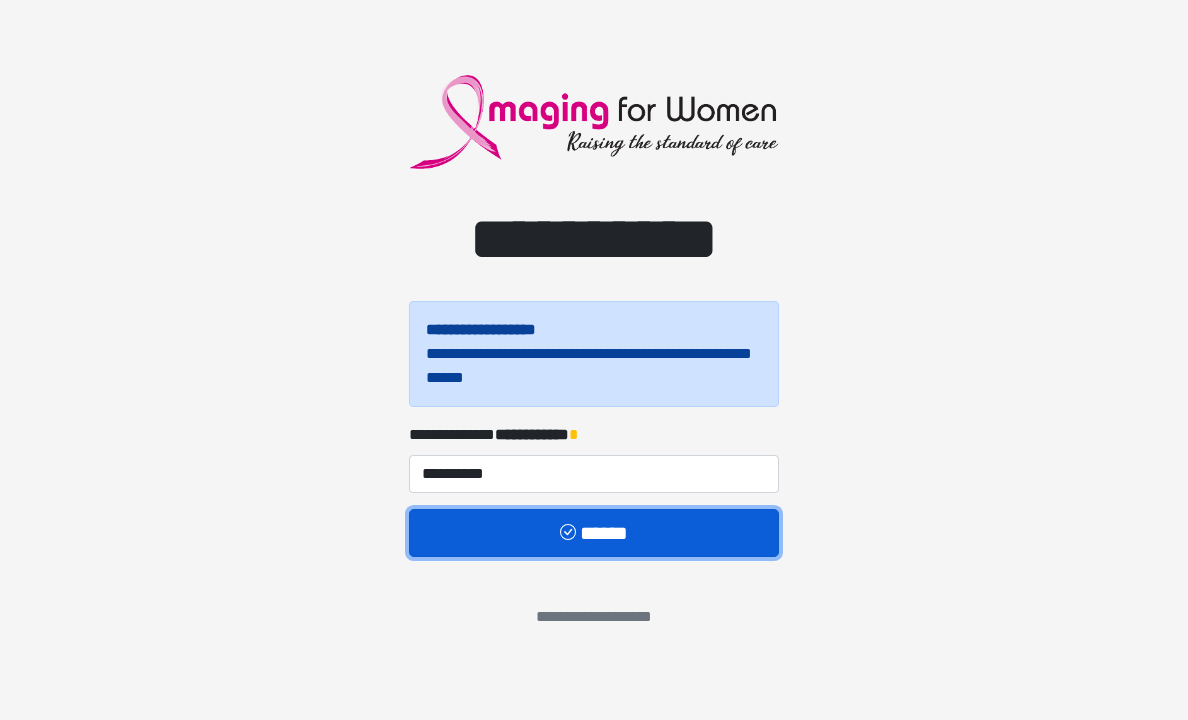 click on "******" at bounding box center [594, 533] 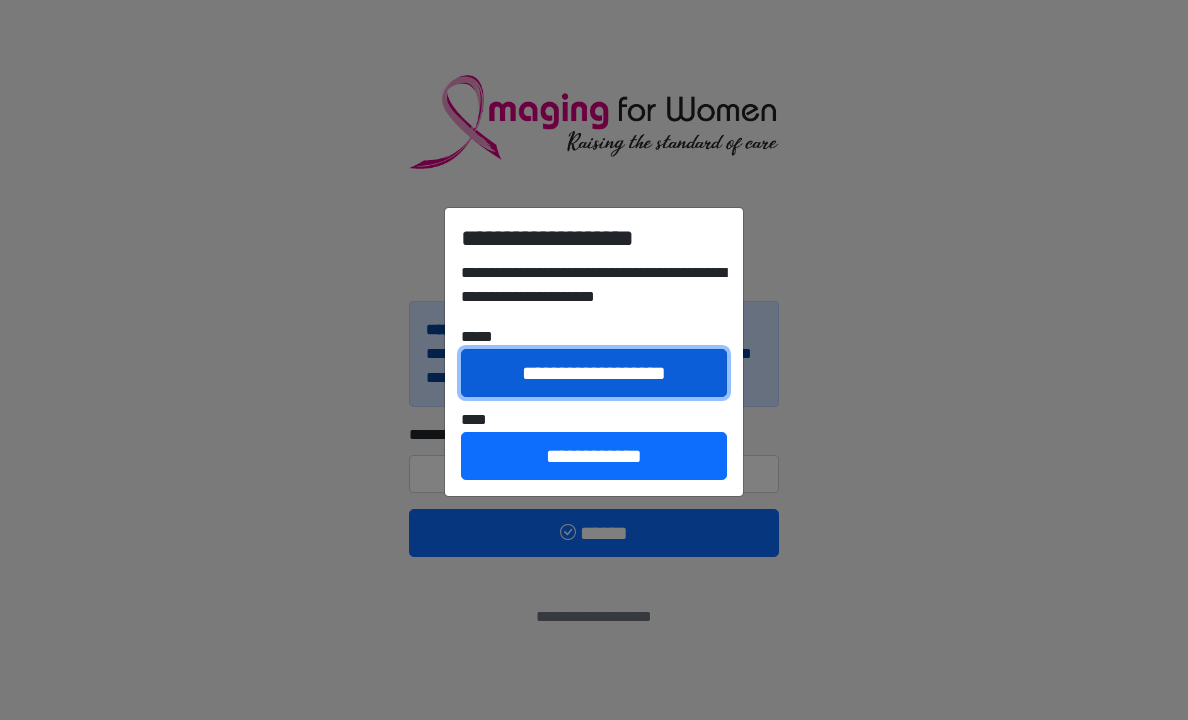 click on "**********" at bounding box center (594, 373) 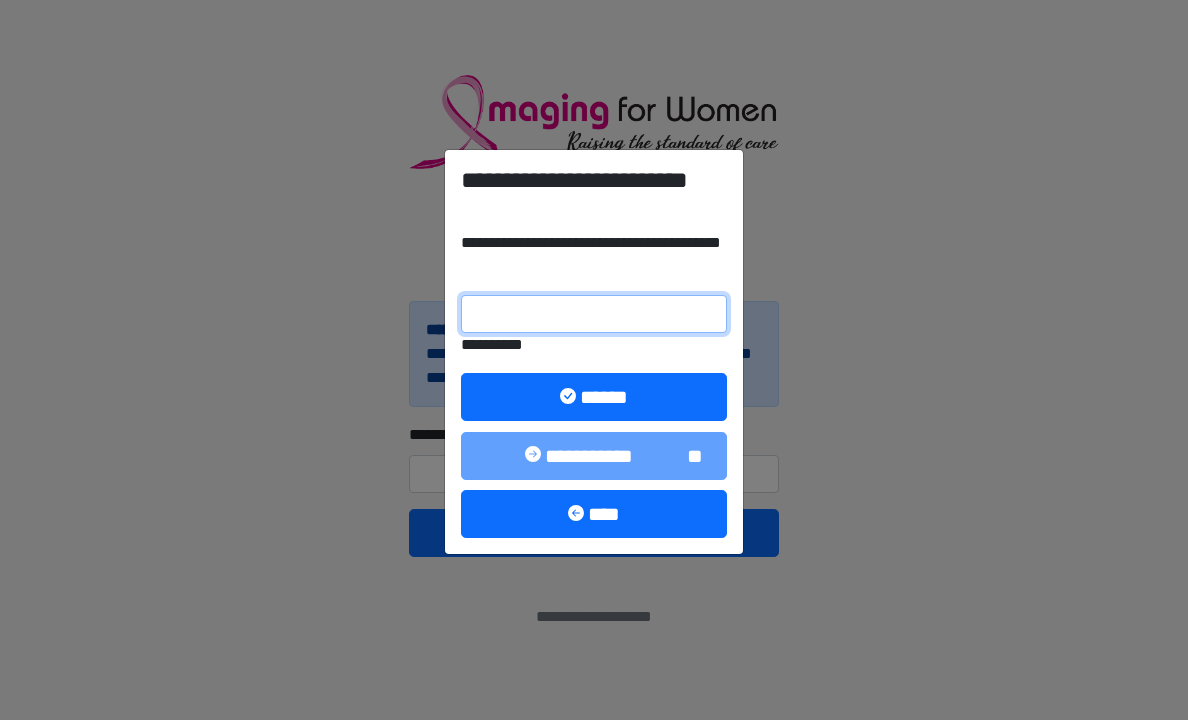 click on "**********" at bounding box center [594, 314] 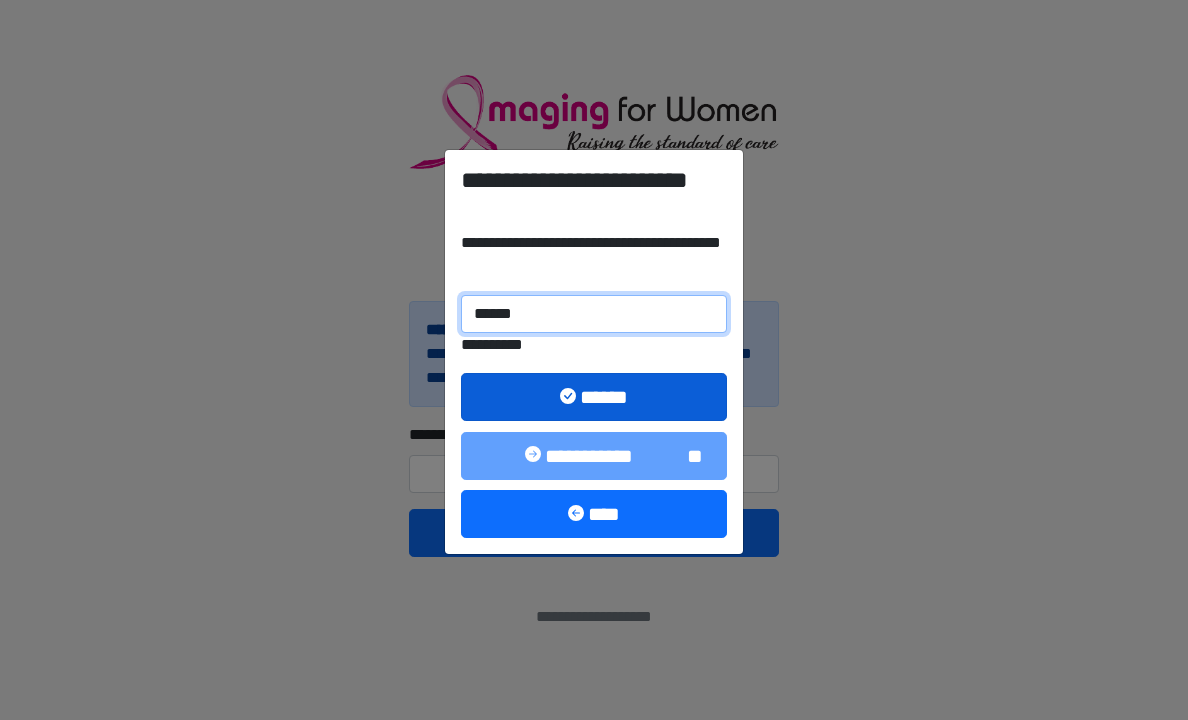 type on "******" 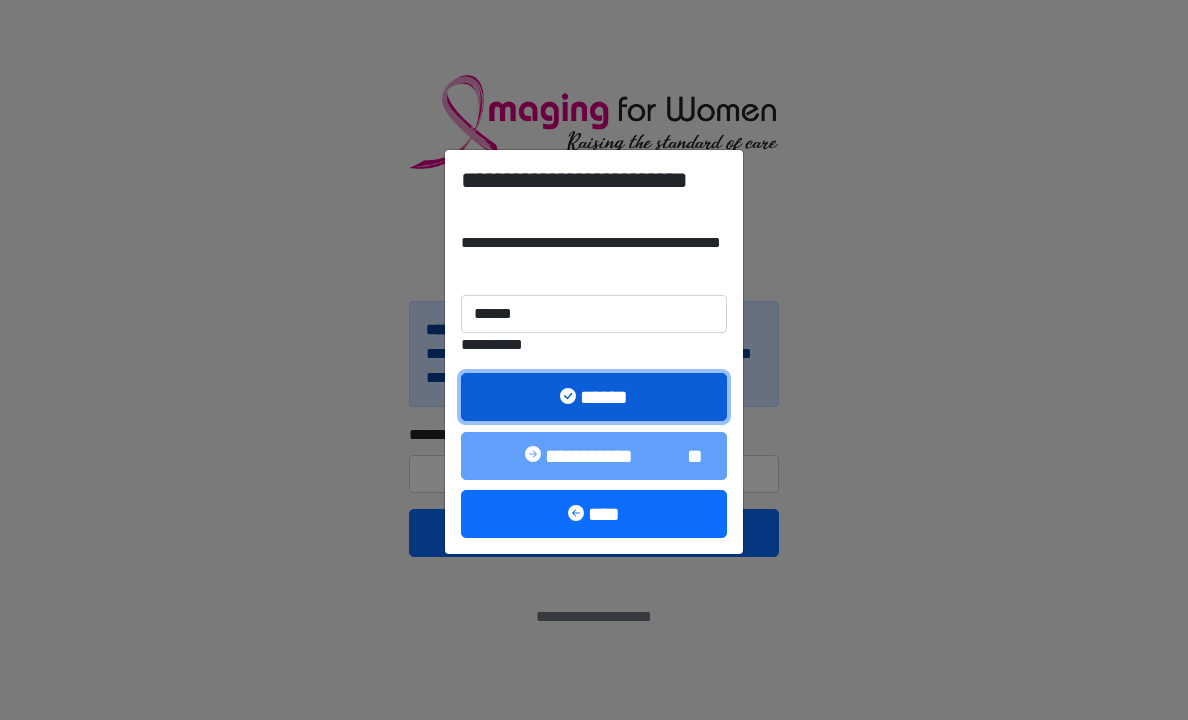 click on "******" at bounding box center (594, 397) 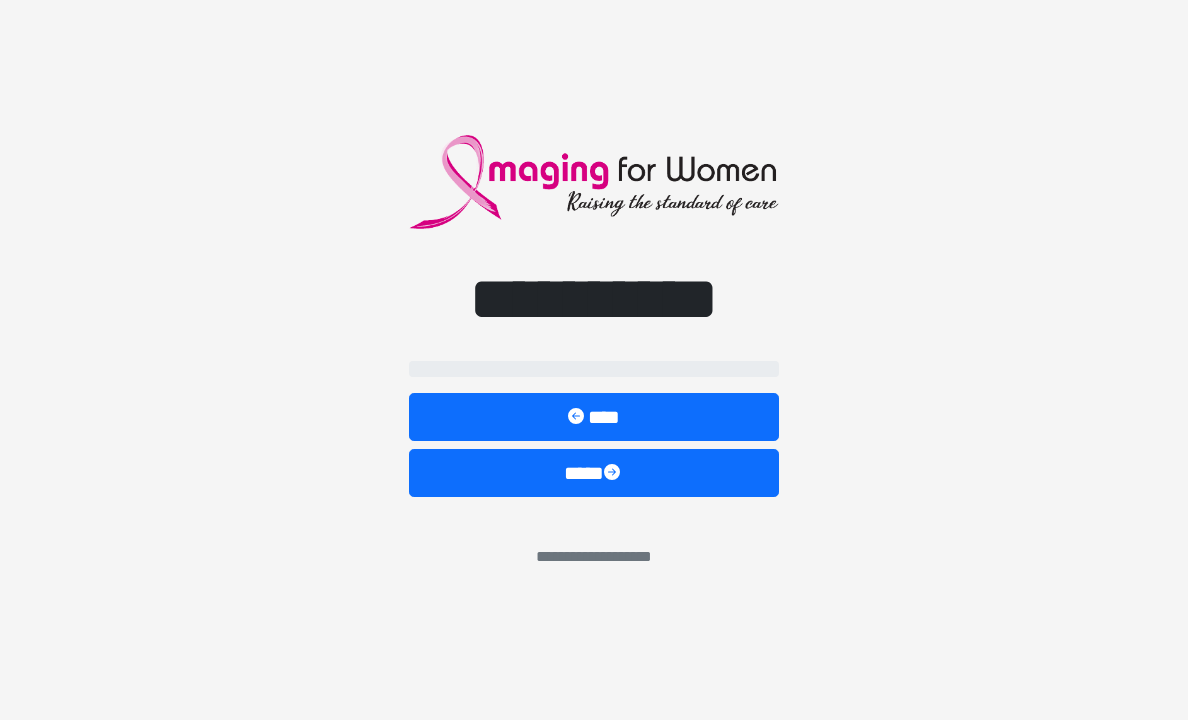 select on "**" 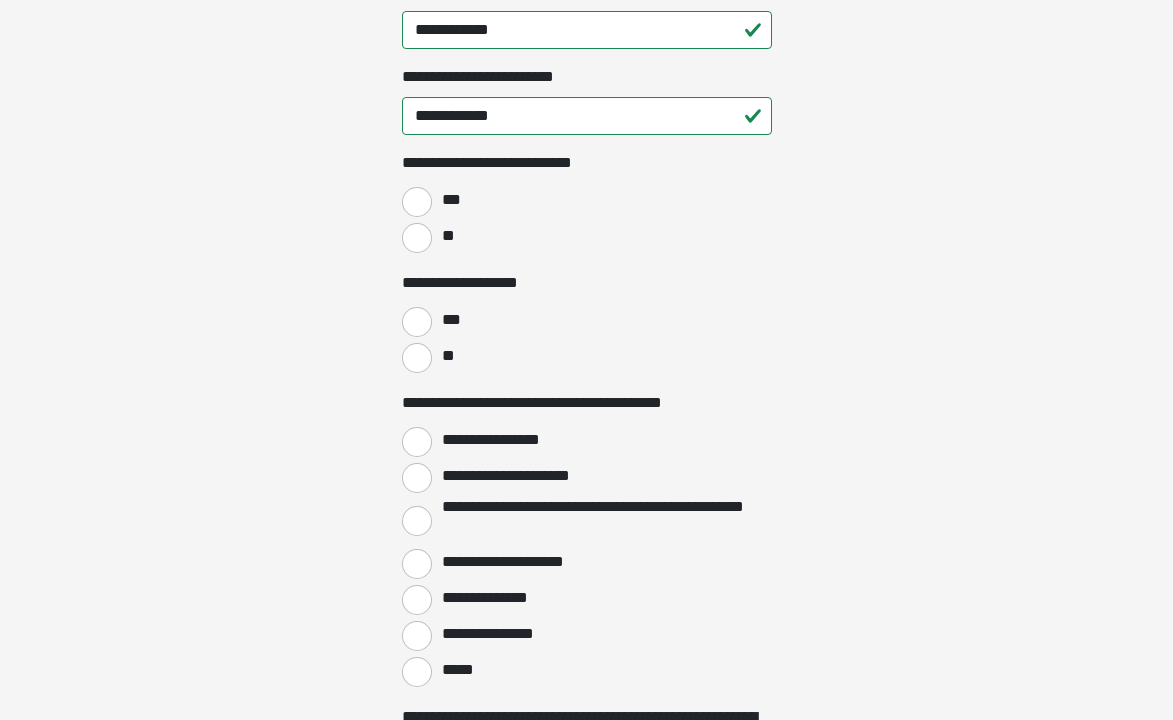 scroll, scrollTop: 3100, scrollLeft: 0, axis: vertical 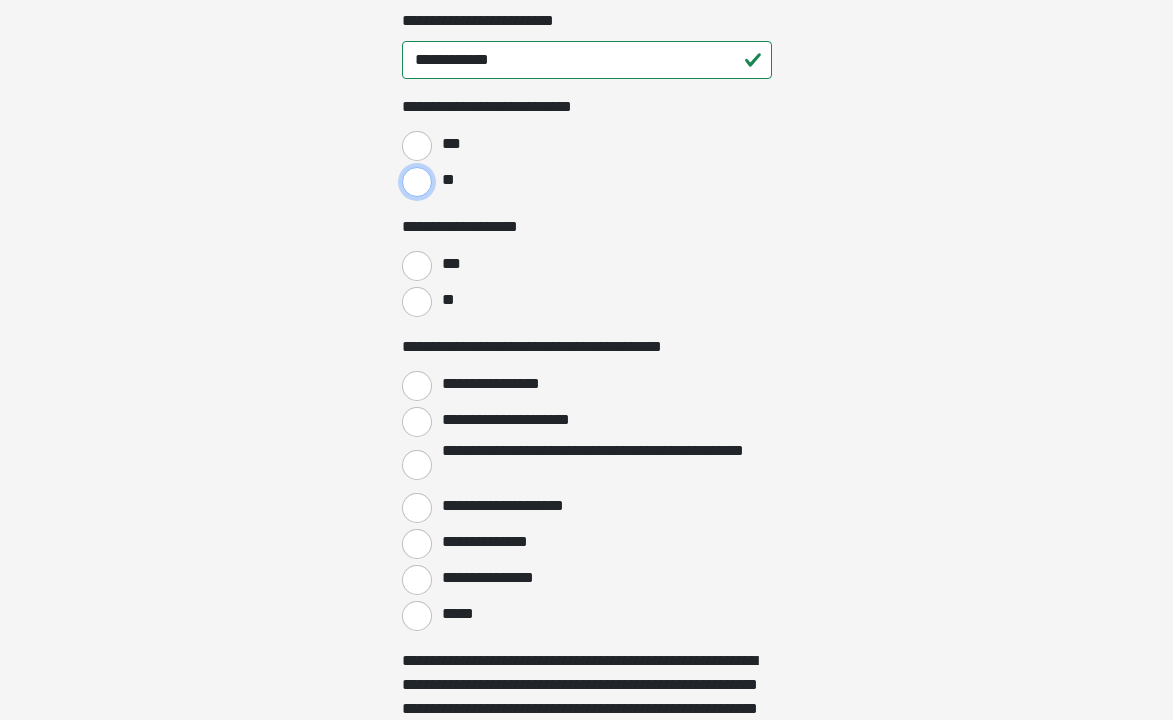 click on "**" at bounding box center [417, 182] 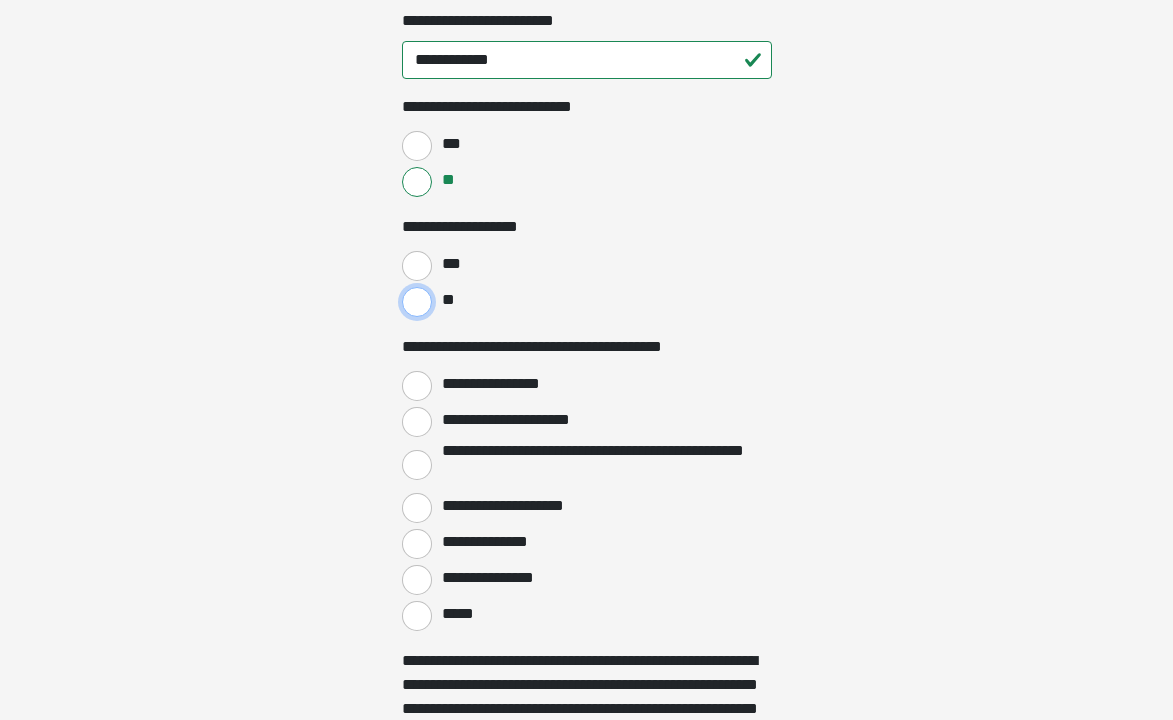 click on "**" at bounding box center (417, 302) 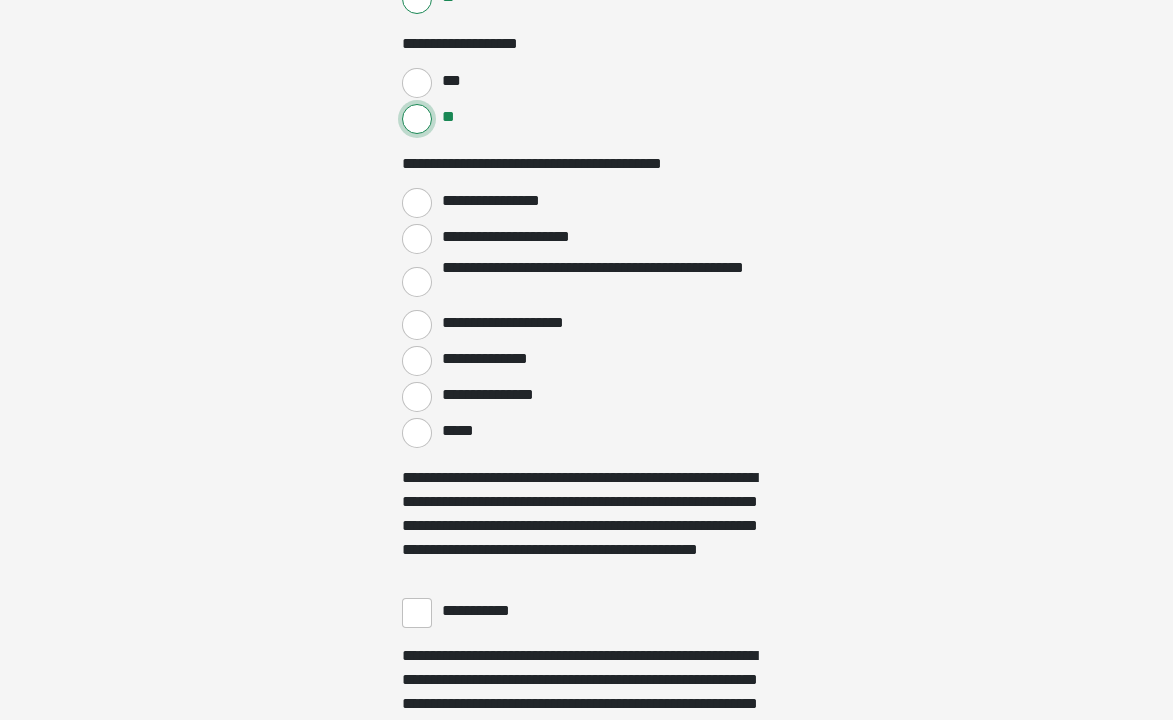 scroll, scrollTop: 3300, scrollLeft: 0, axis: vertical 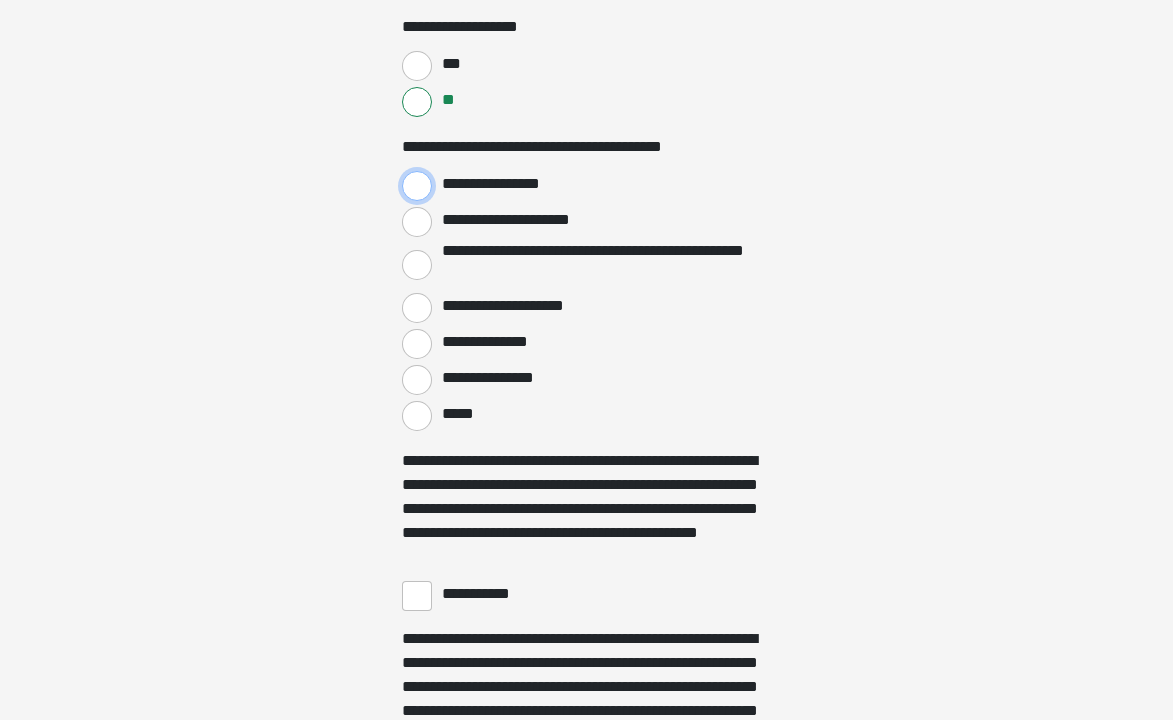 click on "**********" at bounding box center (417, 186) 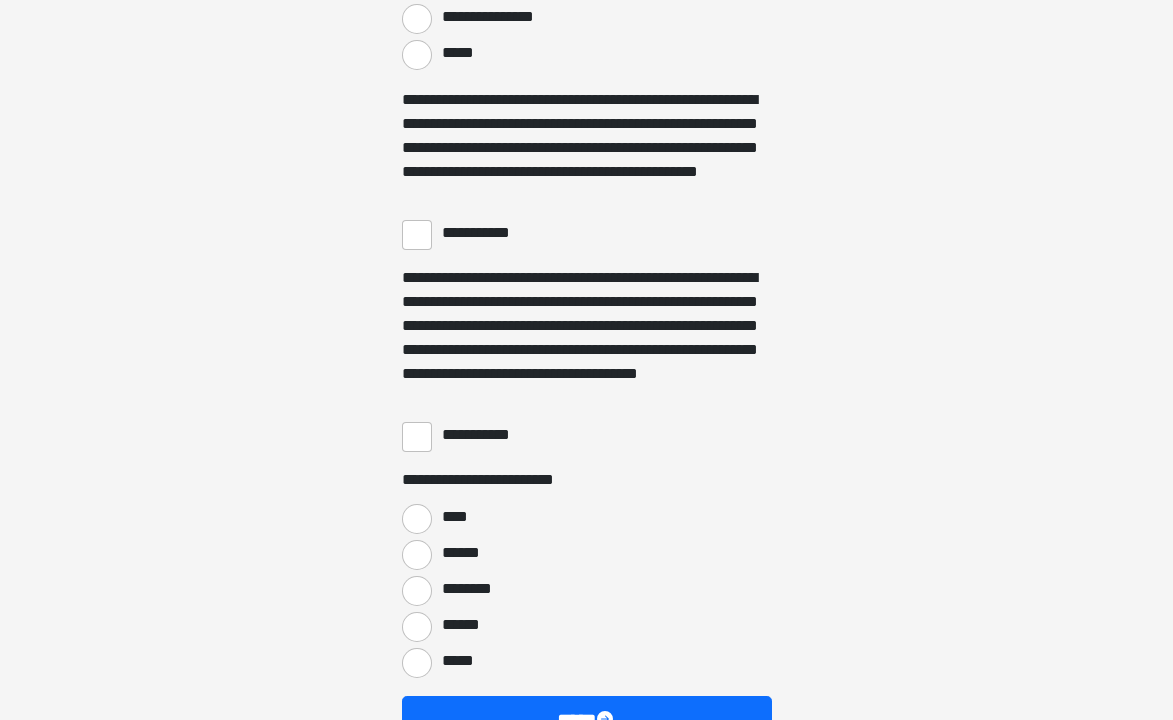 scroll, scrollTop: 3700, scrollLeft: 0, axis: vertical 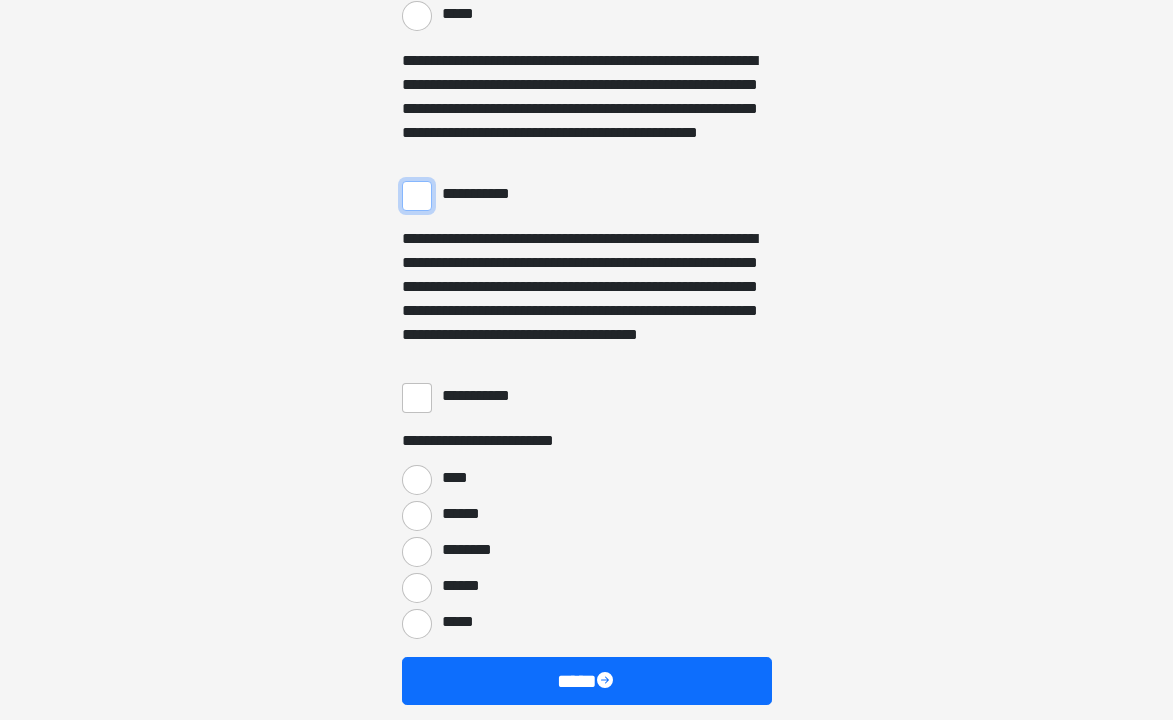click on "**********" at bounding box center [417, 196] 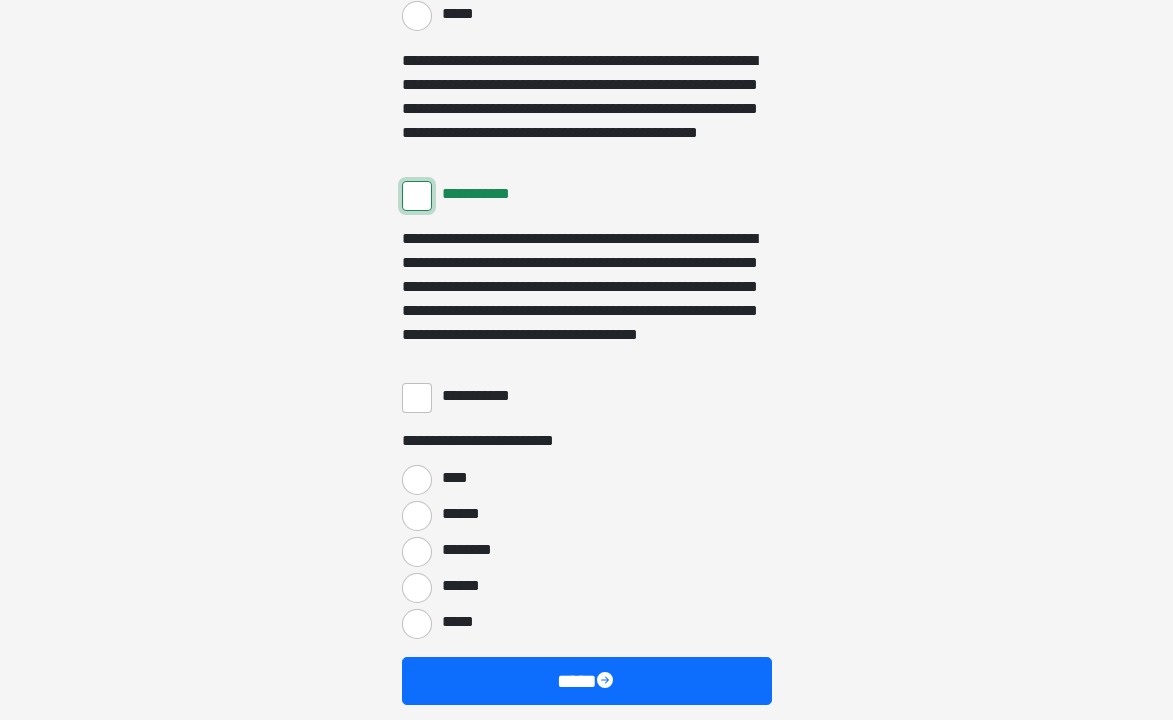 scroll, scrollTop: 3788, scrollLeft: 0, axis: vertical 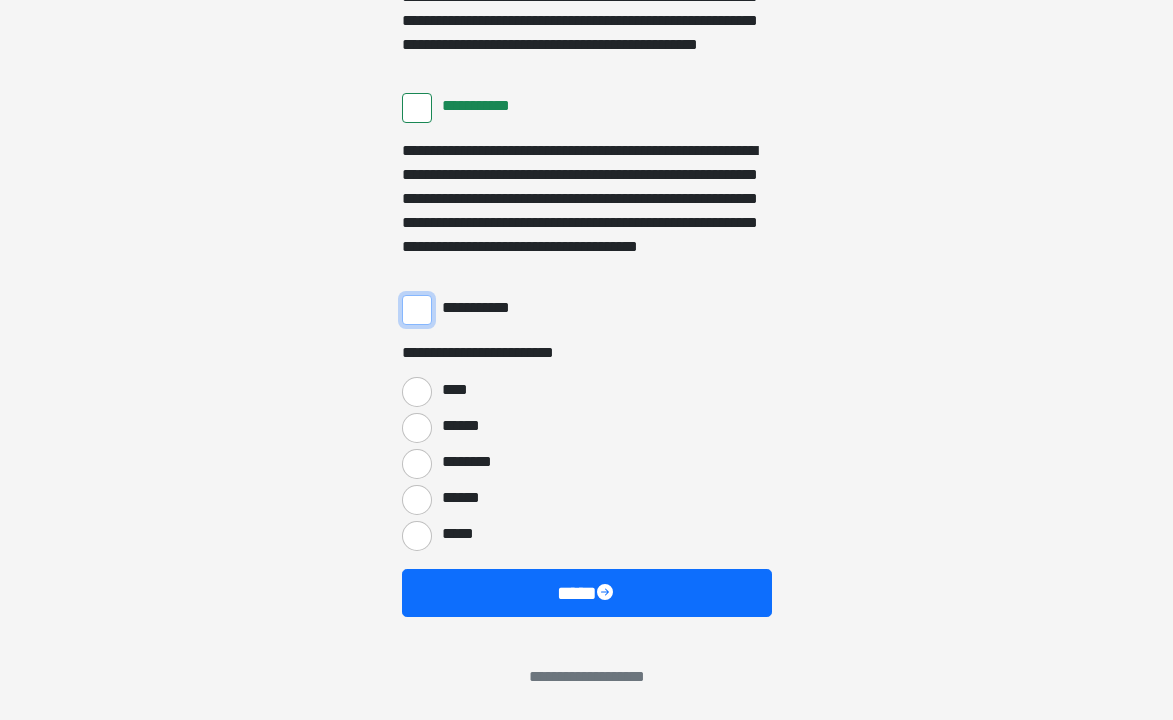 click on "**********" at bounding box center (417, 310) 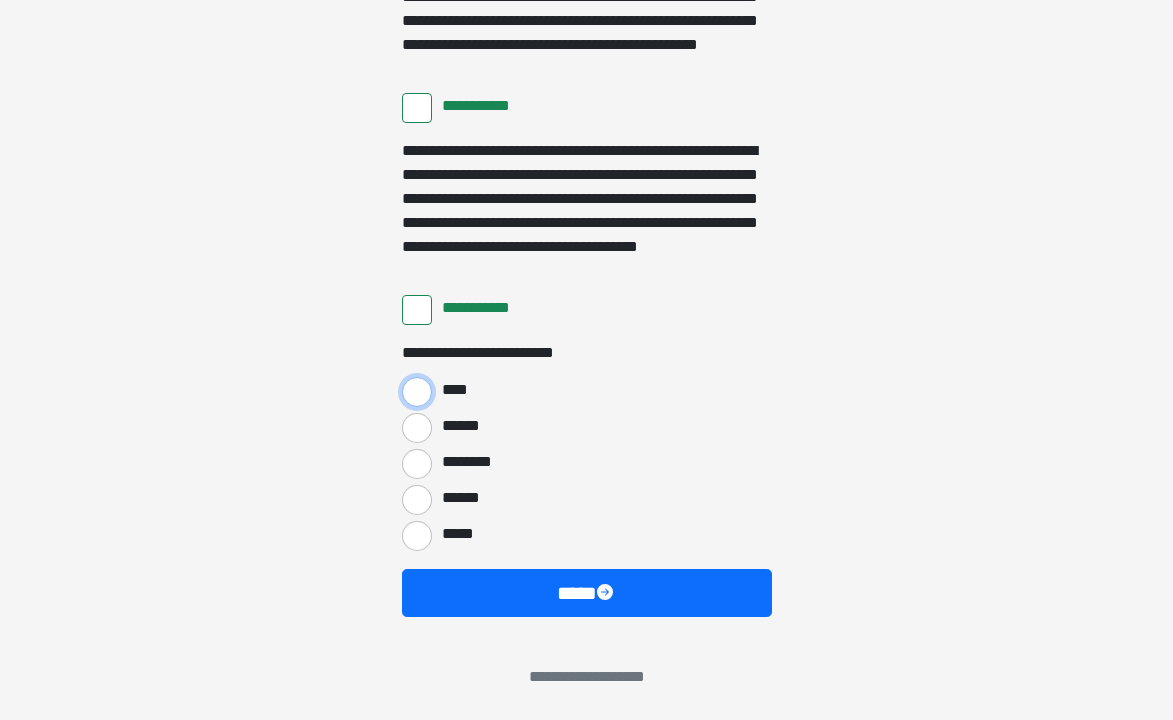 click on "****" at bounding box center [417, 392] 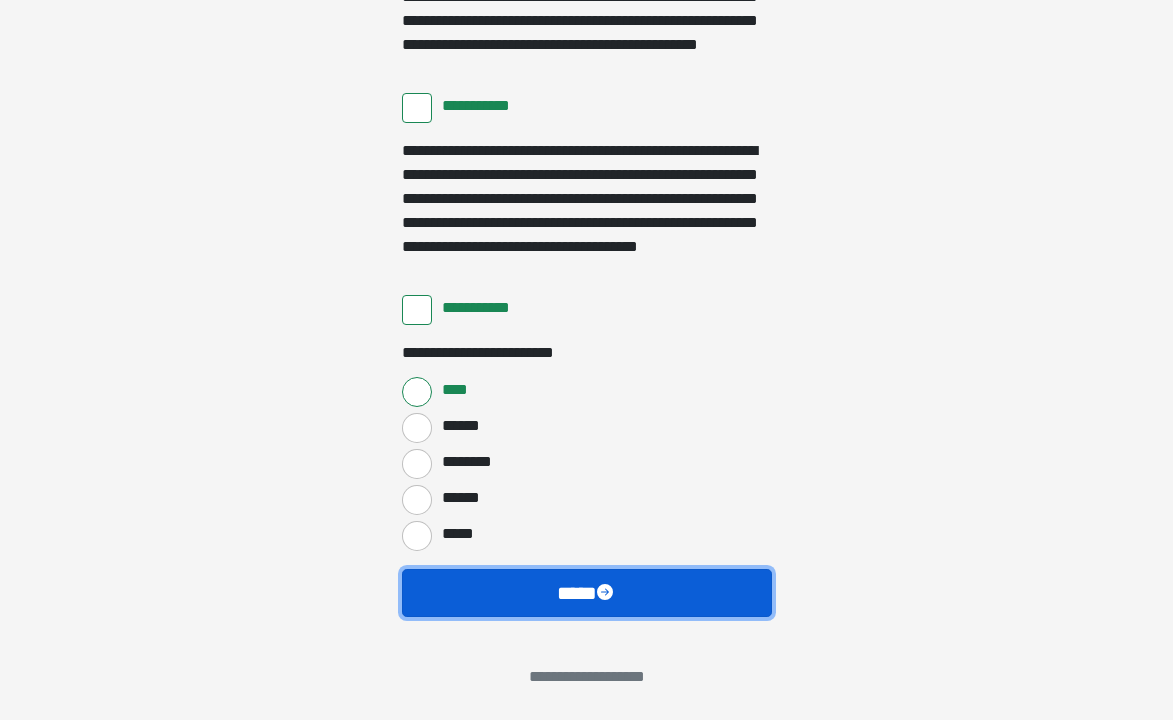 click on "****" at bounding box center [587, 593] 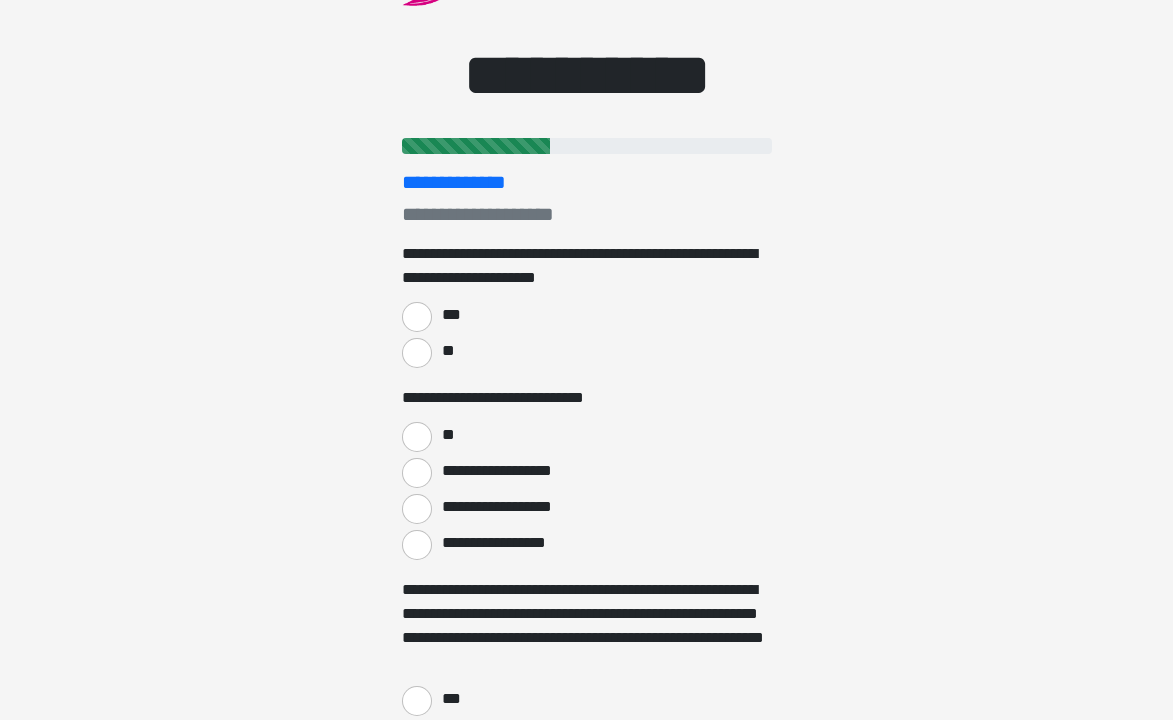 scroll, scrollTop: 200, scrollLeft: 0, axis: vertical 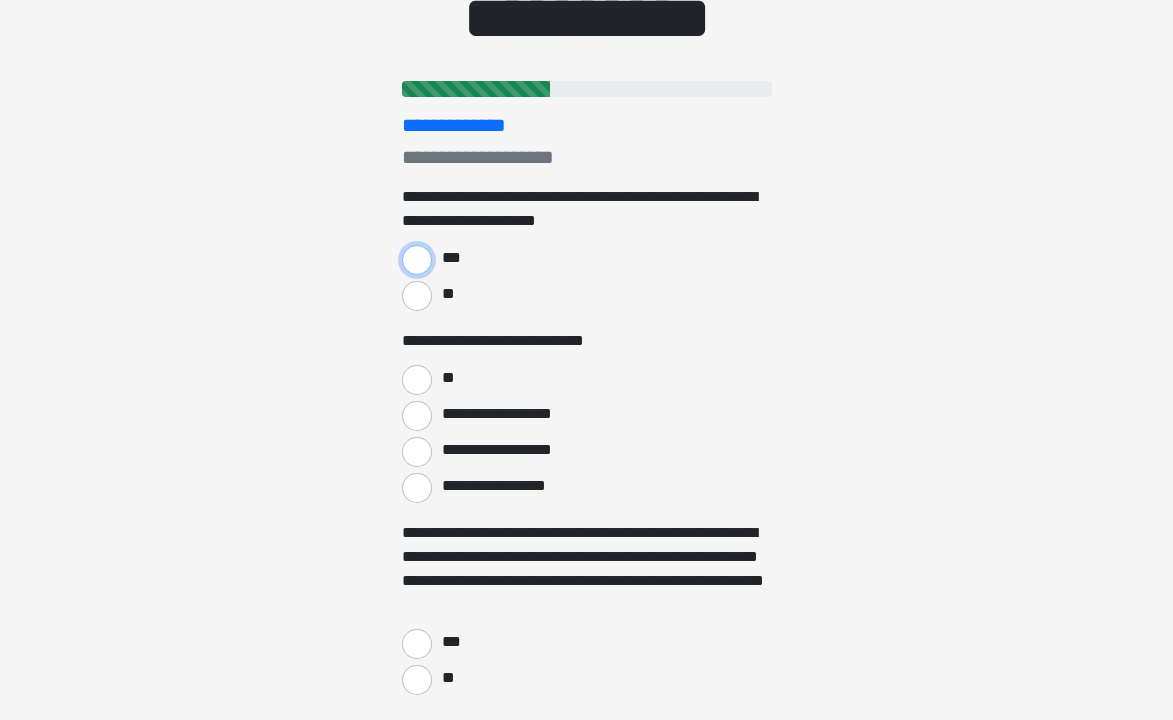 click on "***" at bounding box center [417, 260] 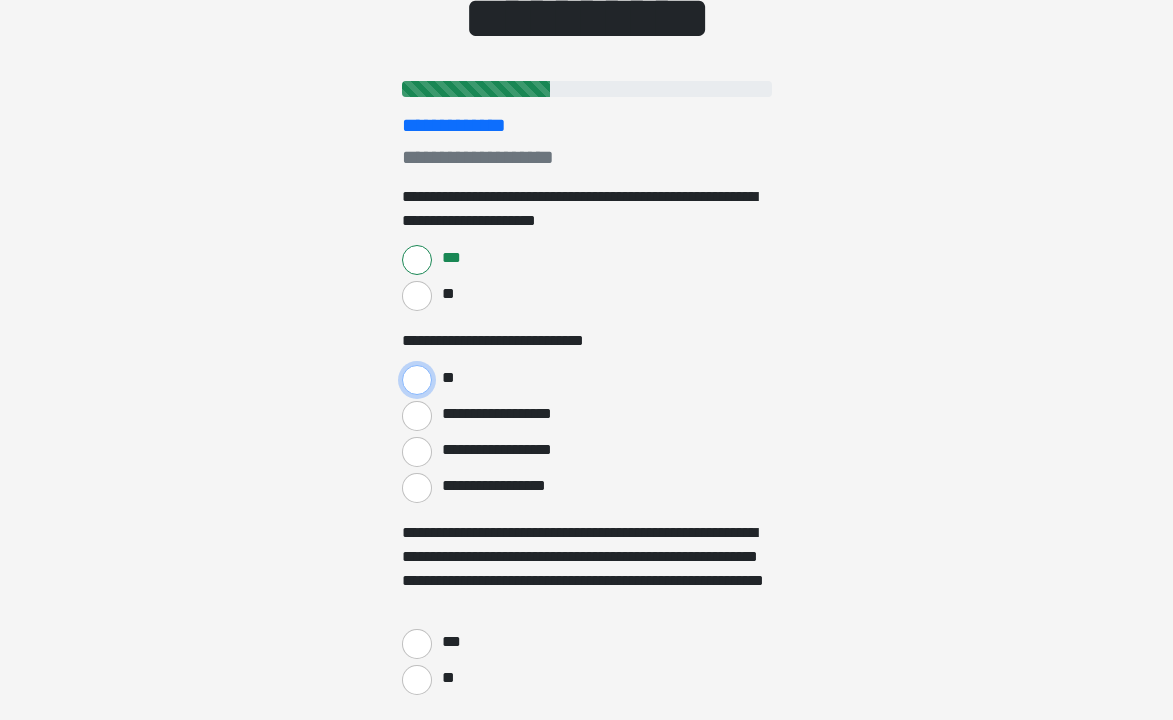 click on "**" at bounding box center (417, 380) 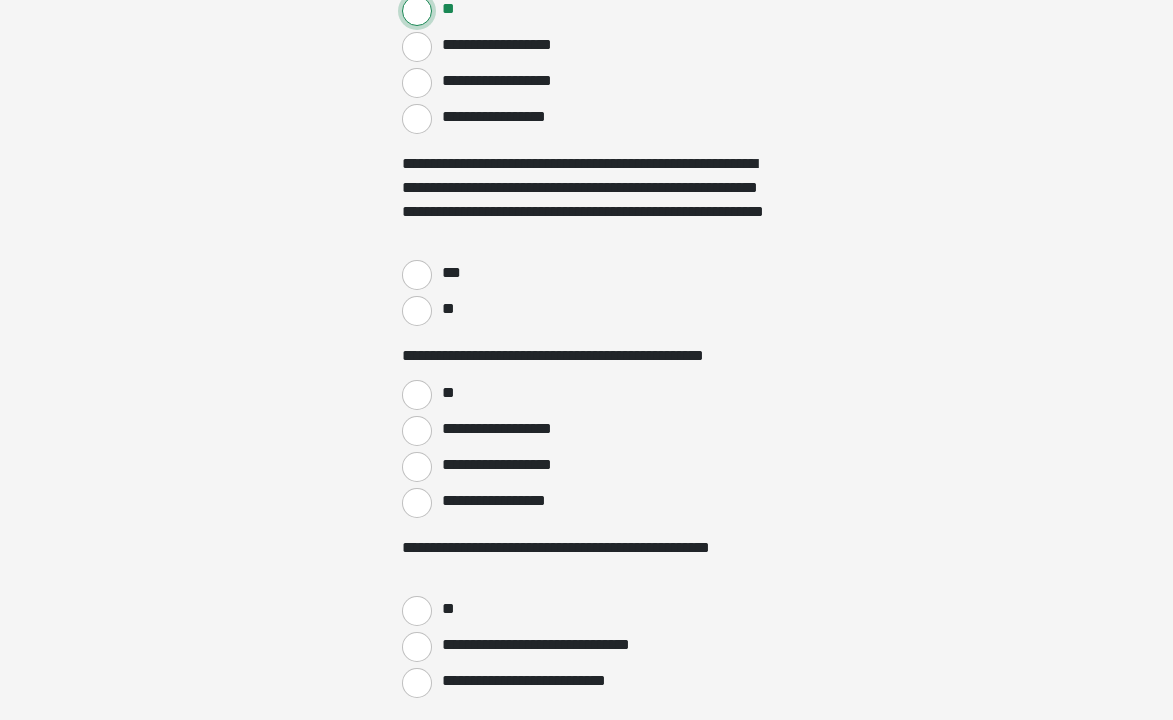 scroll, scrollTop: 600, scrollLeft: 0, axis: vertical 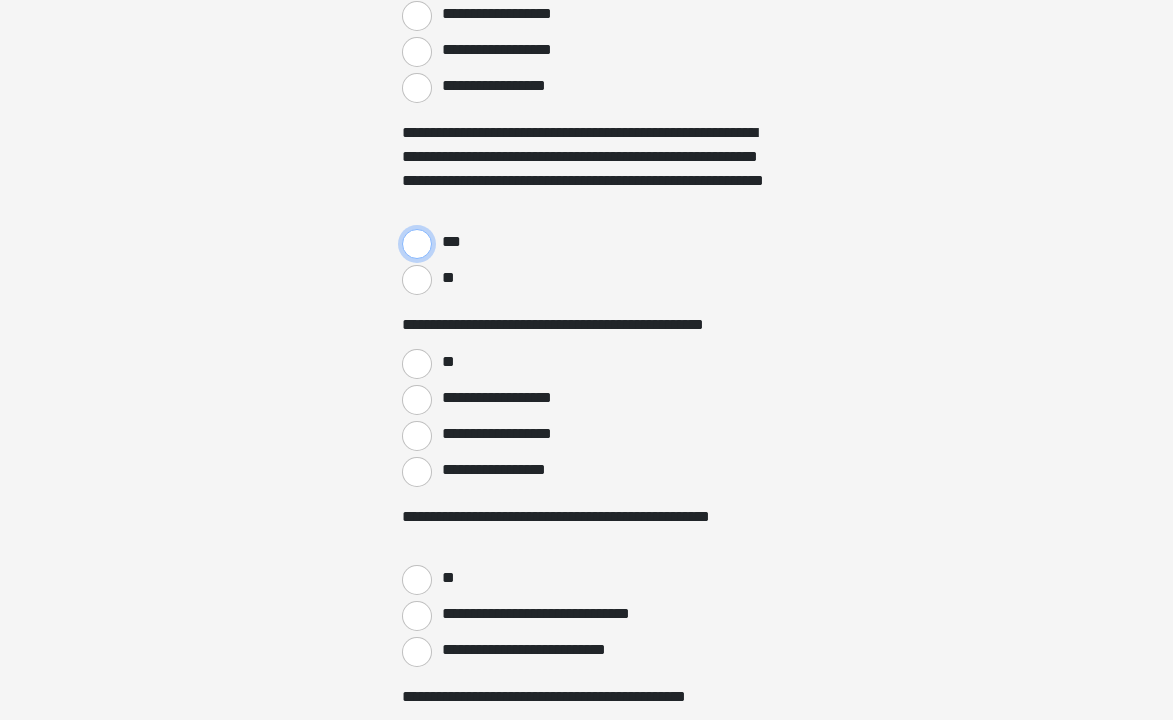 click on "***" at bounding box center [417, 244] 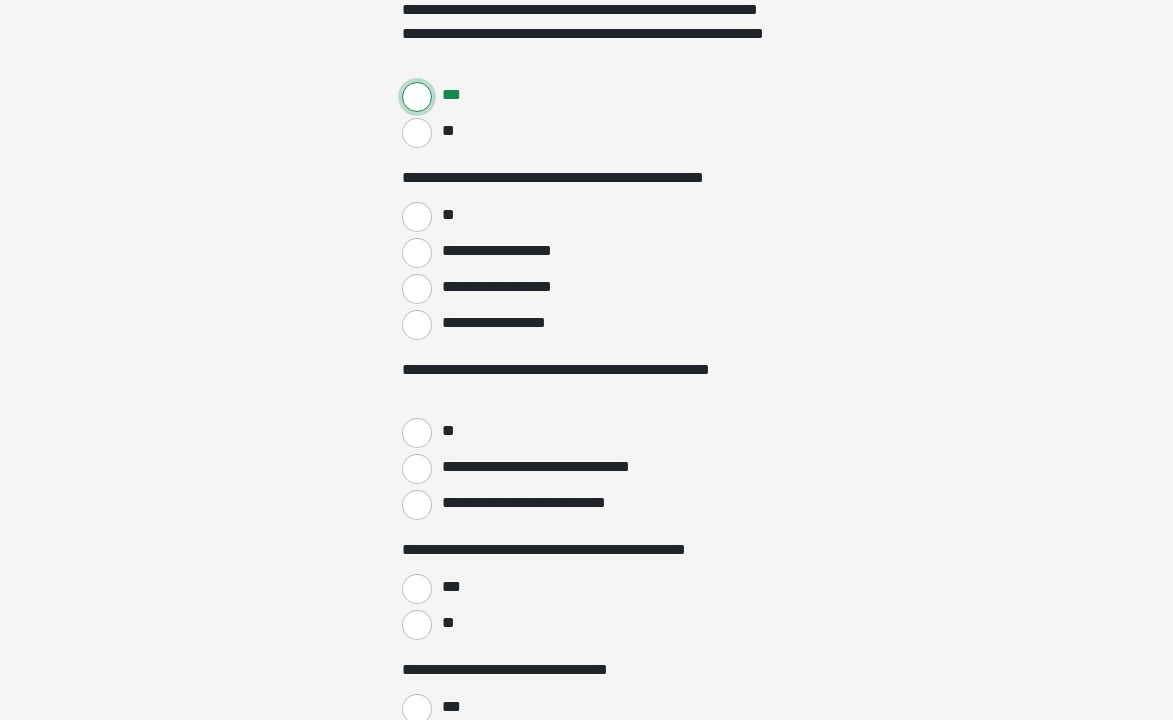 scroll, scrollTop: 800, scrollLeft: 0, axis: vertical 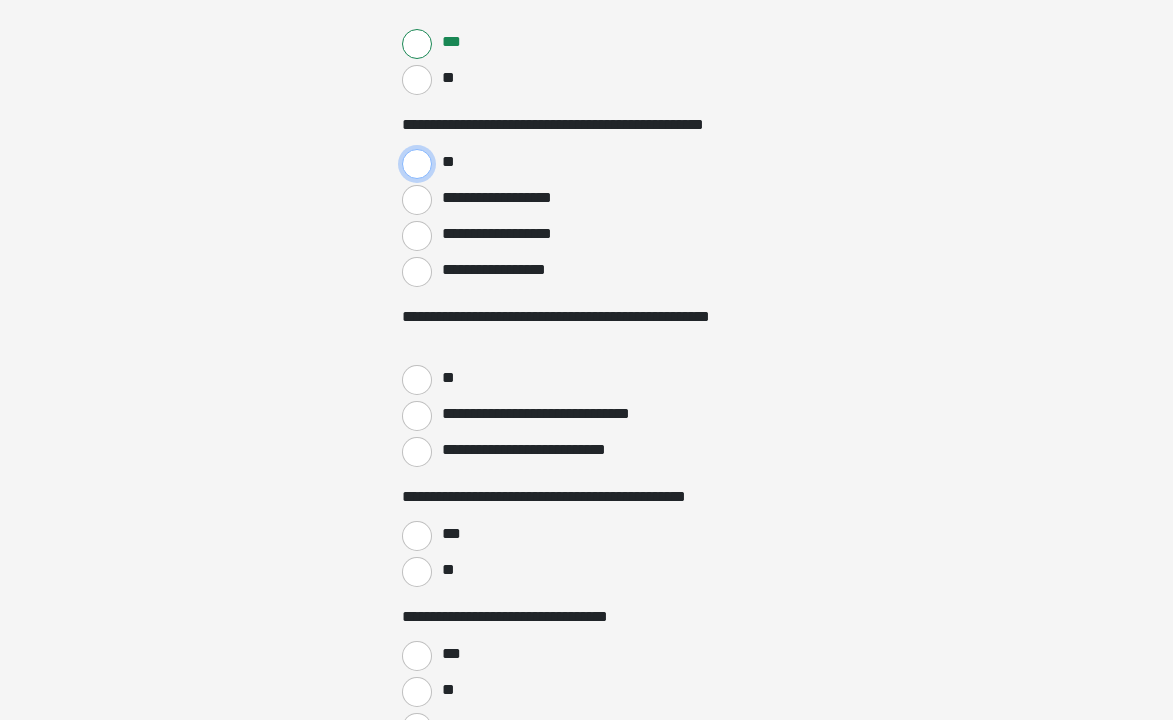 click on "**" at bounding box center [417, 164] 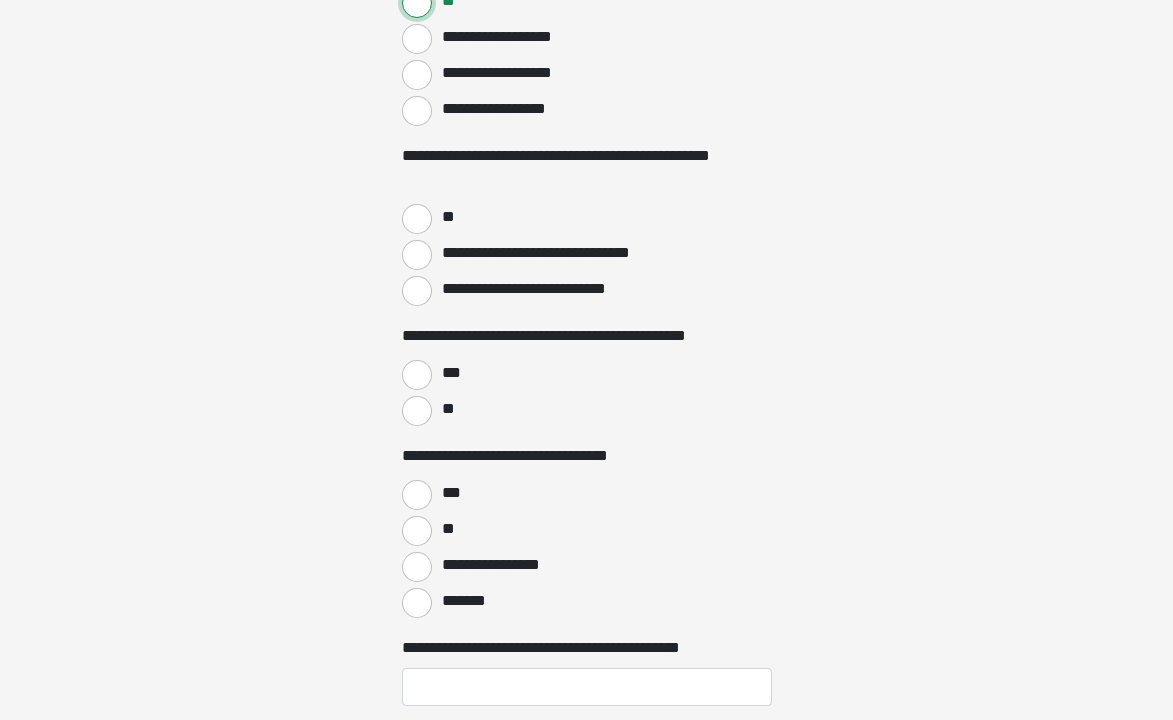 scroll, scrollTop: 1000, scrollLeft: 0, axis: vertical 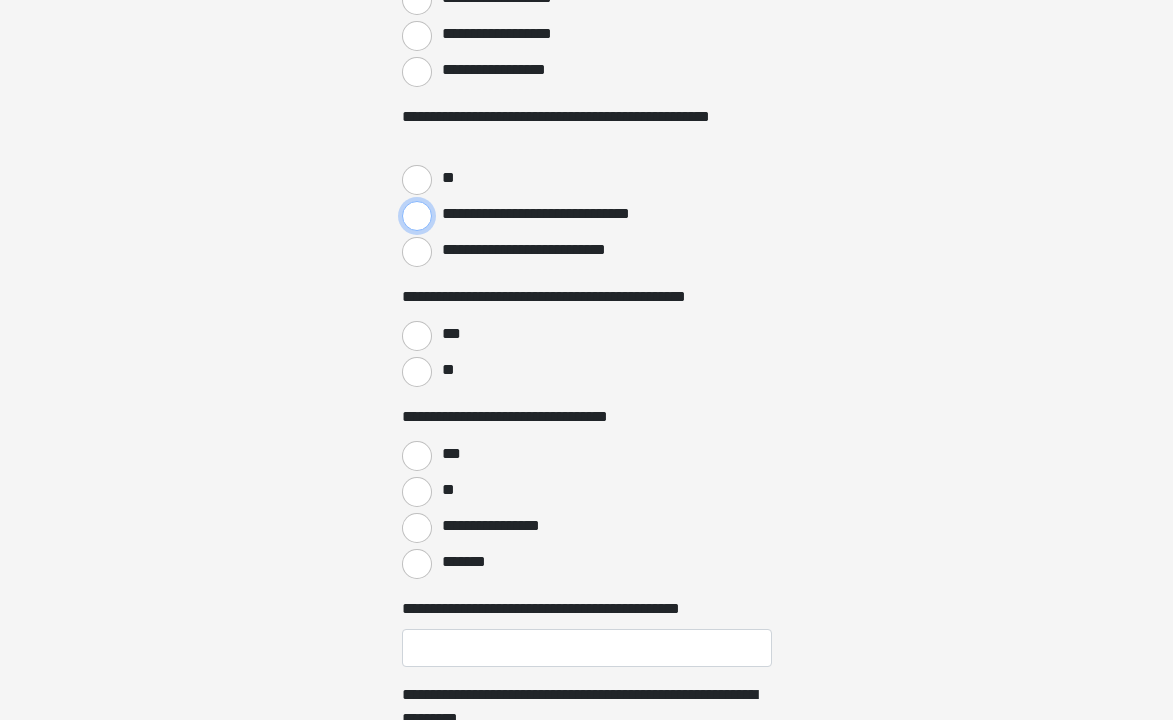 click on "**********" at bounding box center [417, 216] 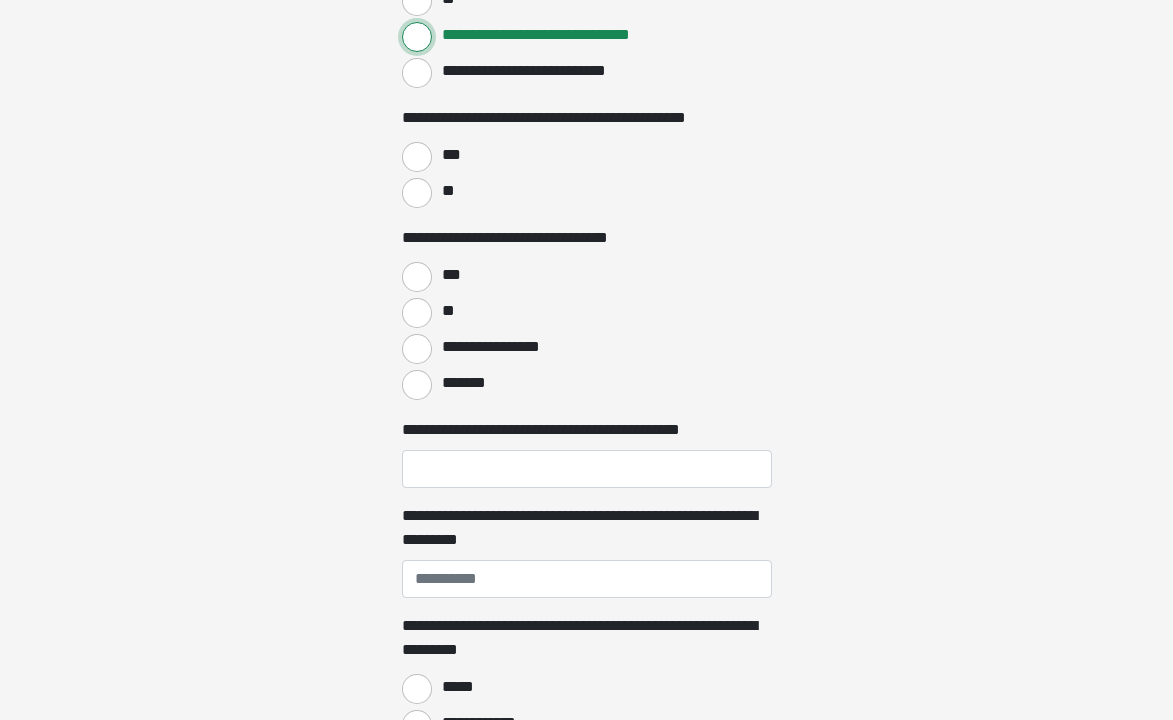 scroll, scrollTop: 1200, scrollLeft: 0, axis: vertical 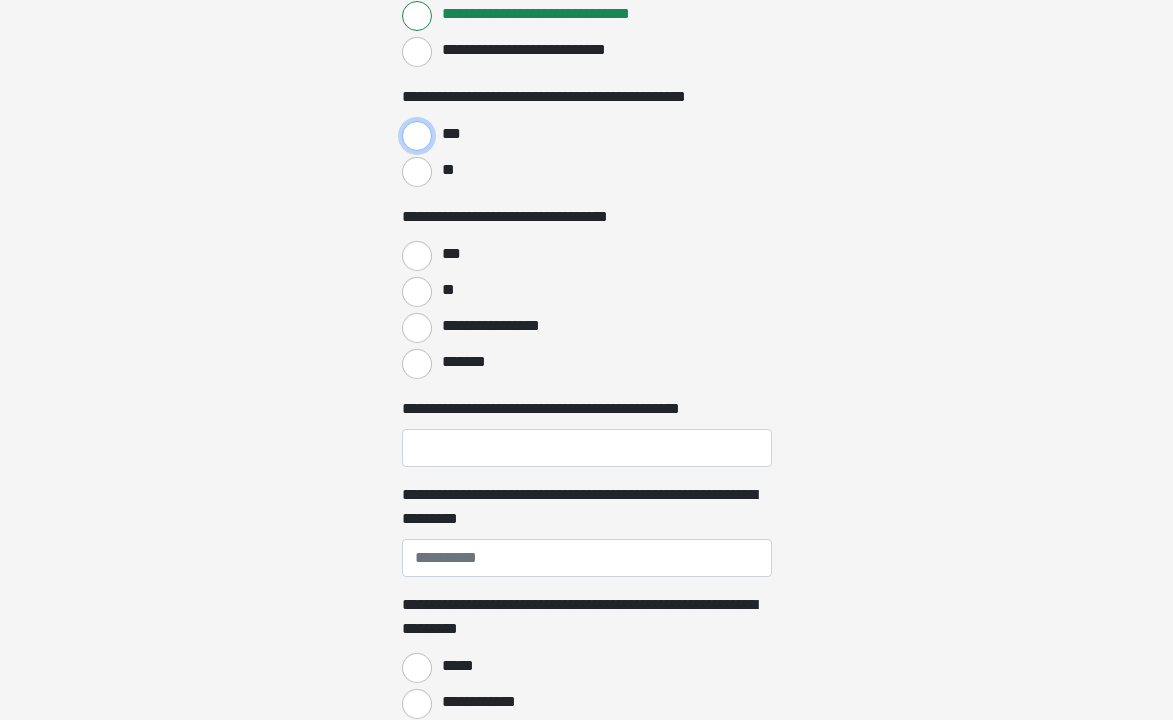 click on "***" at bounding box center (417, 136) 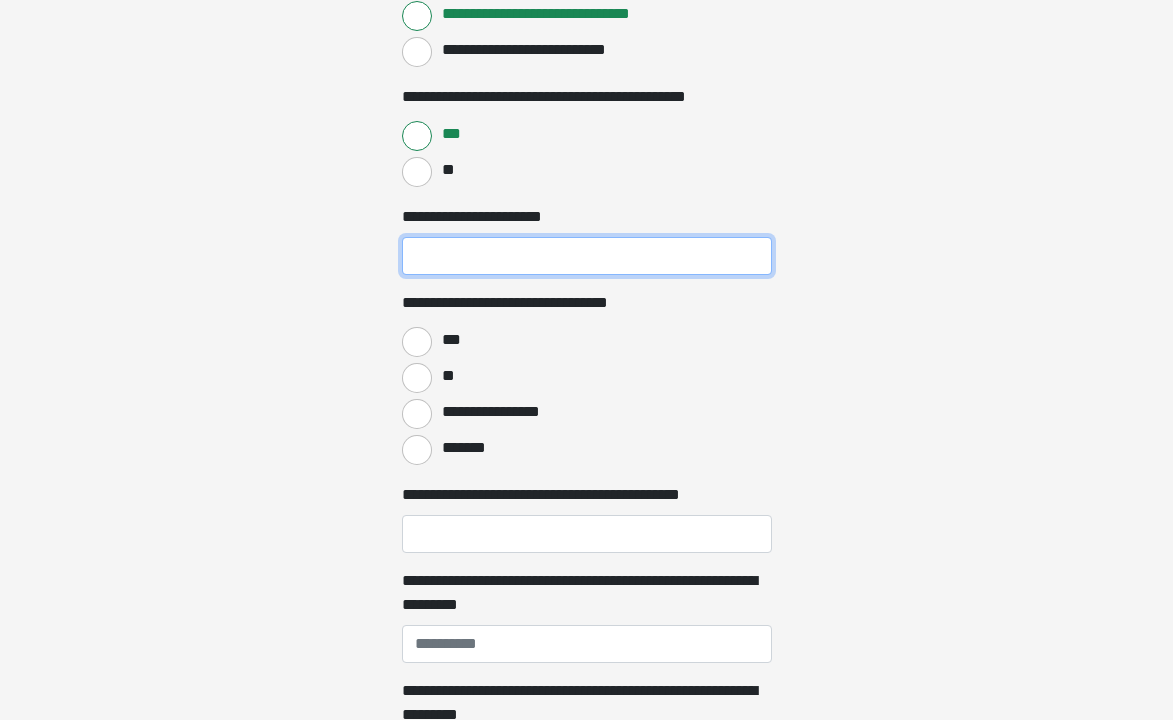 click on "**********" at bounding box center [587, 256] 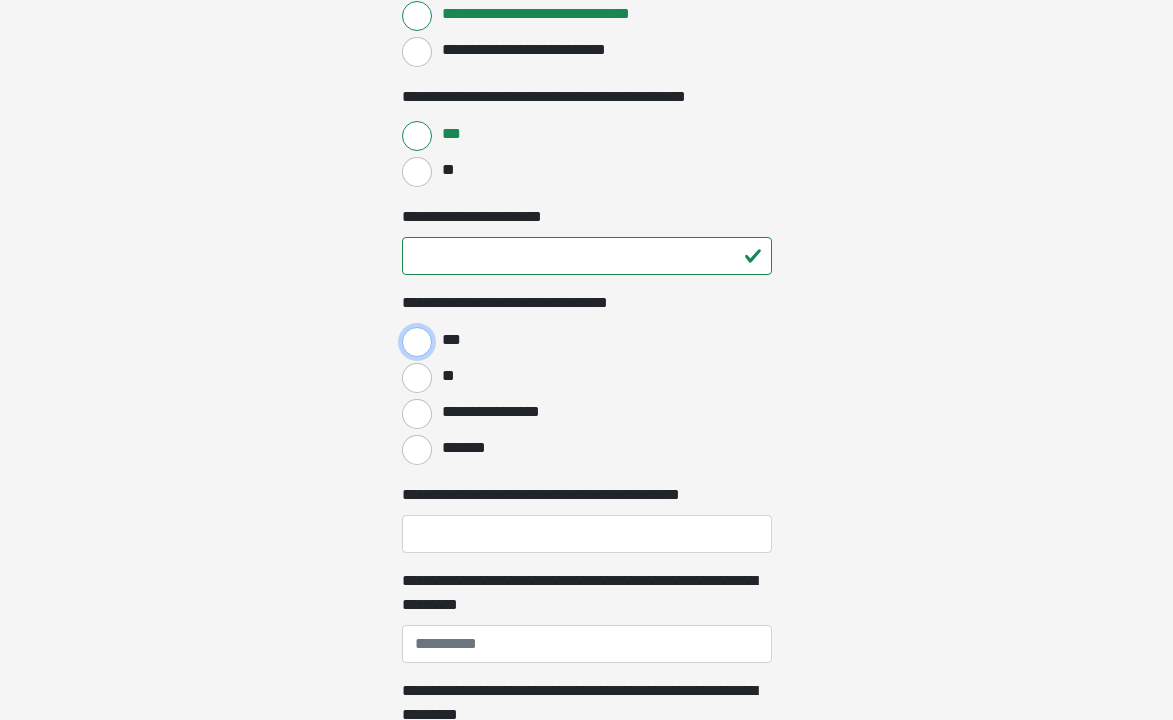 click on "***" at bounding box center (417, 342) 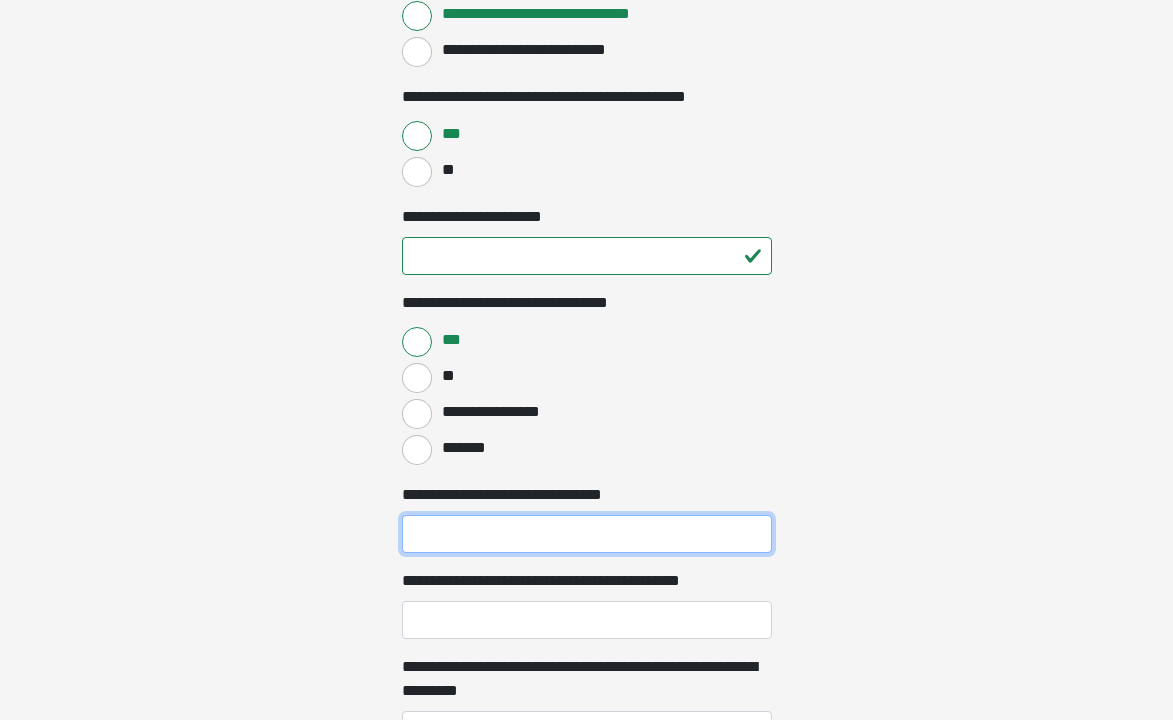 click on "**********" at bounding box center (587, 534) 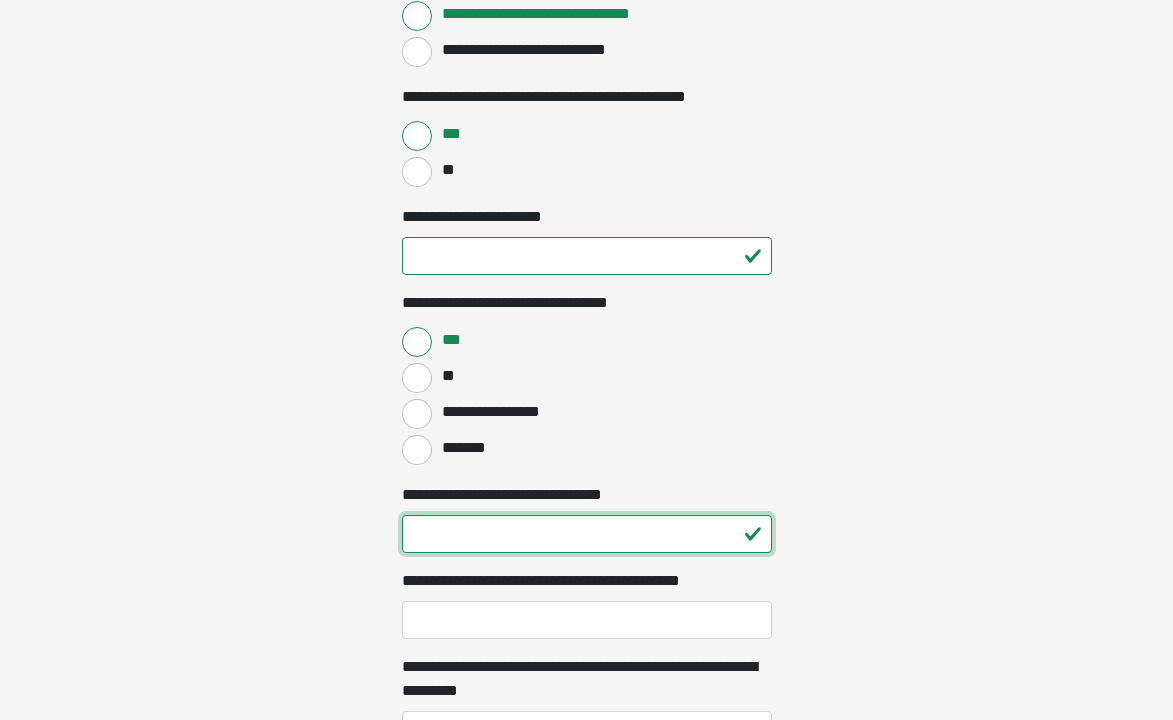 scroll, scrollTop: 1300, scrollLeft: 0, axis: vertical 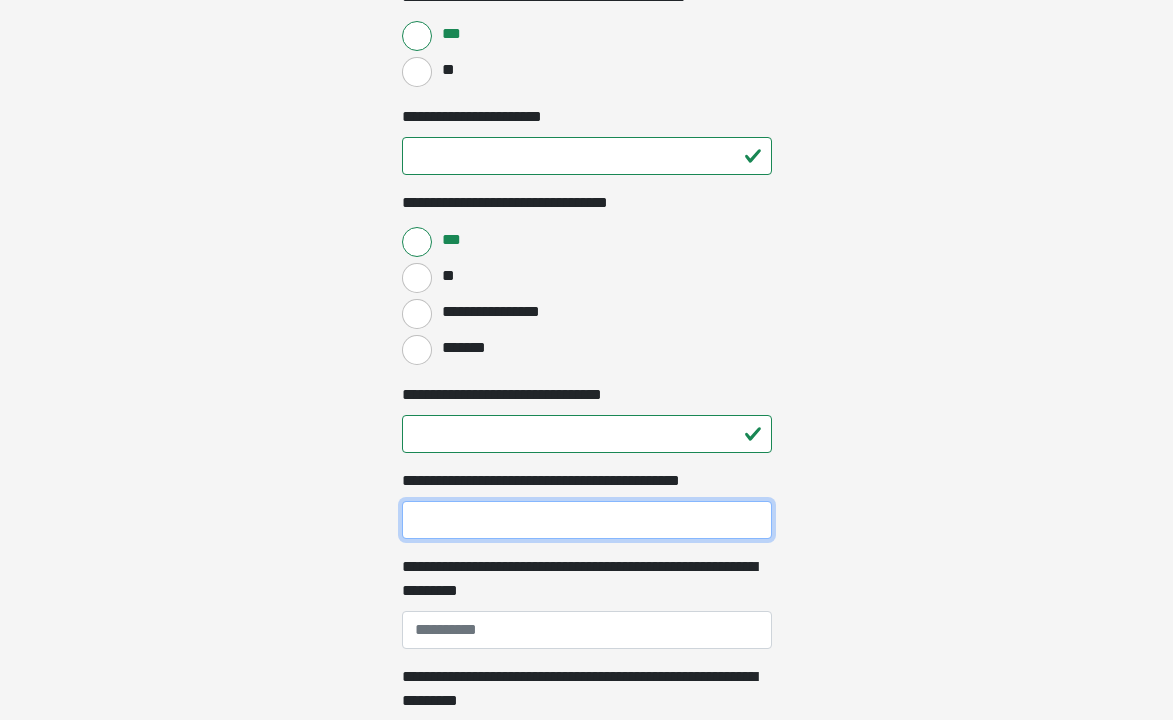 click on "**********" at bounding box center [587, 520] 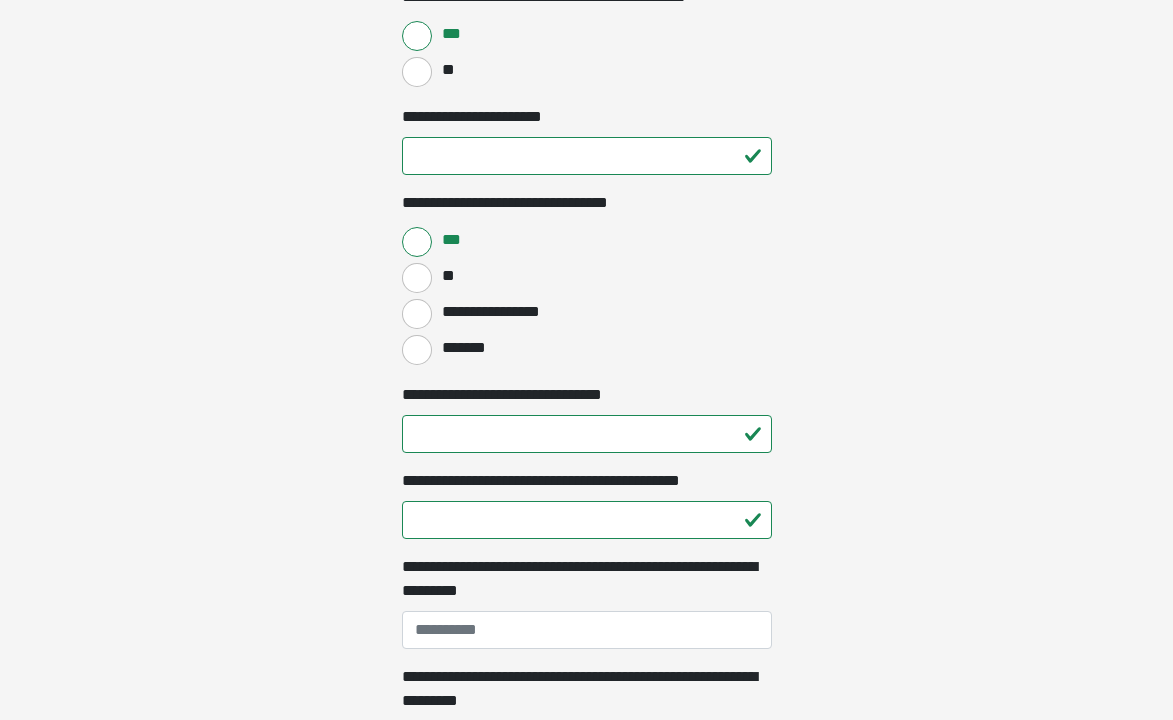 click on "**********" at bounding box center [586, -940] 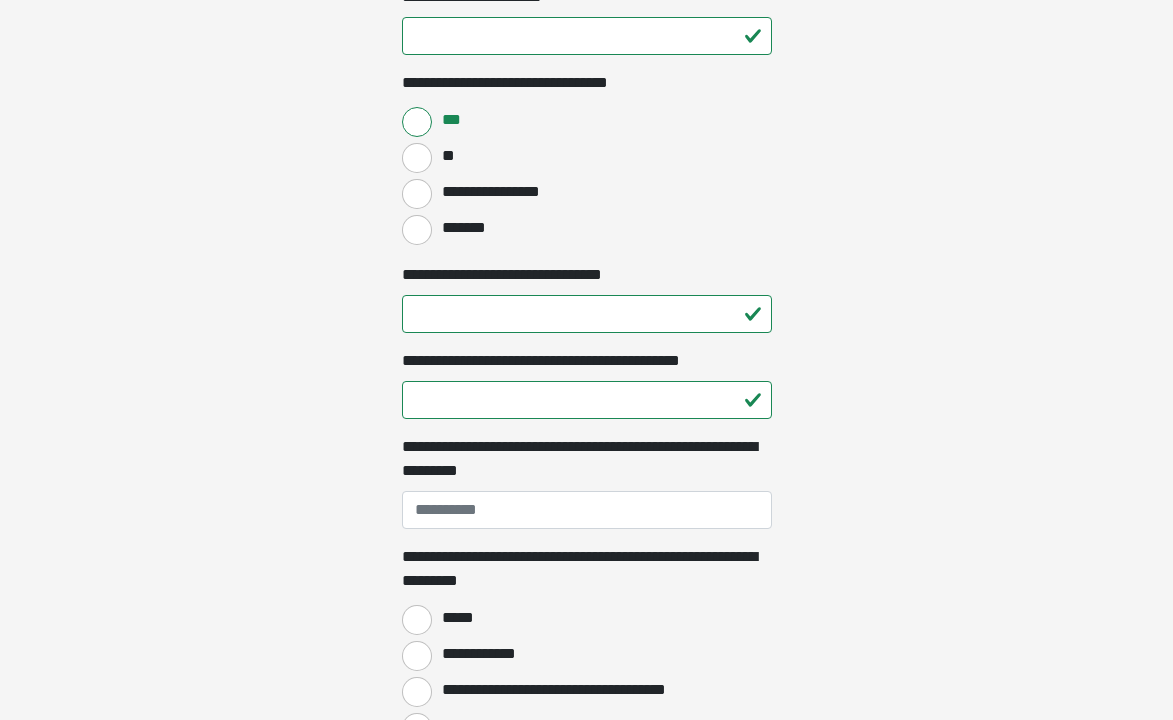 scroll, scrollTop: 1500, scrollLeft: 0, axis: vertical 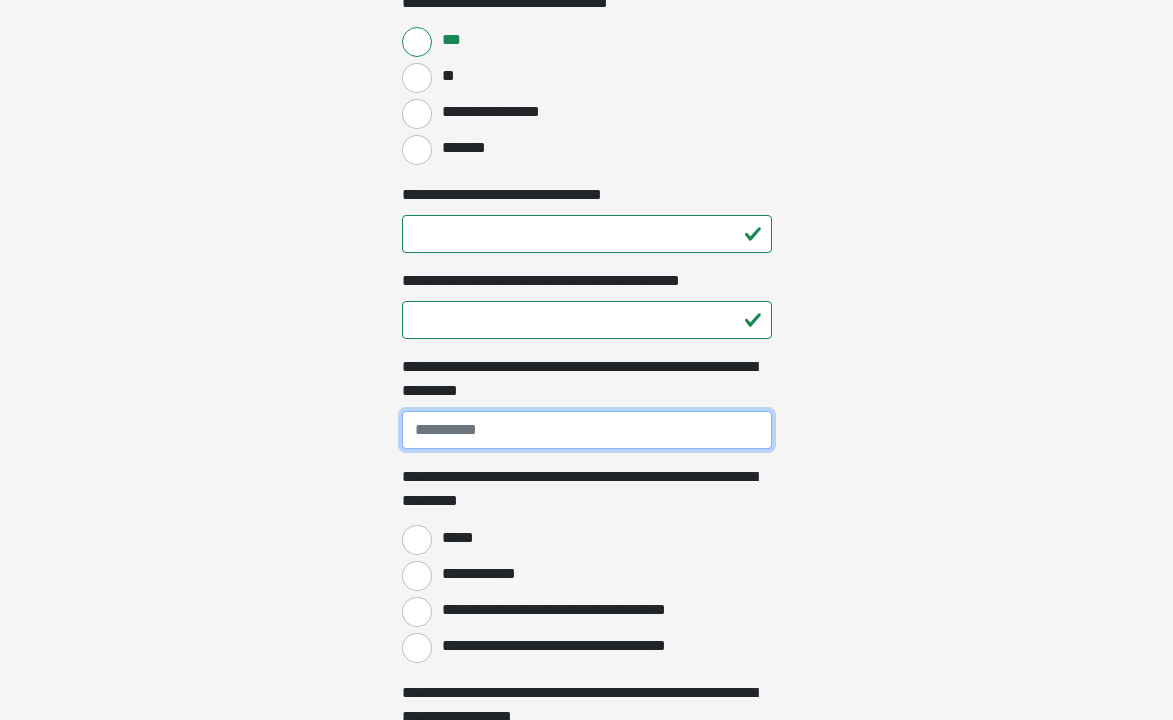 click on "**********" at bounding box center [587, 430] 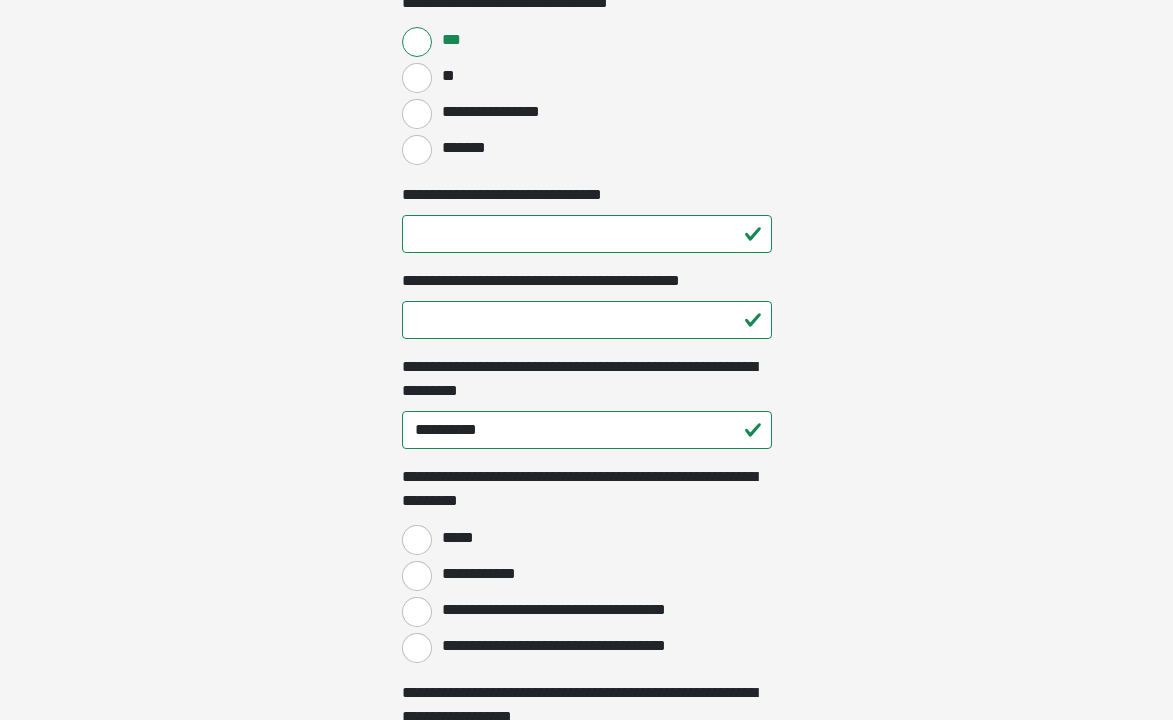 click on "**********" at bounding box center (586, -1140) 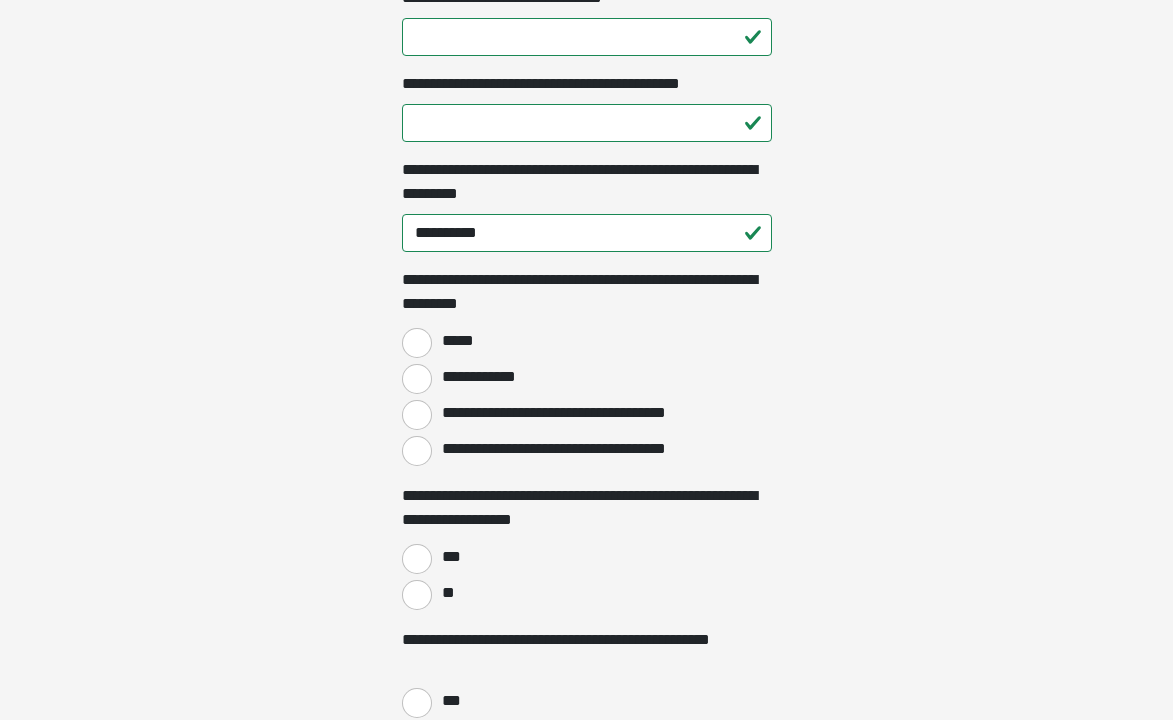 scroll, scrollTop: 1700, scrollLeft: 0, axis: vertical 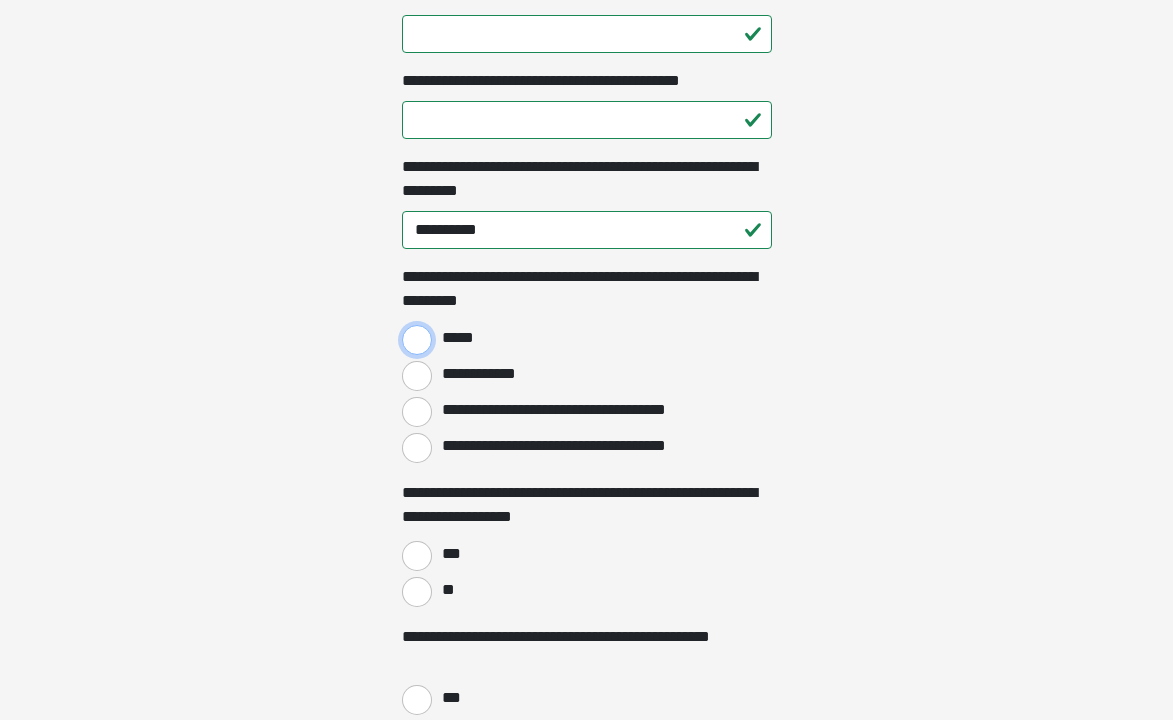 click on "*****" at bounding box center (417, 340) 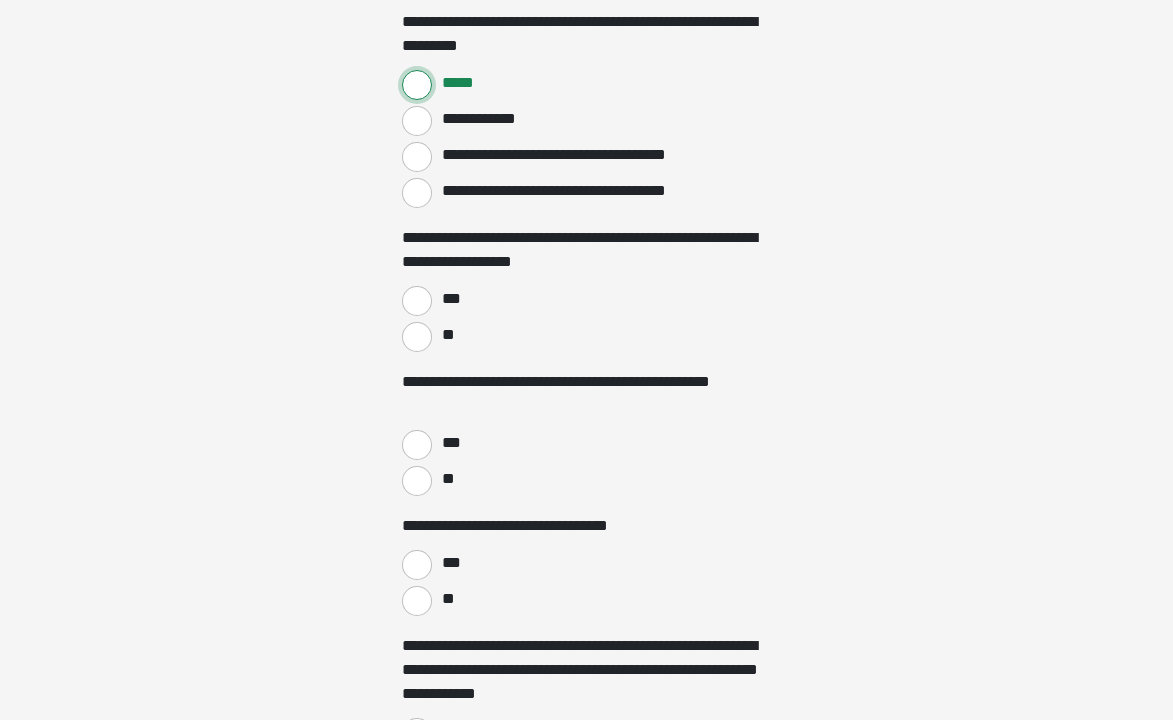 scroll, scrollTop: 2000, scrollLeft: 0, axis: vertical 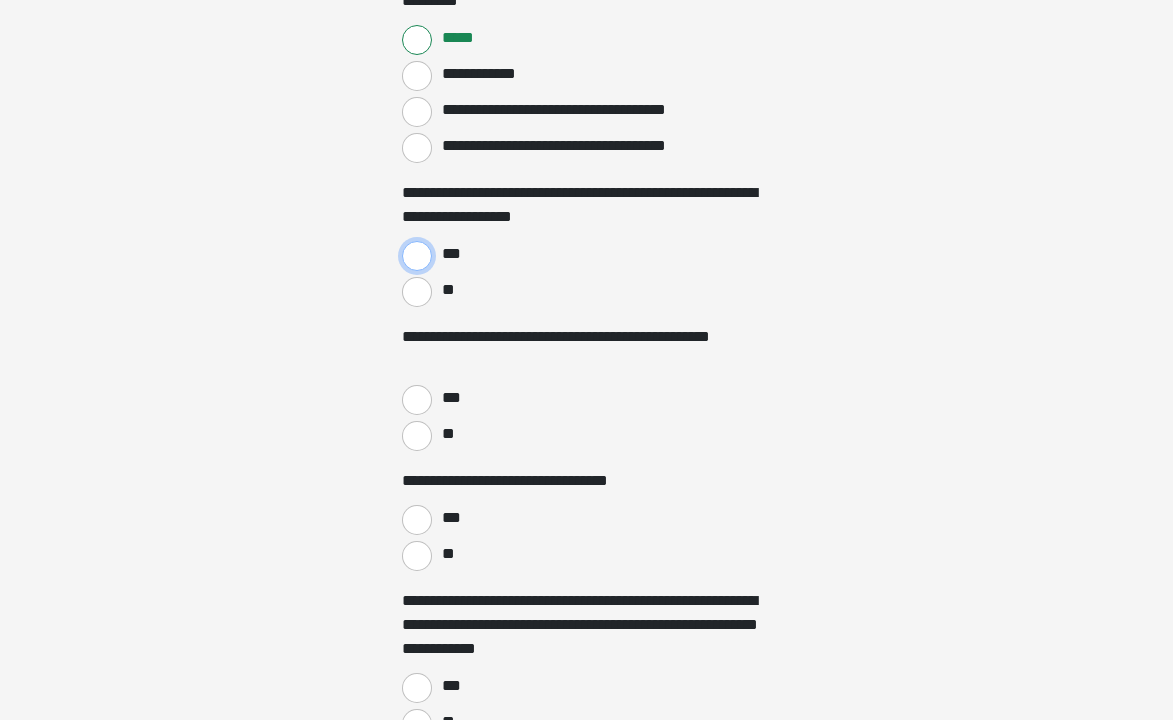 click on "***" at bounding box center (417, 256) 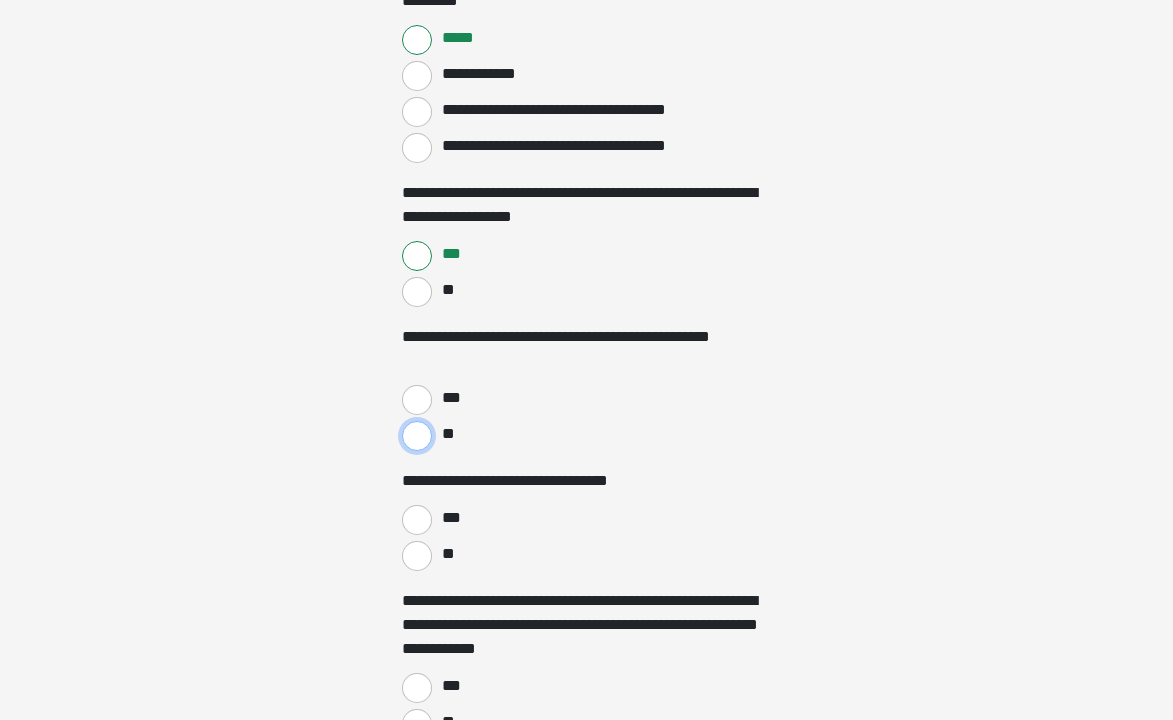 click on "**" at bounding box center [417, 436] 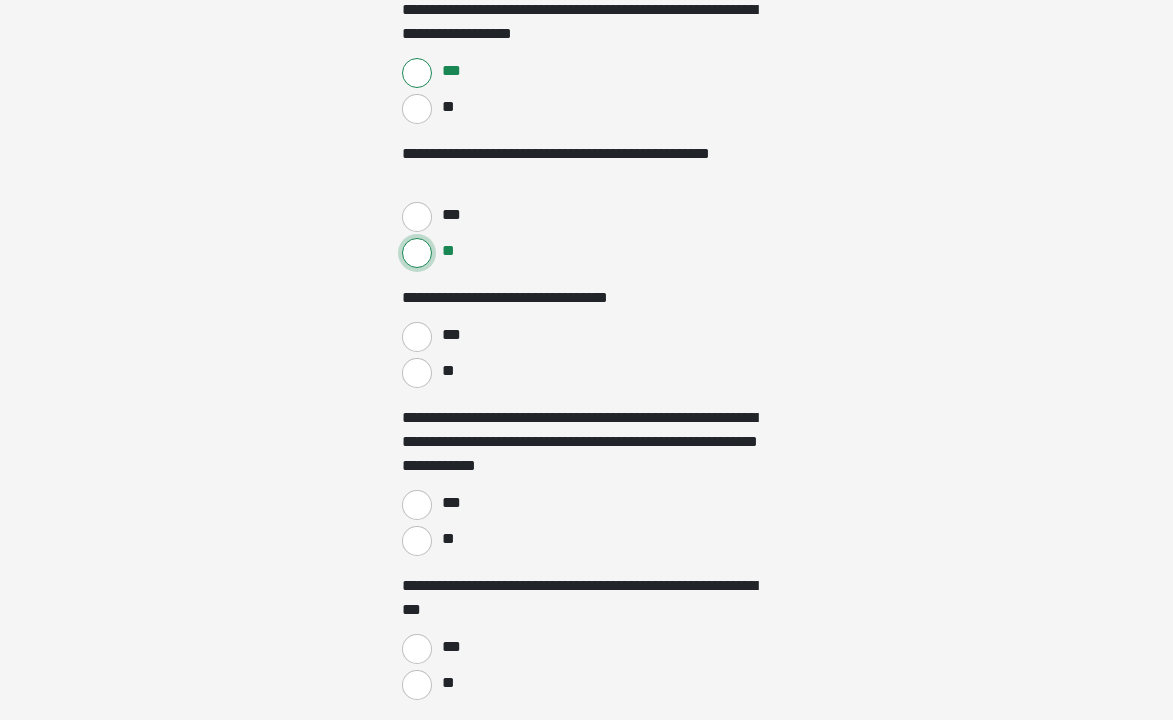 scroll, scrollTop: 2200, scrollLeft: 0, axis: vertical 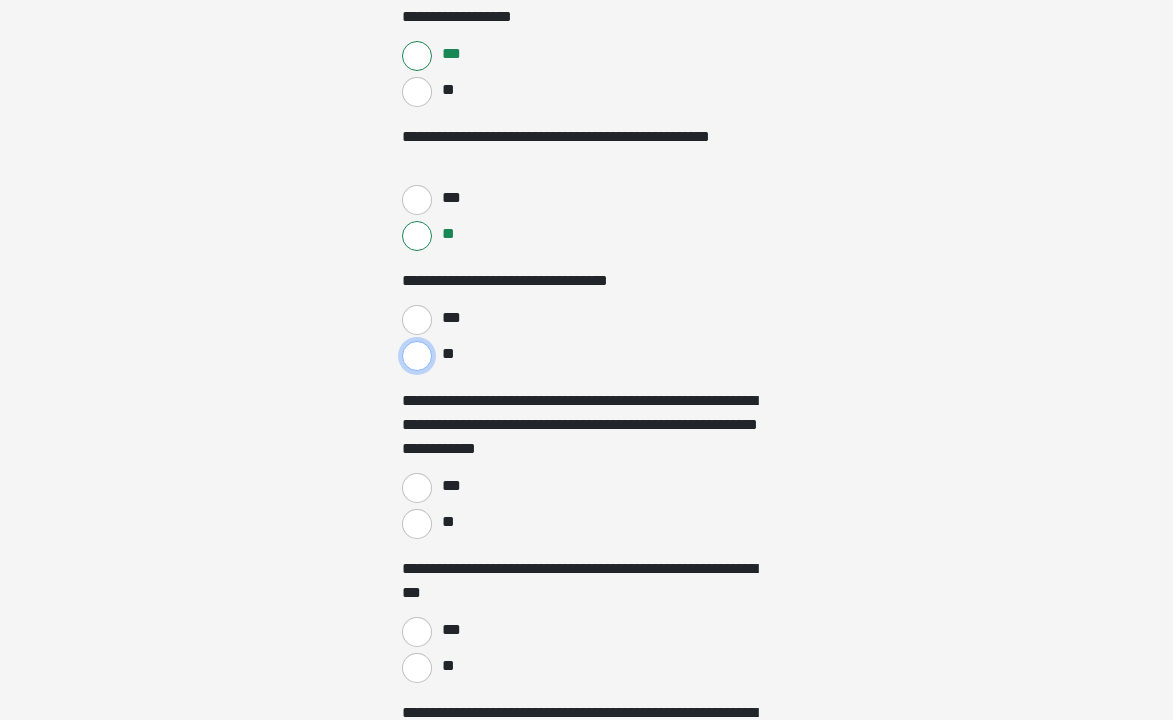 click on "**" at bounding box center (417, 356) 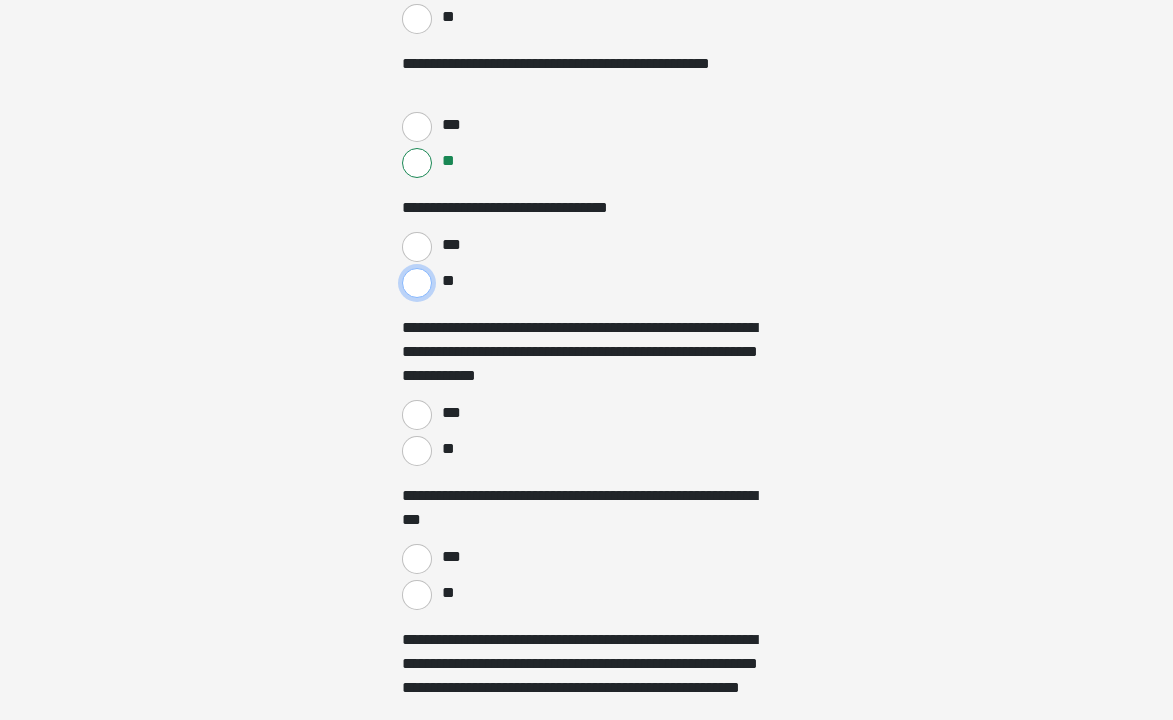 scroll, scrollTop: 2500, scrollLeft: 0, axis: vertical 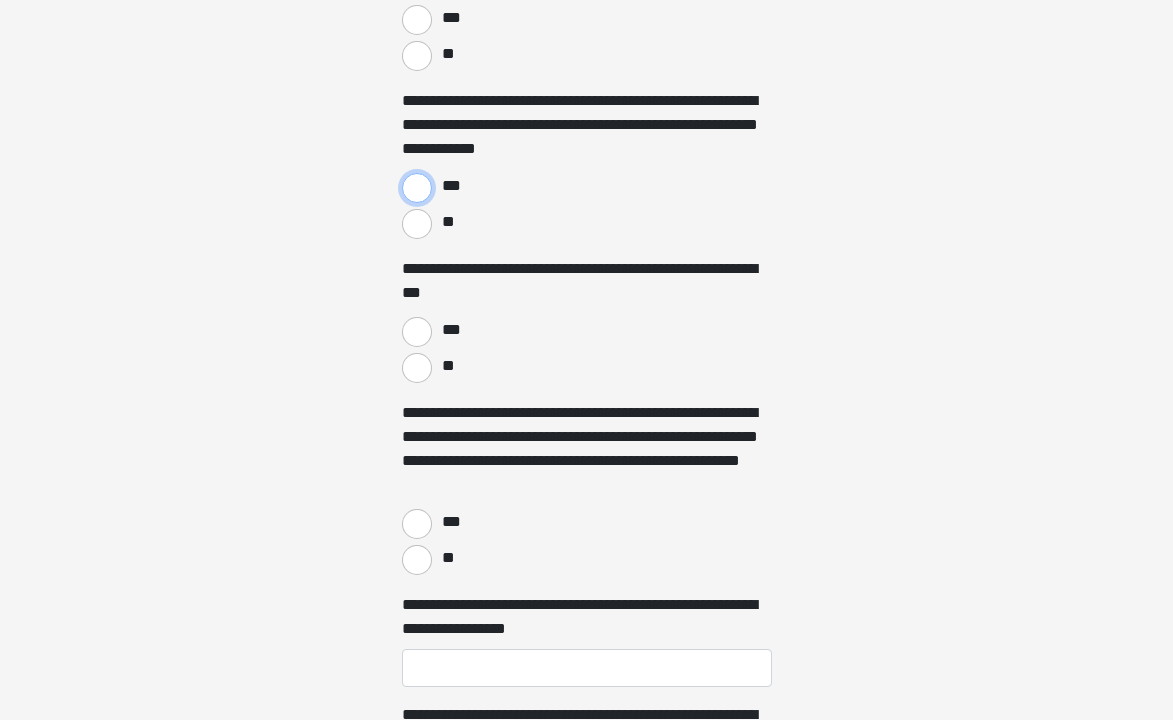 click on "***" at bounding box center (417, 188) 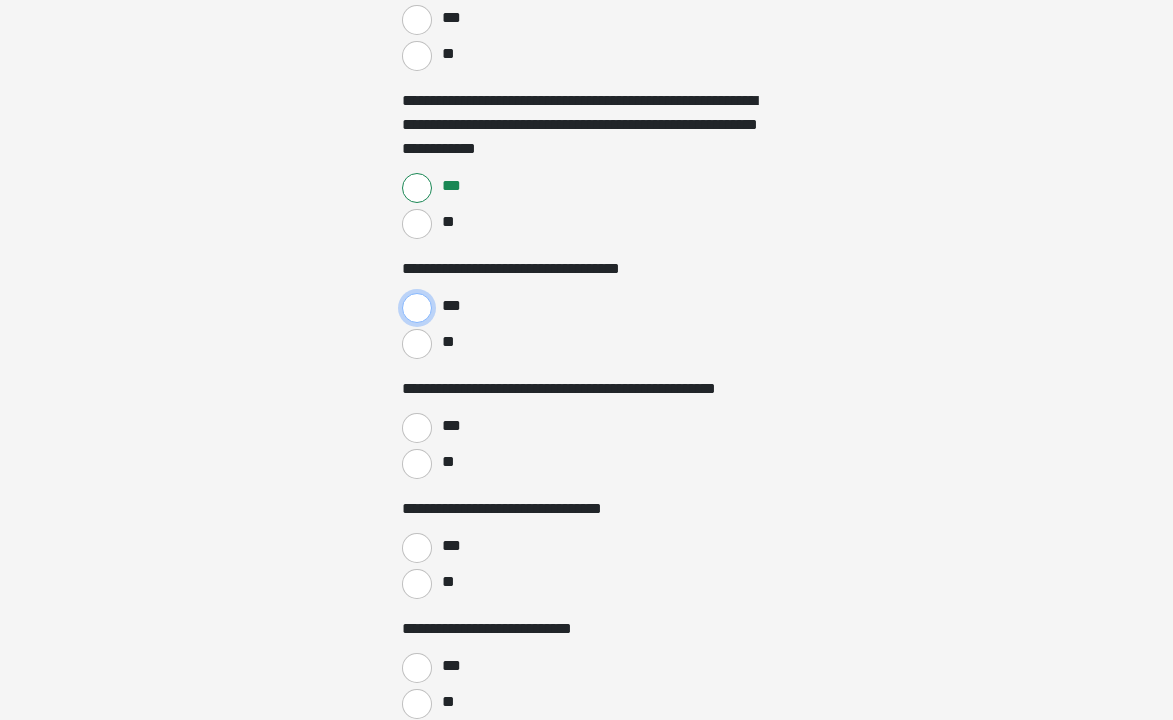 click on "***" at bounding box center (417, 308) 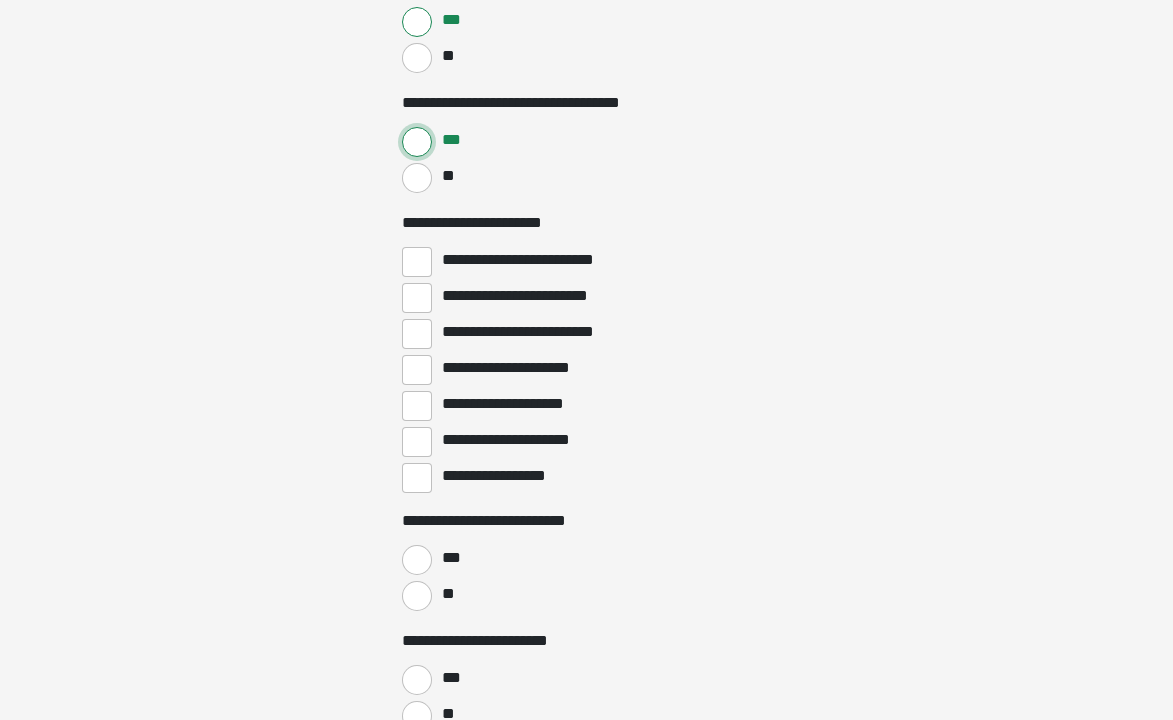 scroll, scrollTop: 2700, scrollLeft: 0, axis: vertical 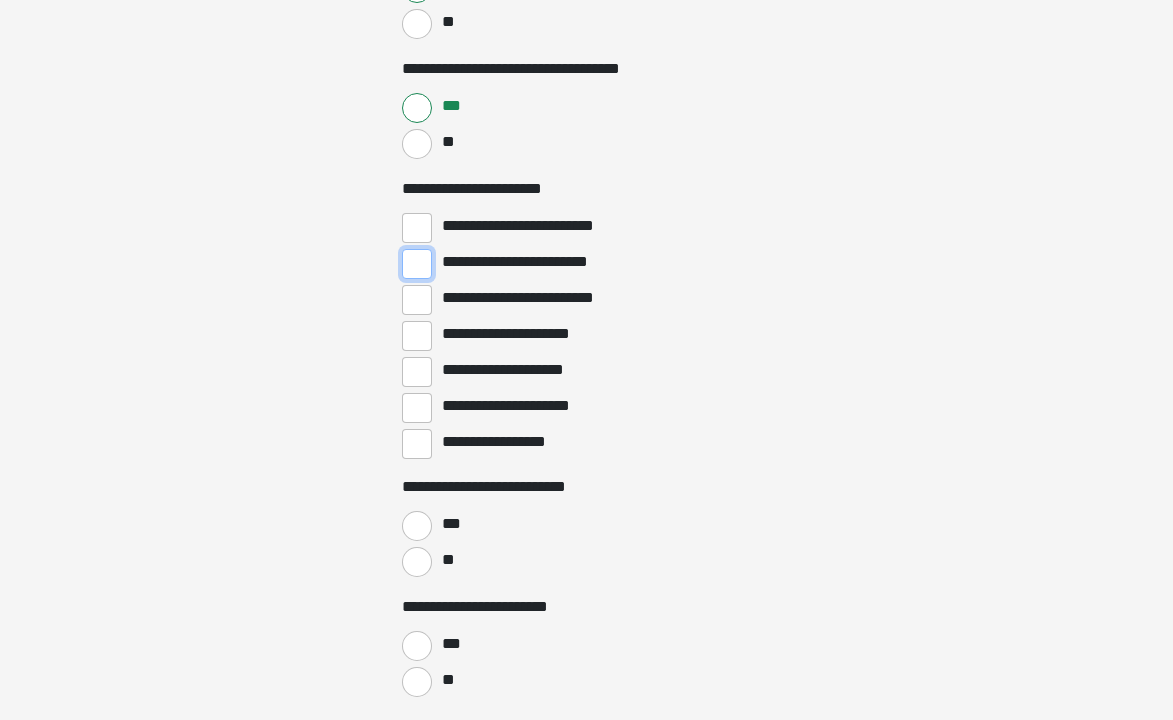 click on "**********" at bounding box center [417, 264] 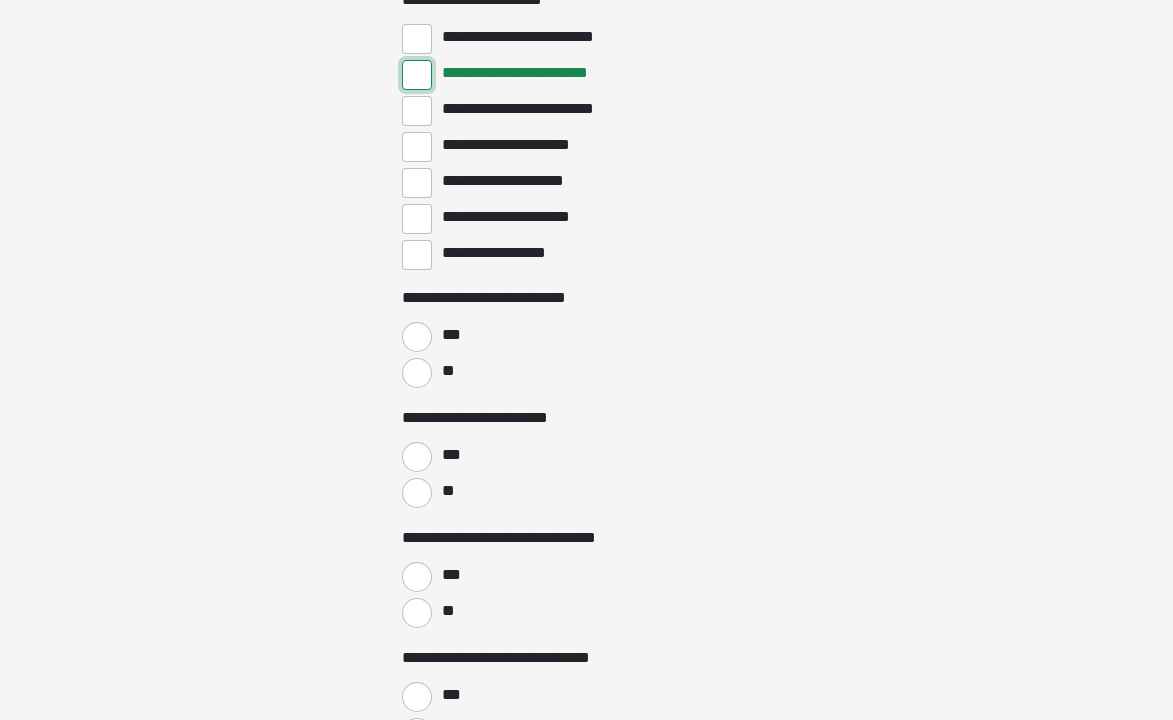 scroll, scrollTop: 2900, scrollLeft: 0, axis: vertical 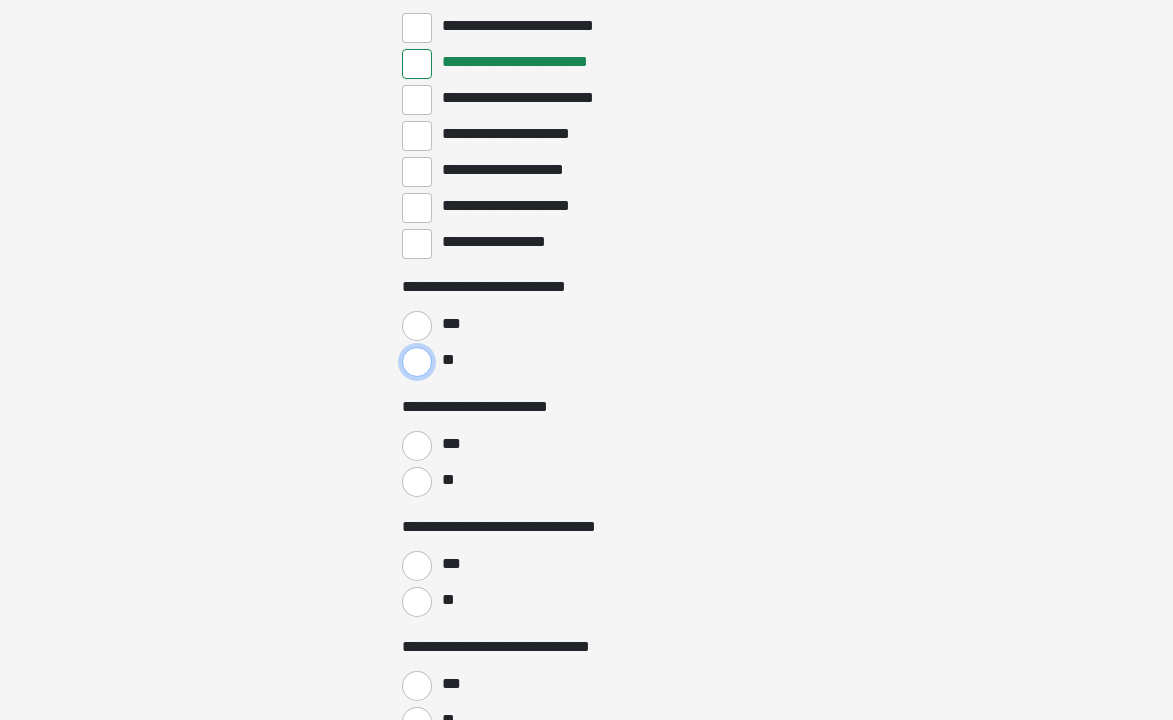 click on "**" at bounding box center [417, 362] 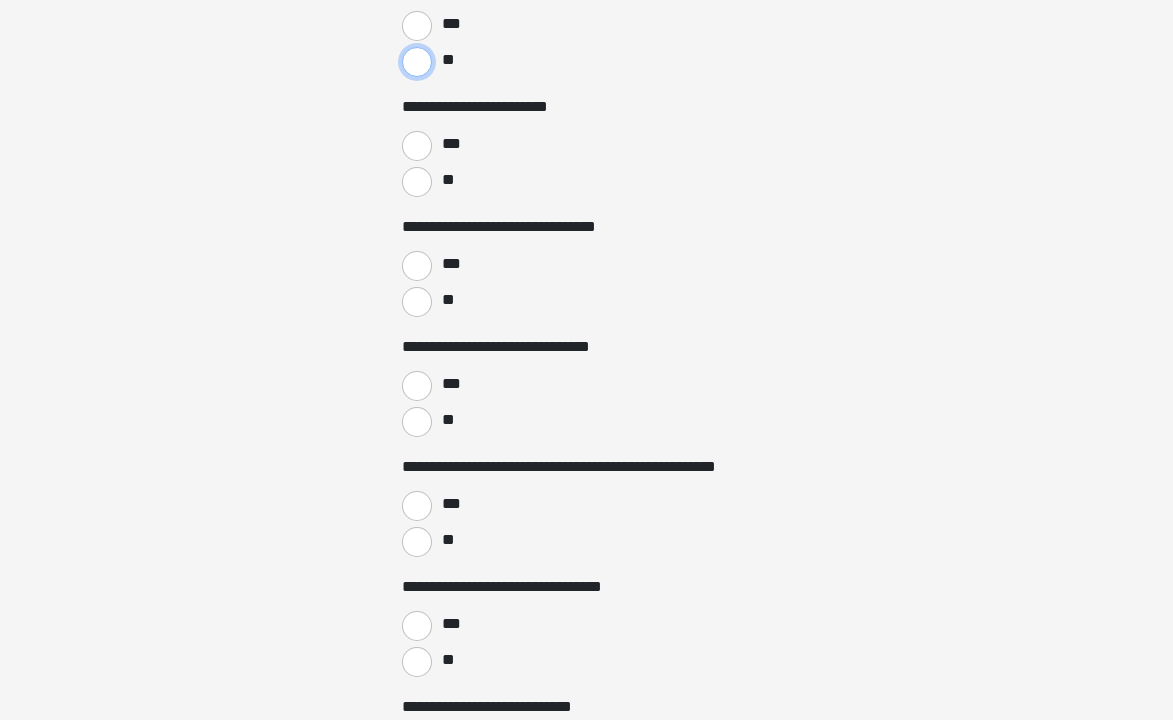 scroll, scrollTop: 3100, scrollLeft: 0, axis: vertical 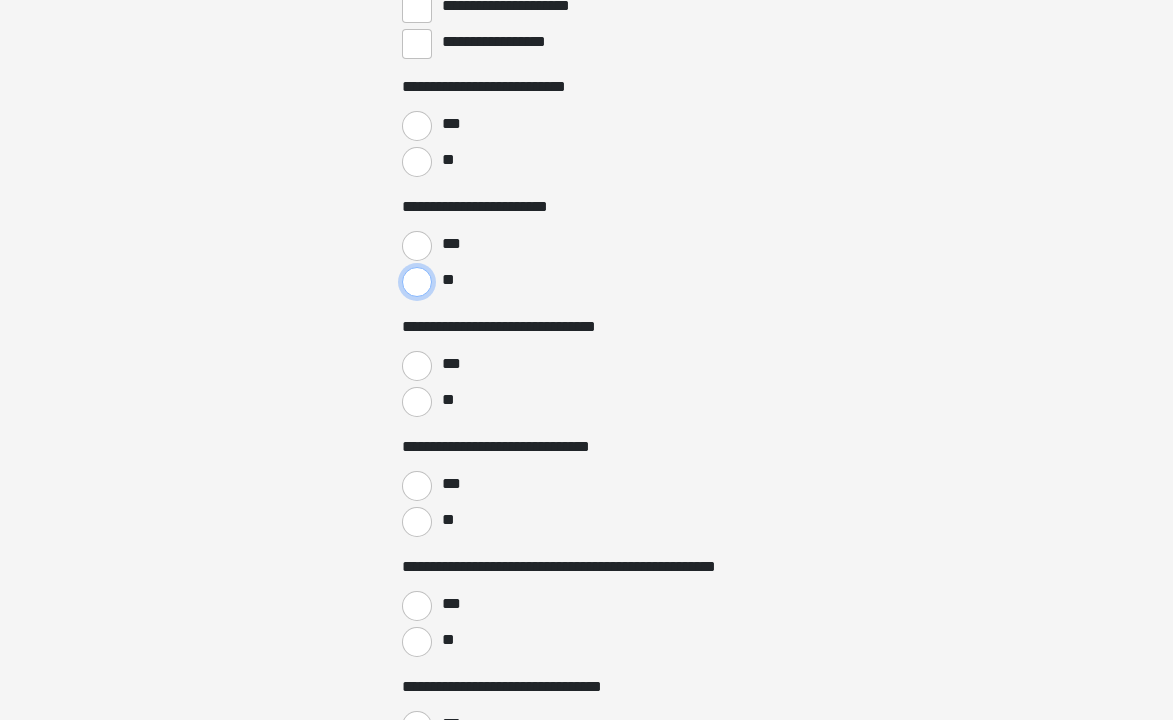 click on "**" at bounding box center (417, 282) 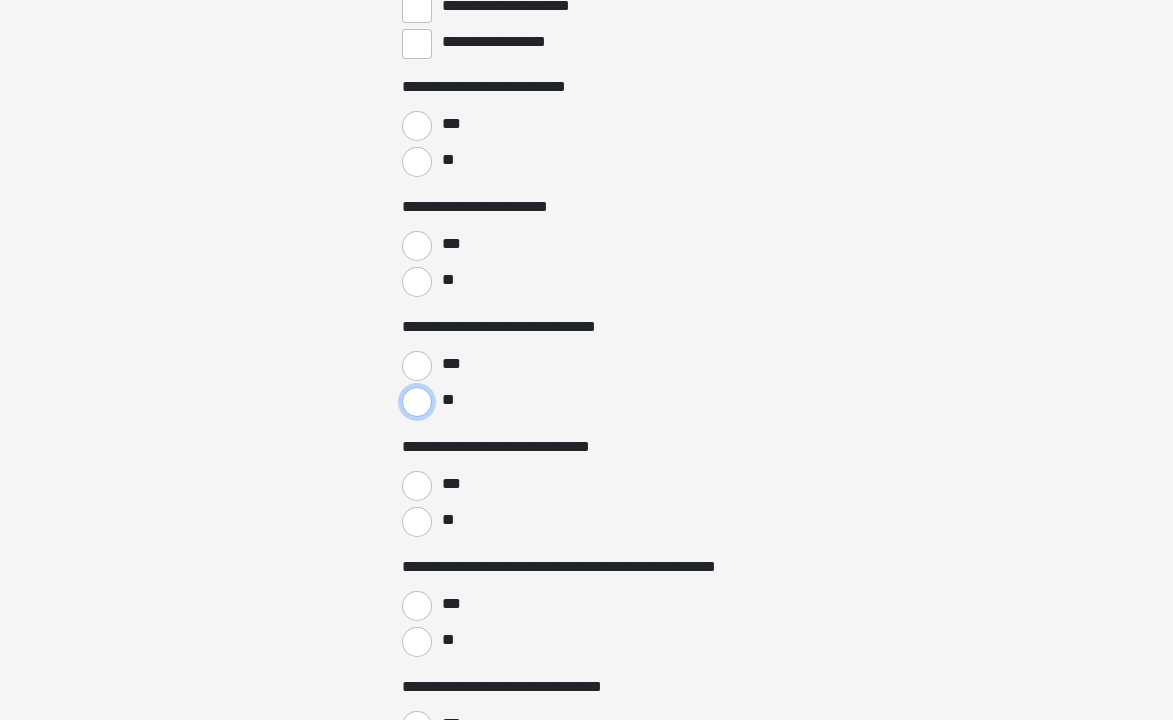 click on "**" at bounding box center (417, 402) 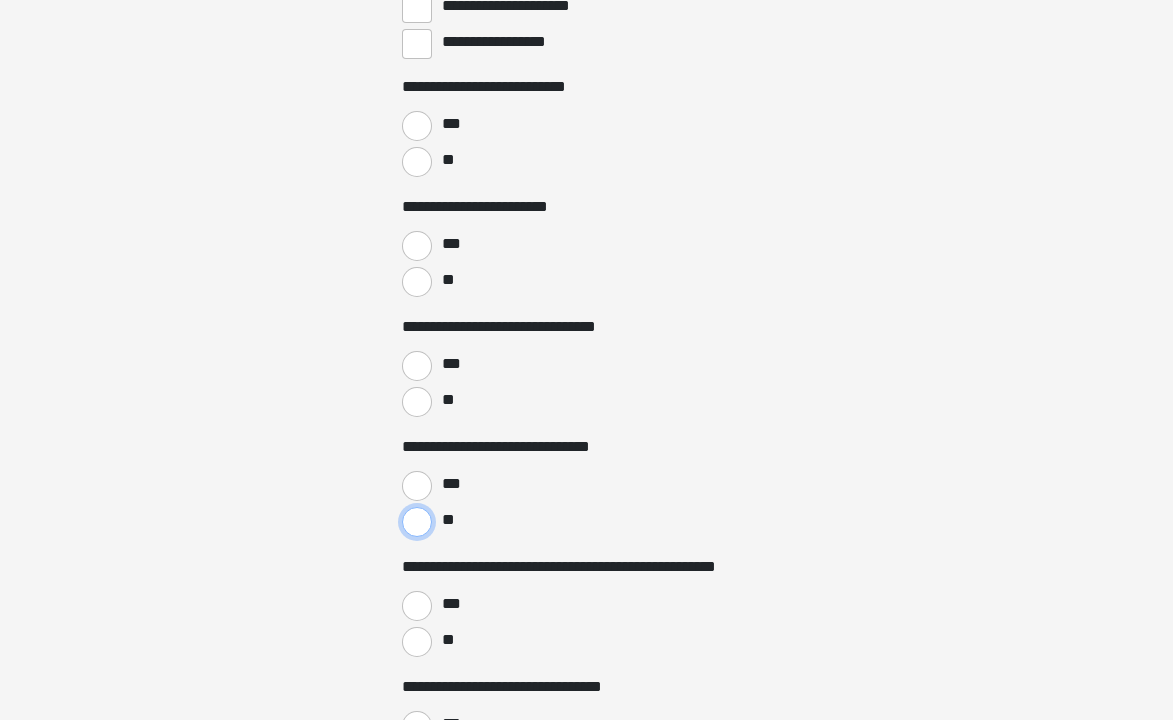 click on "**" at bounding box center [417, 522] 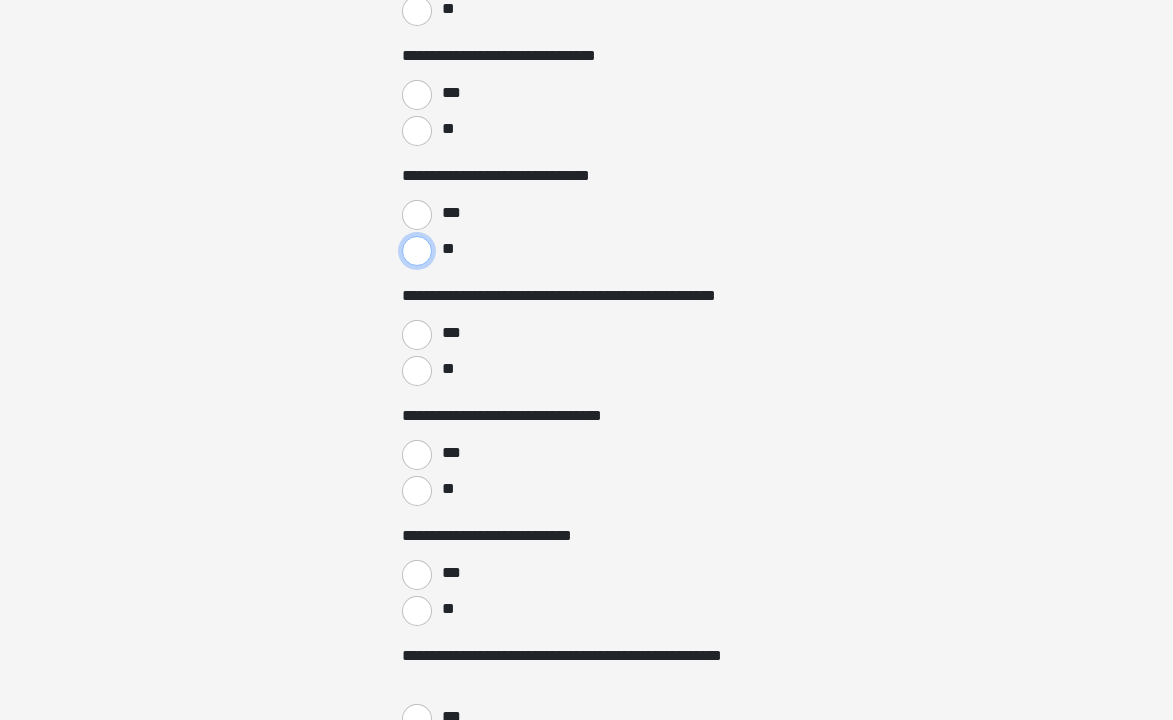 scroll, scrollTop: 3400, scrollLeft: 0, axis: vertical 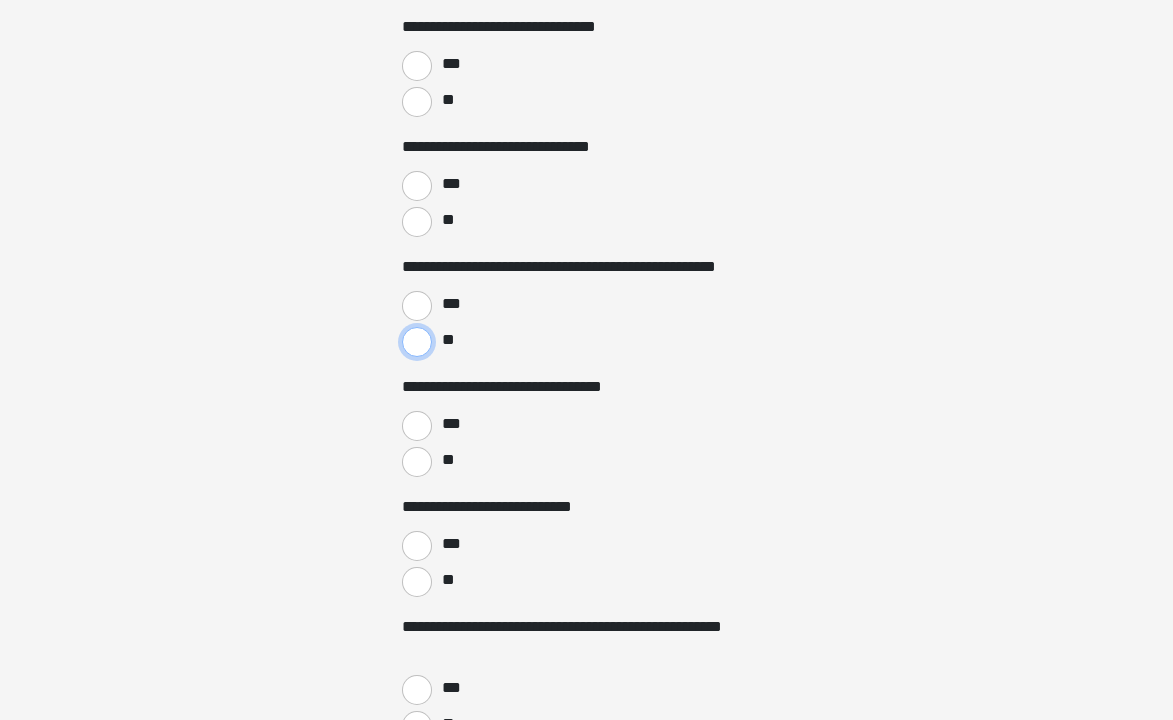 click on "**" at bounding box center [417, 342] 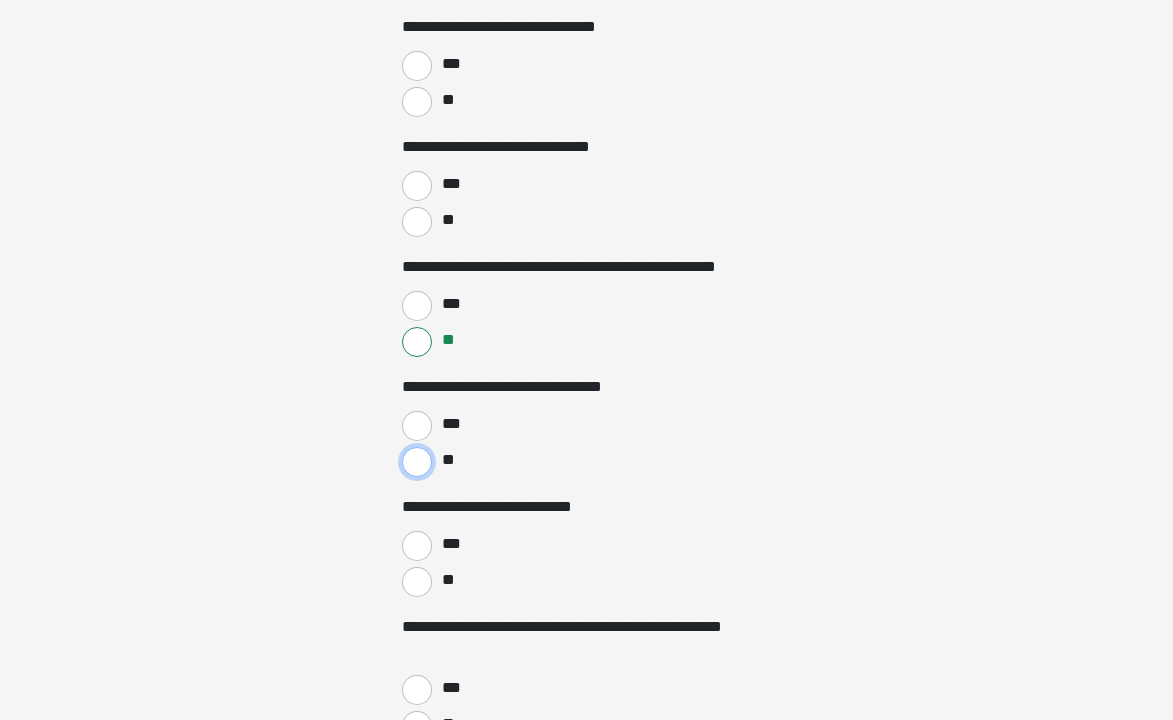 click on "**" at bounding box center (417, 462) 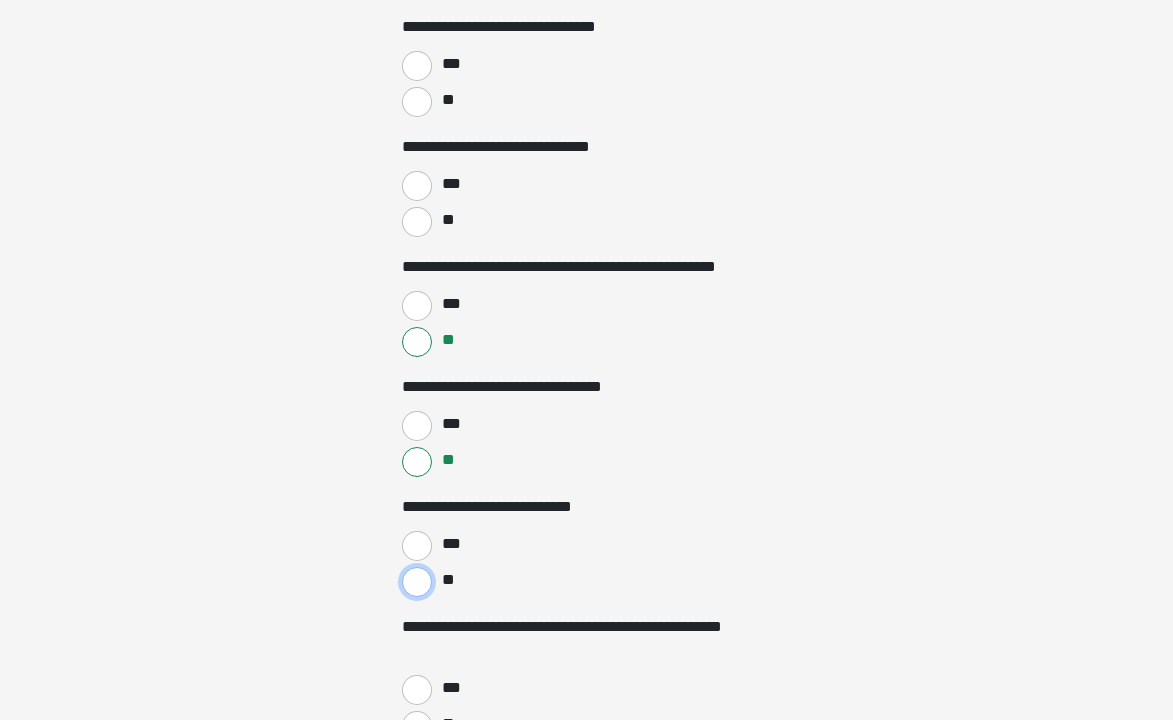 click on "**" at bounding box center (417, 582) 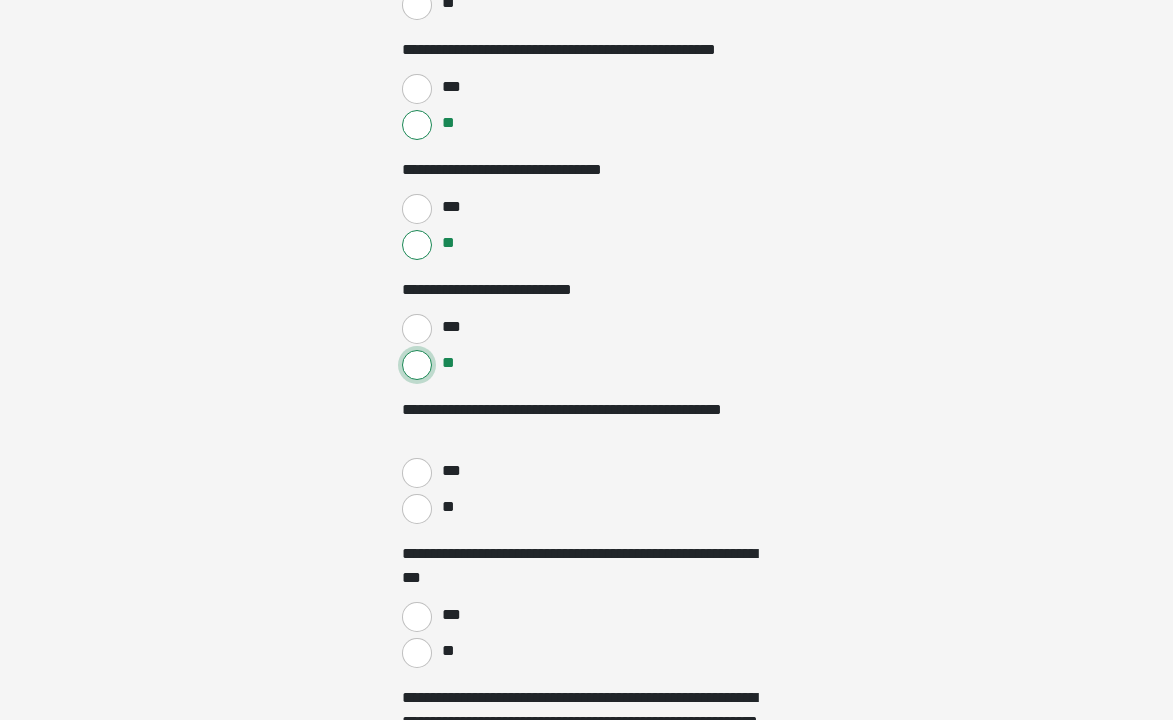 scroll, scrollTop: 3600, scrollLeft: 0, axis: vertical 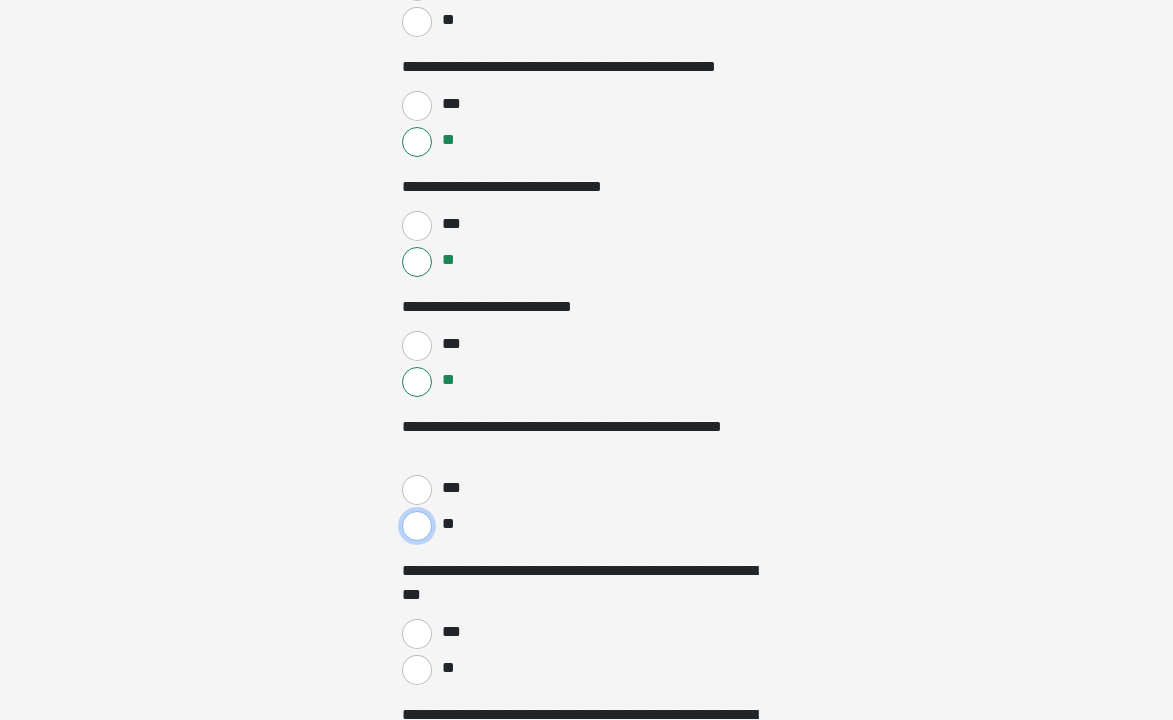 click on "**" at bounding box center [417, 526] 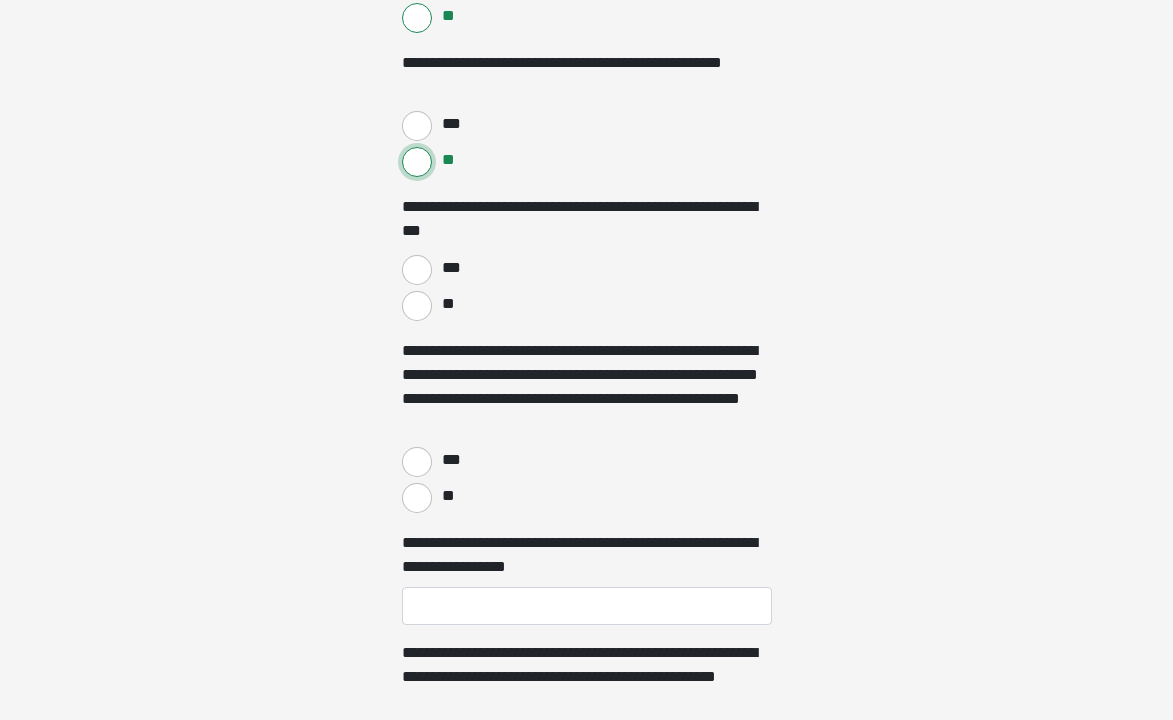 scroll, scrollTop: 4000, scrollLeft: 0, axis: vertical 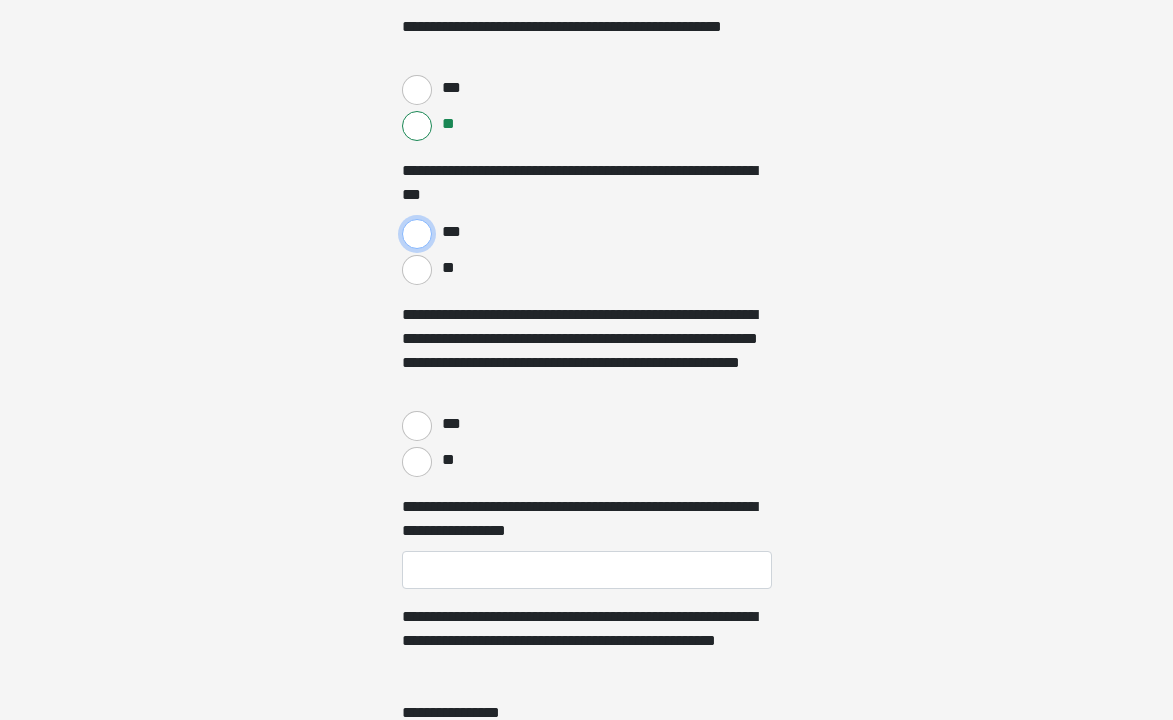 click on "***" at bounding box center [417, 234] 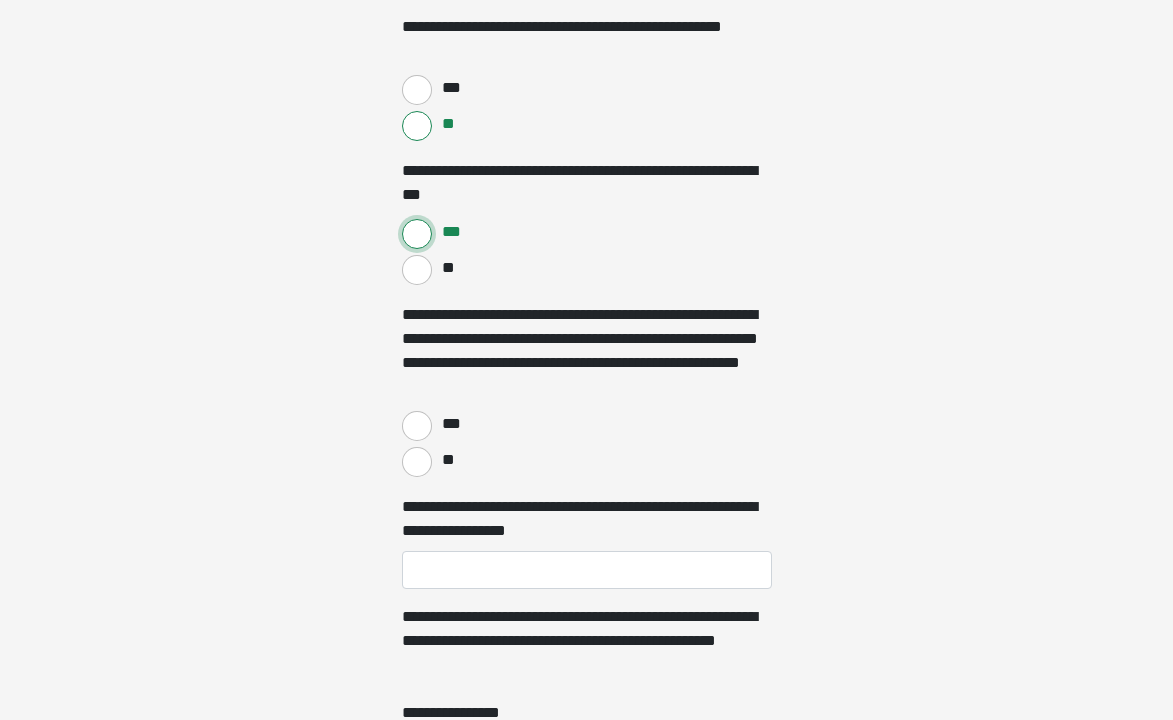 scroll, scrollTop: 4100, scrollLeft: 0, axis: vertical 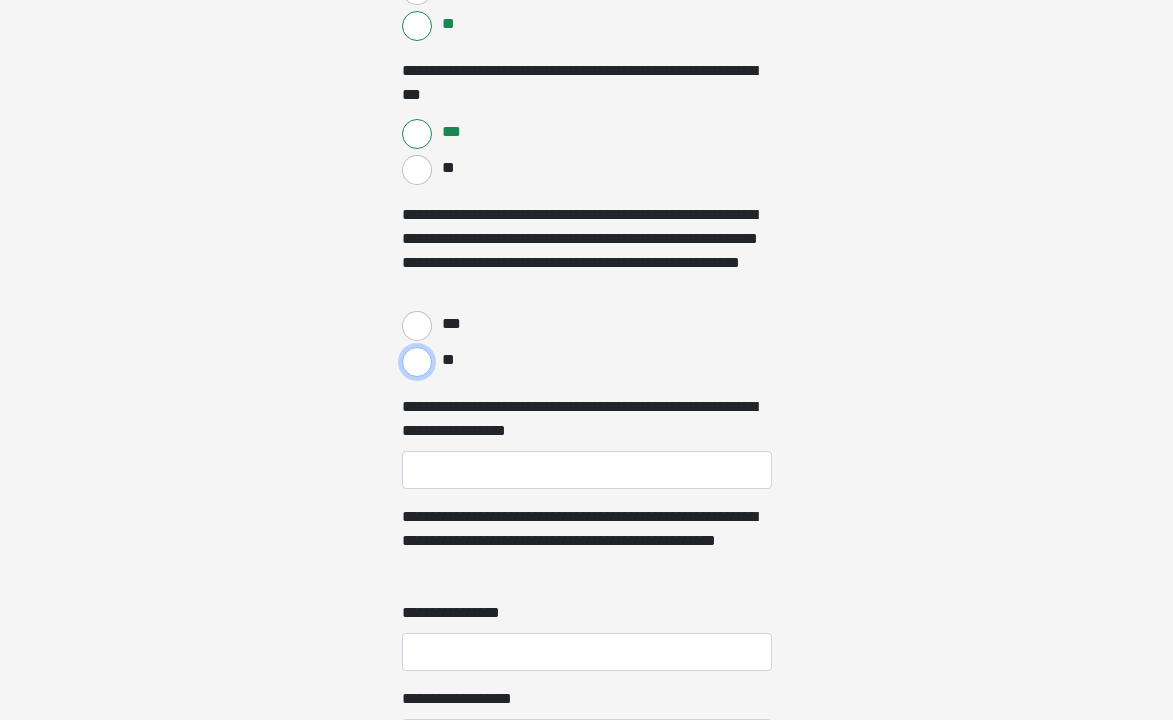 click on "**" at bounding box center (417, 362) 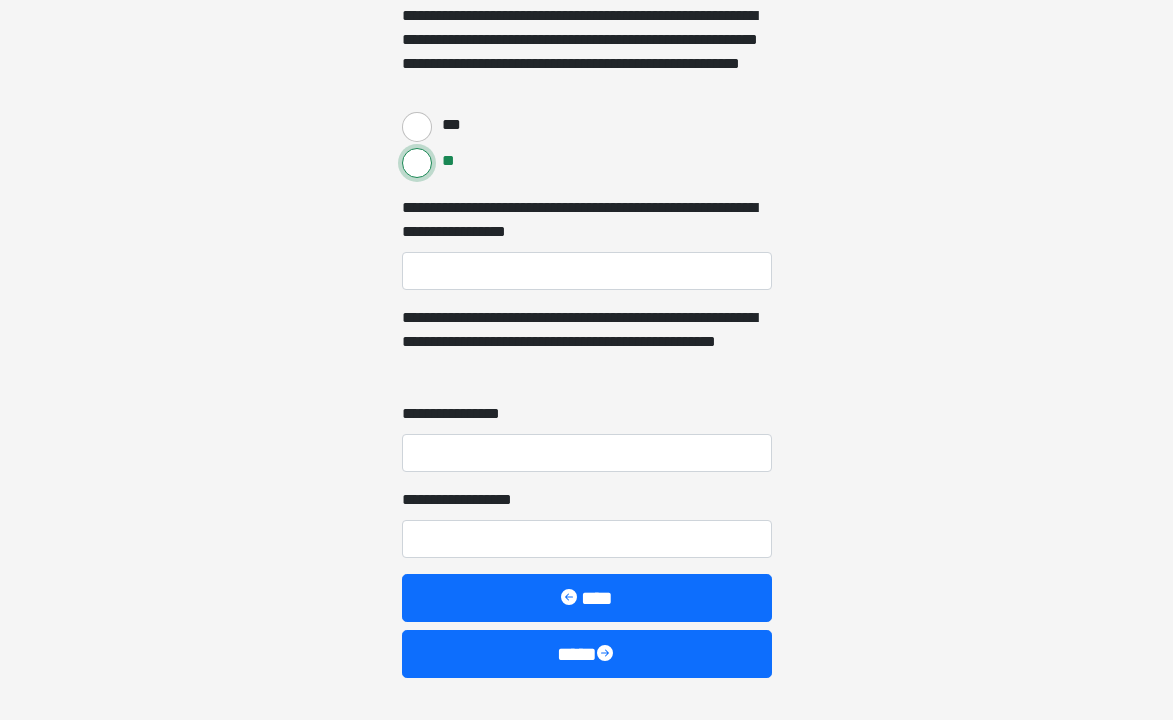 scroll, scrollTop: 4300, scrollLeft: 0, axis: vertical 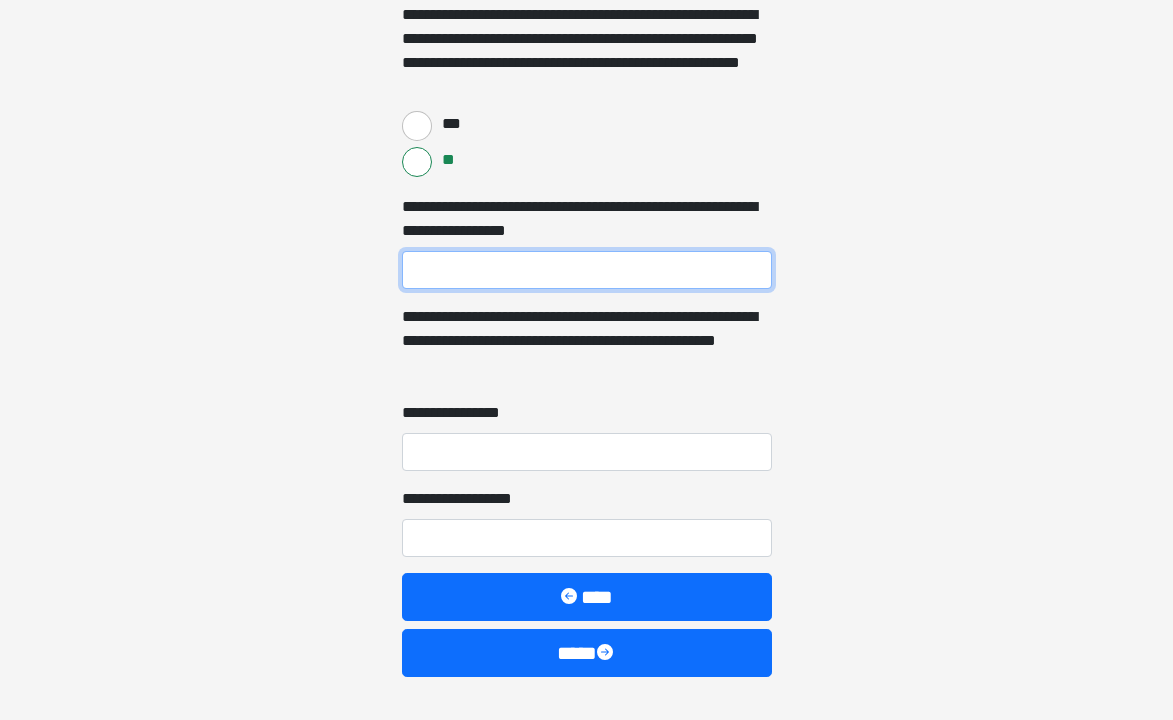 click on "**********" at bounding box center (587, 270) 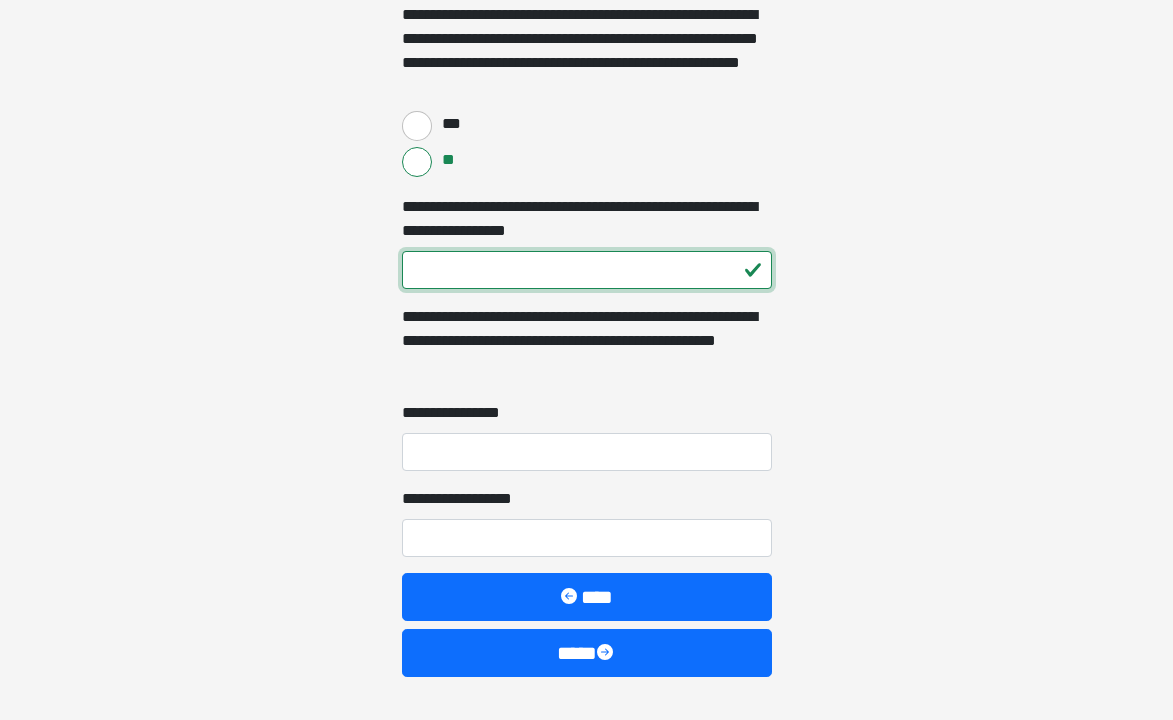 type on "***" 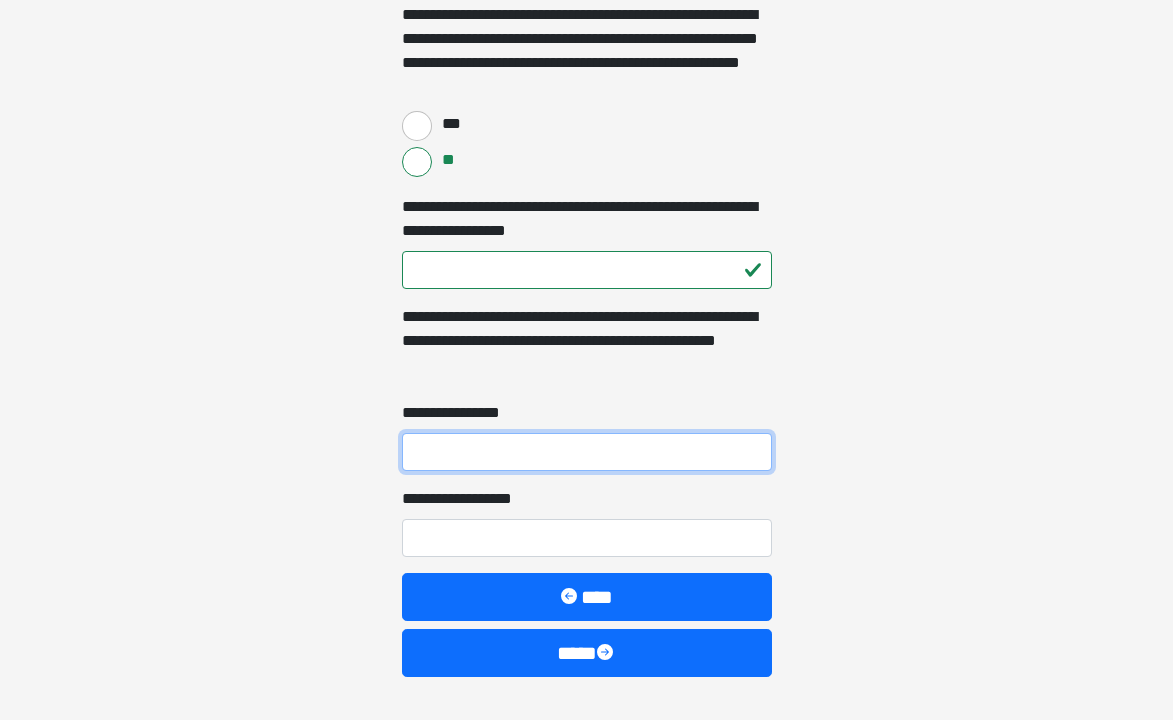 click on "**********" at bounding box center (587, 452) 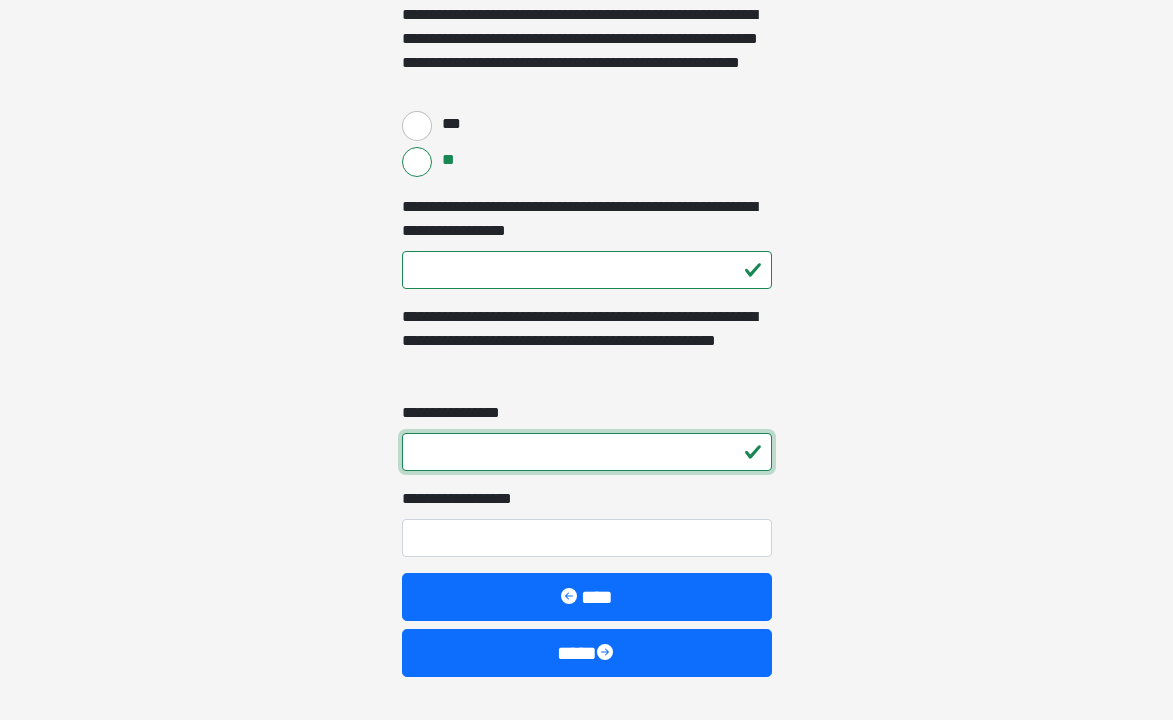 type on "*" 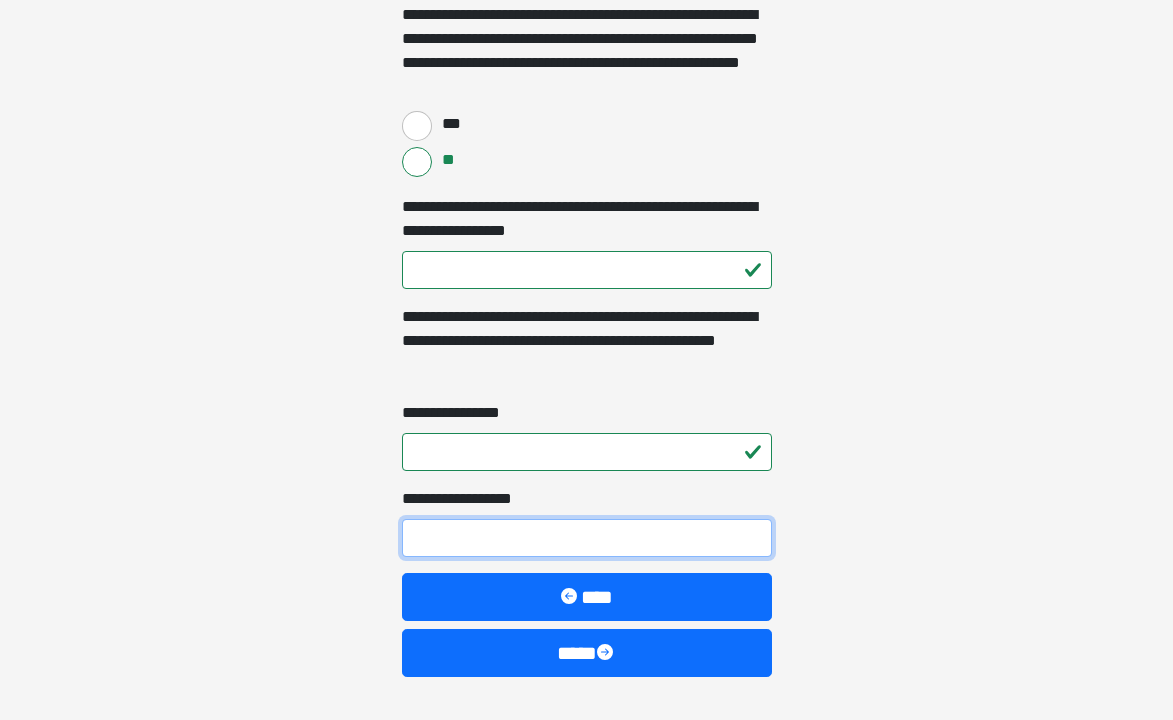click on "**********" at bounding box center (587, 538) 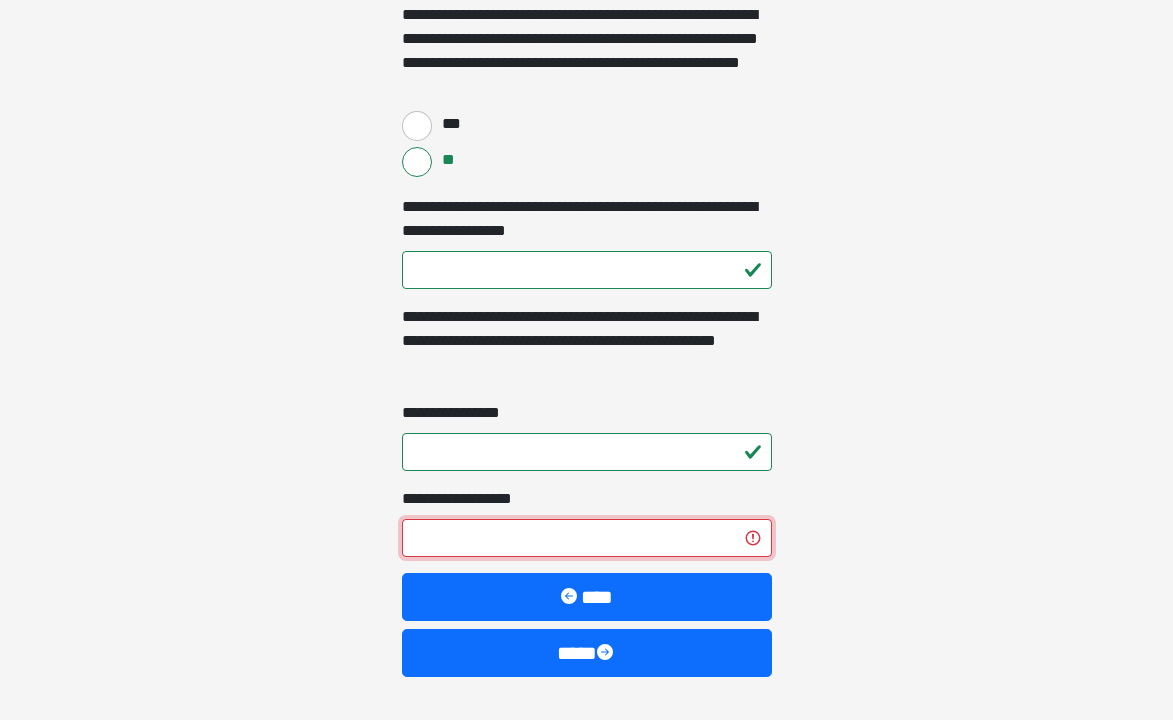 click on "***" at bounding box center [587, 538] 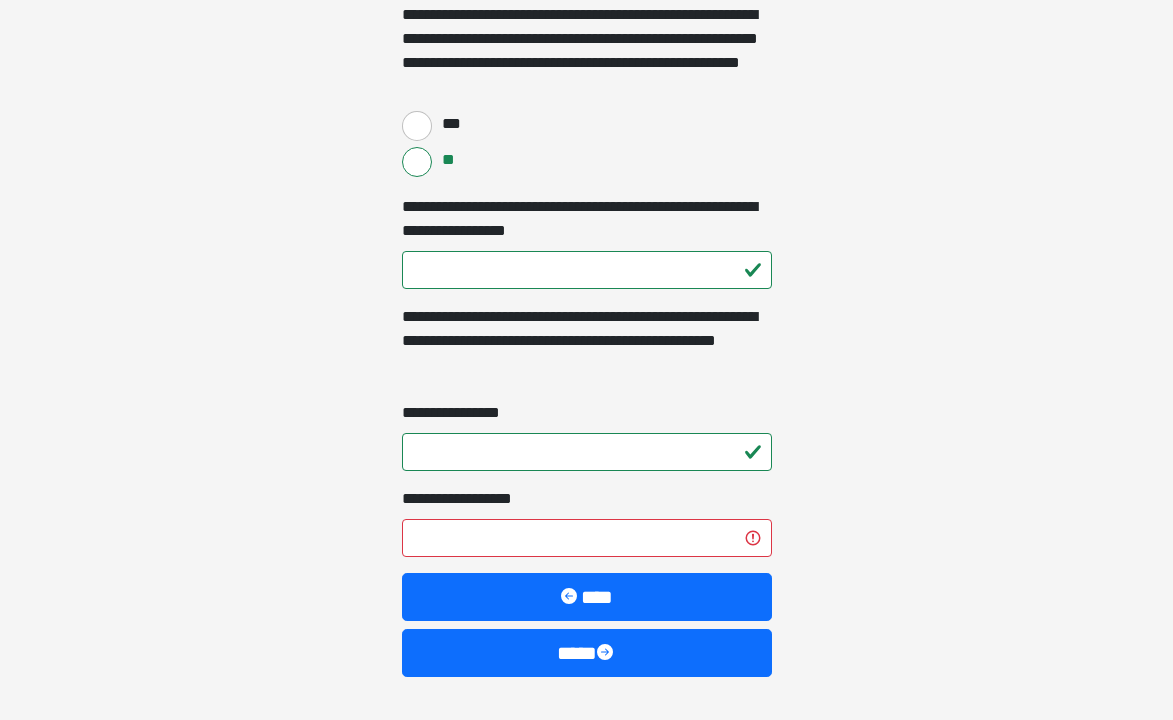 click on "**********" at bounding box center (586, -3940) 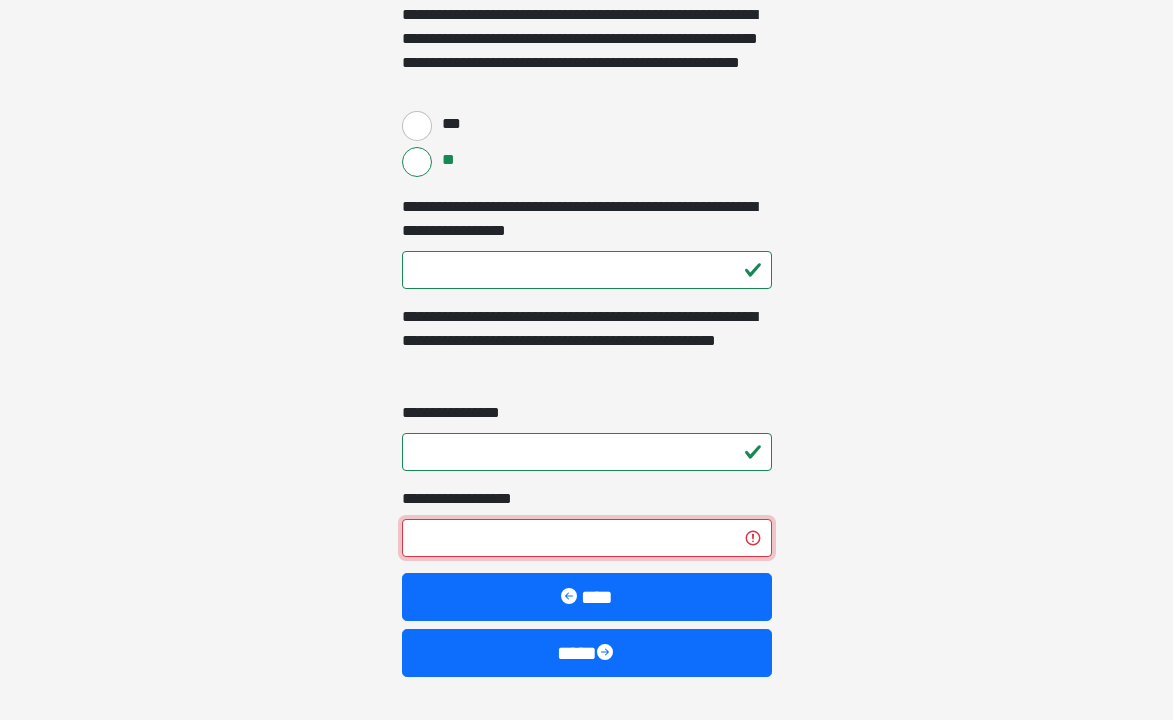 click on "***" at bounding box center [587, 538] 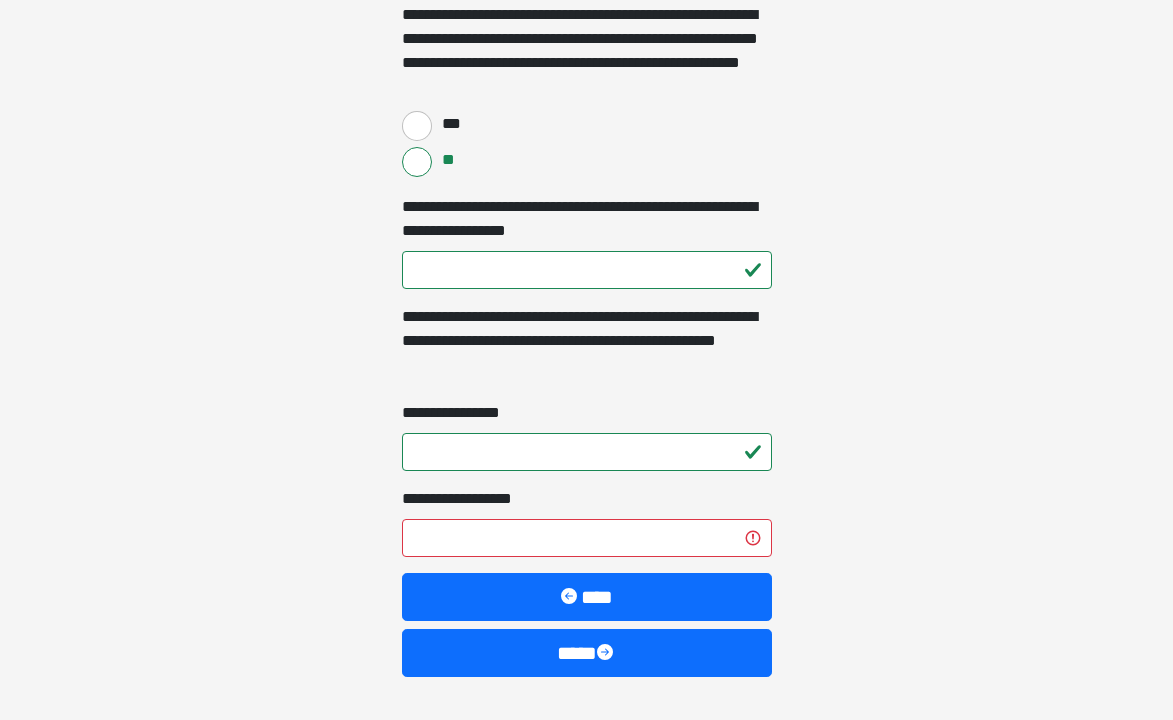 click on "**********" at bounding box center [586, -3940] 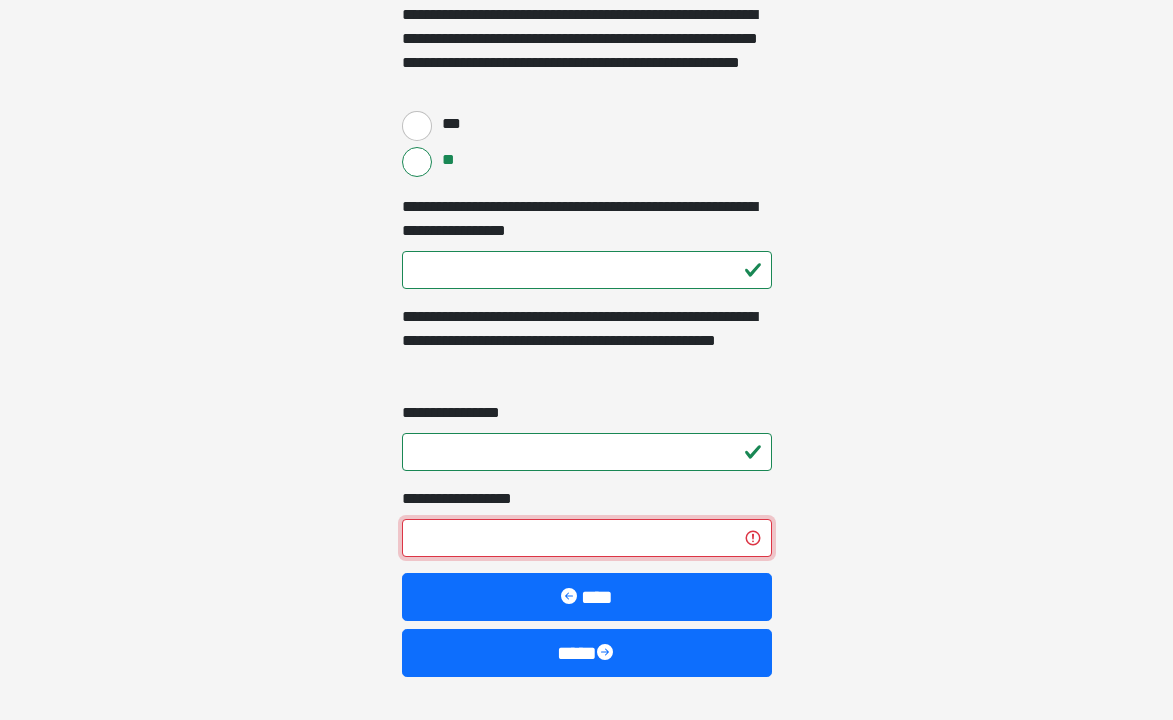 click on "***" at bounding box center [587, 538] 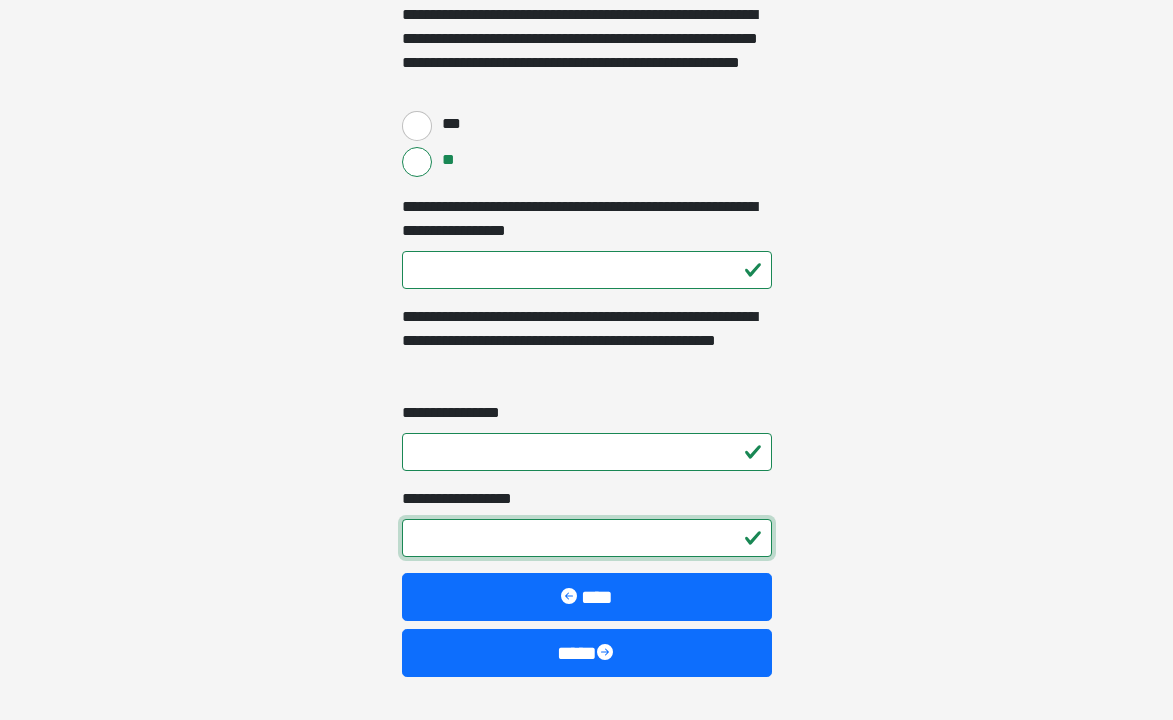 type on "*" 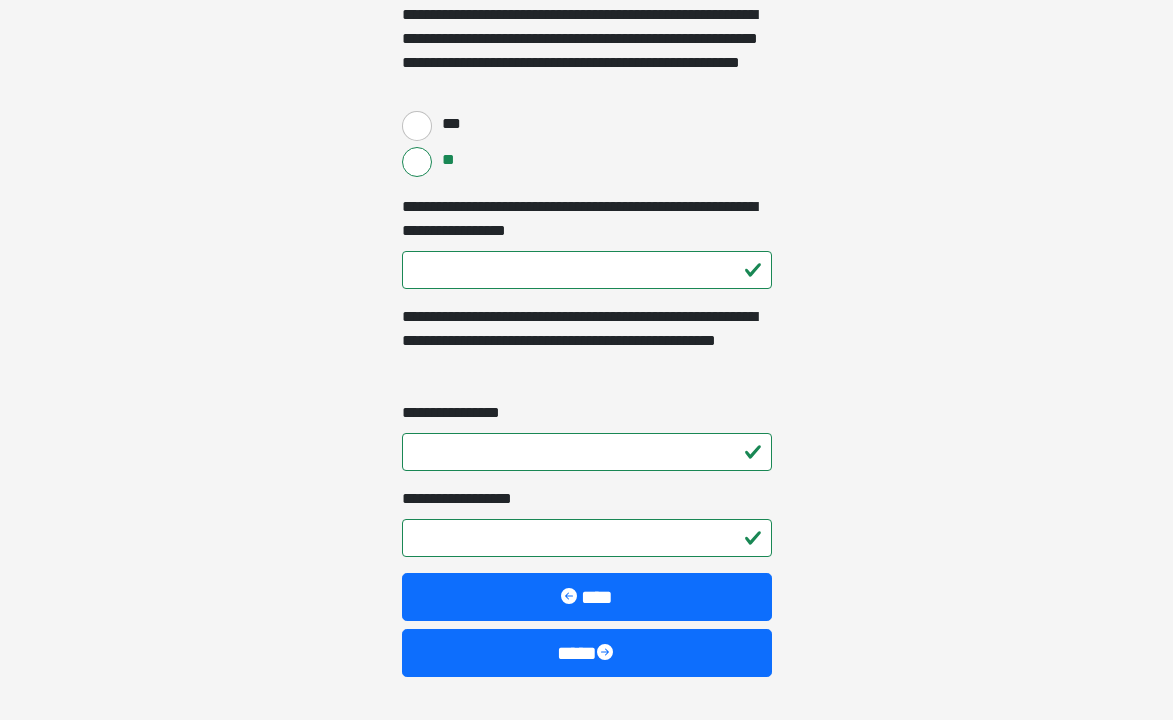 click on "**********" at bounding box center [586, -3940] 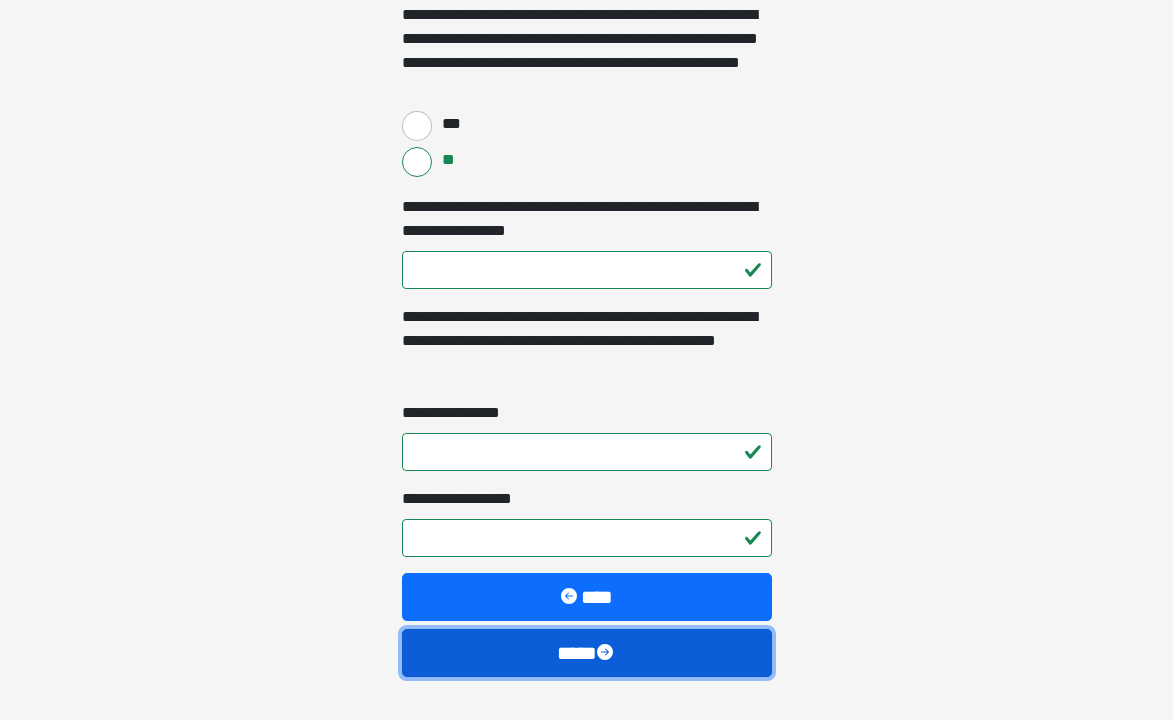 click on "****" at bounding box center (587, 653) 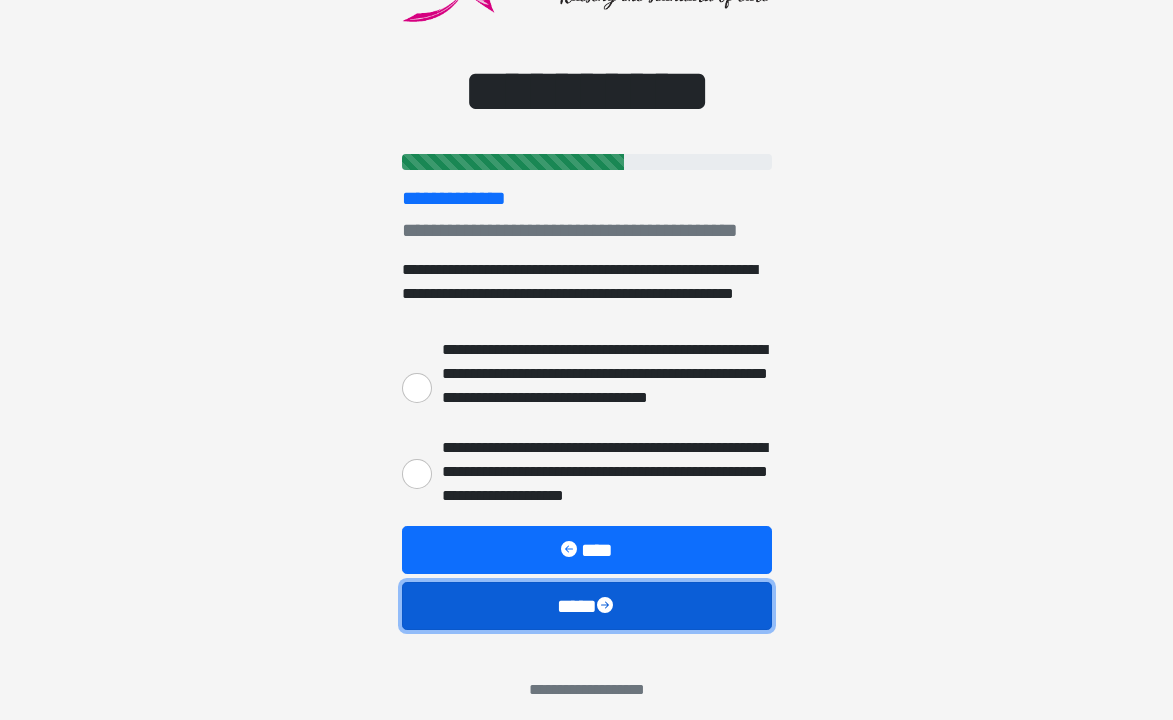 scroll, scrollTop: 140, scrollLeft: 0, axis: vertical 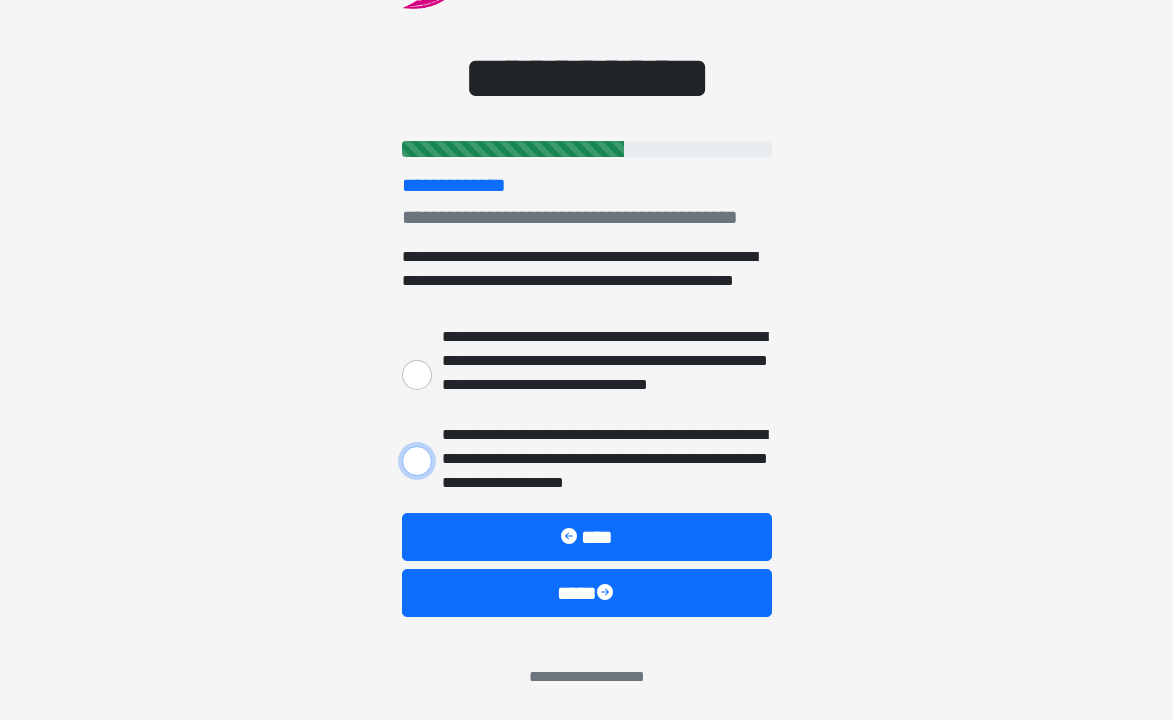 click on "**********" at bounding box center (417, 461) 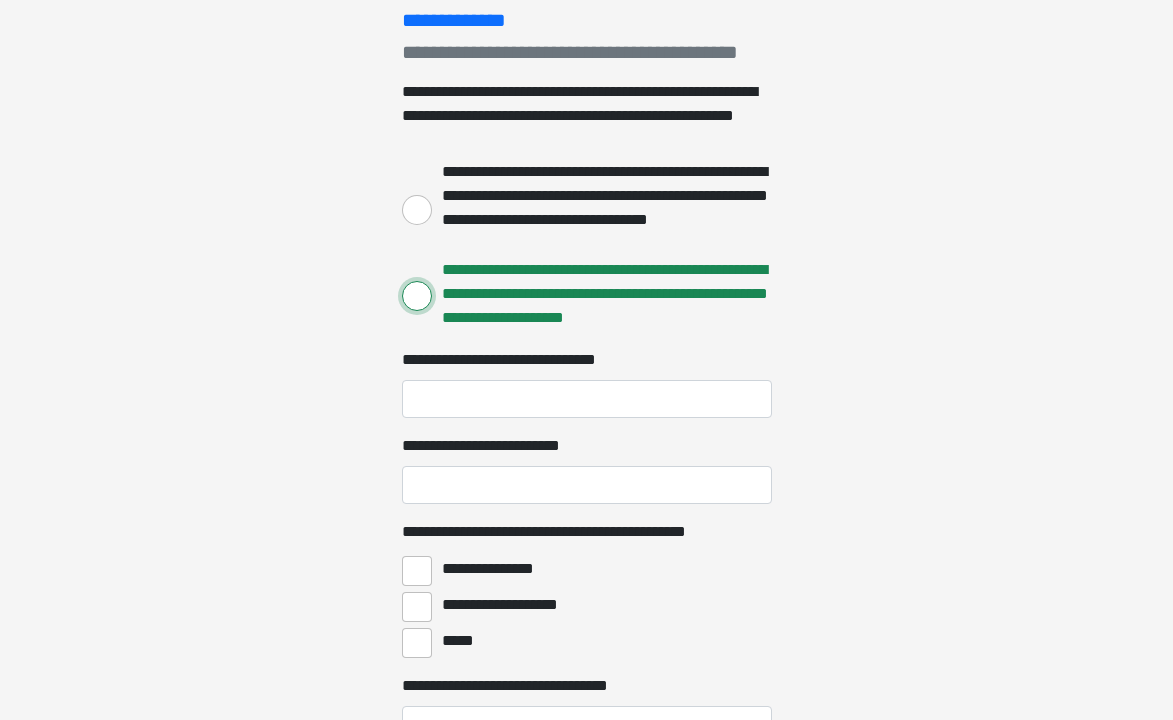 scroll, scrollTop: 340, scrollLeft: 0, axis: vertical 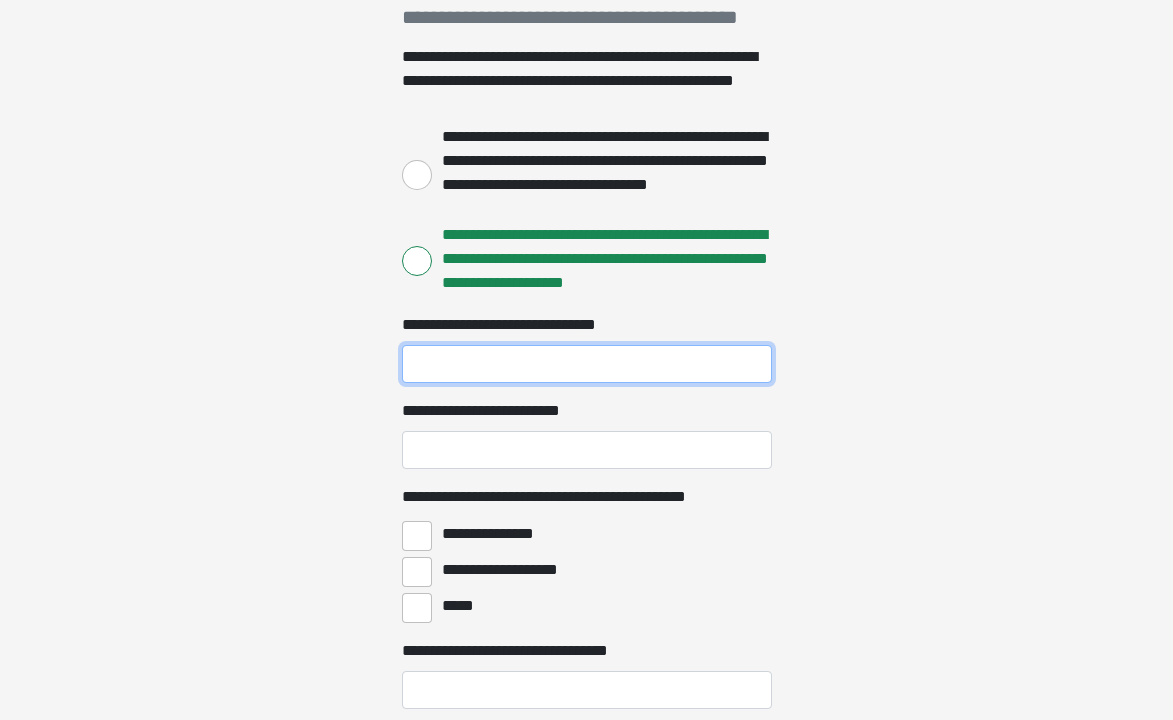 click on "**********" at bounding box center [587, 364] 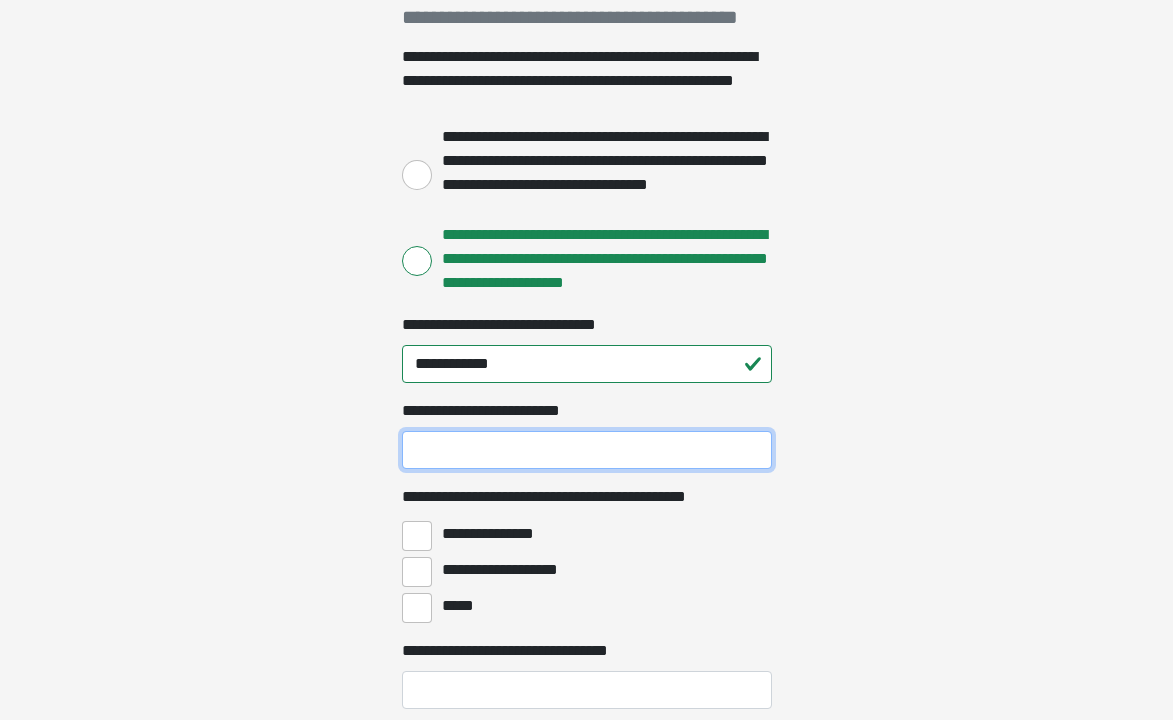 click on "**********" at bounding box center [587, 450] 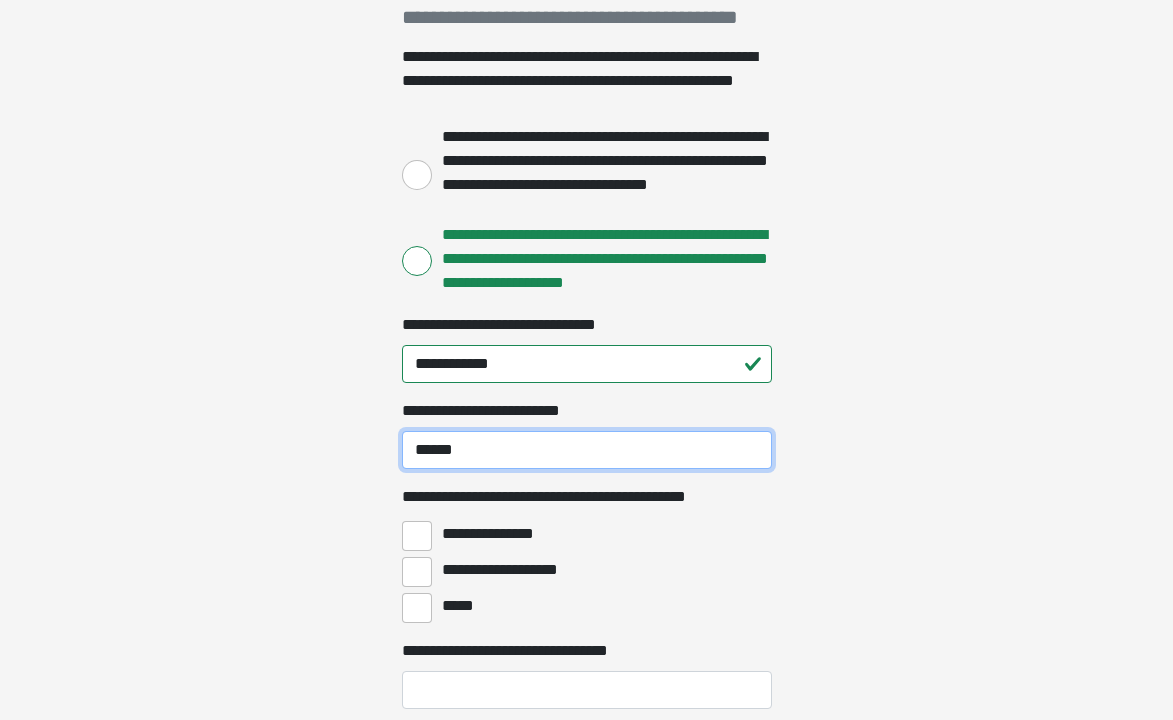 type on "******" 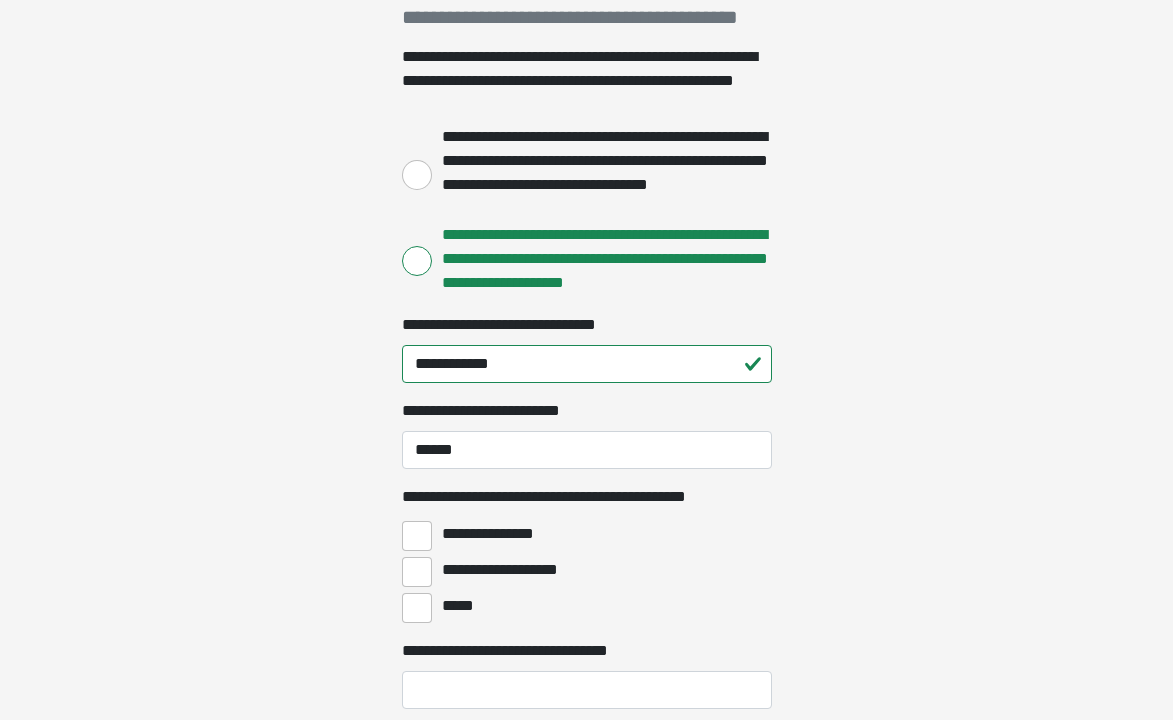 click on "**********" at bounding box center (586, 20) 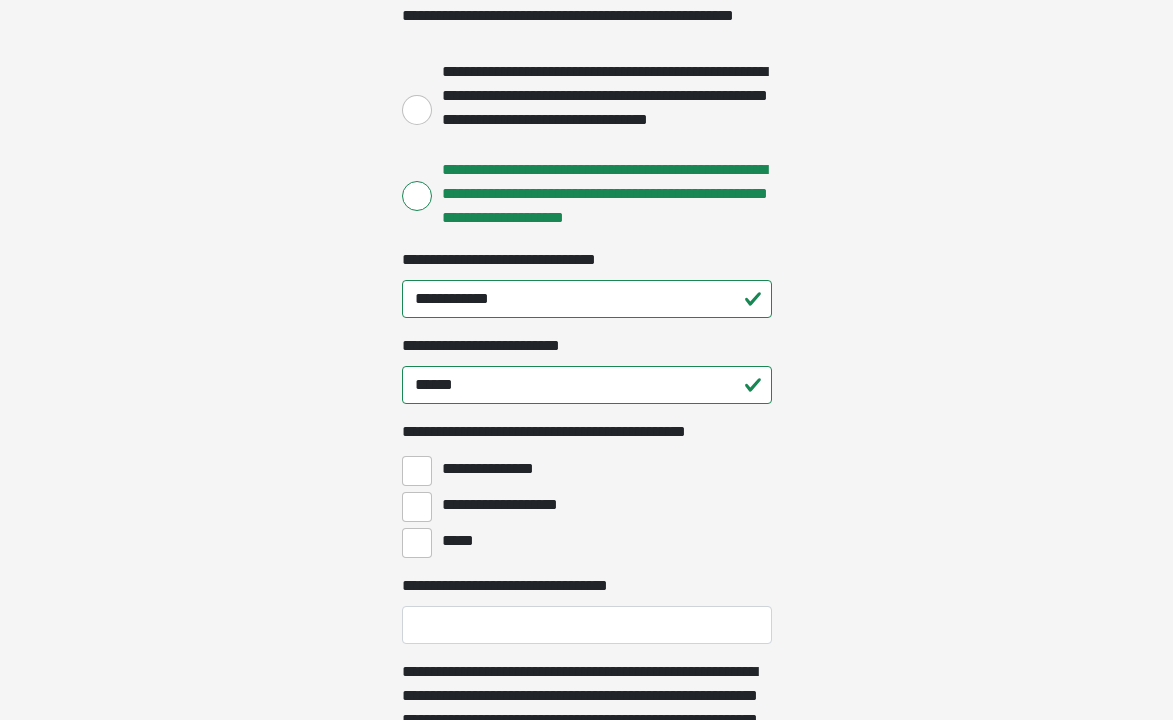 scroll, scrollTop: 440, scrollLeft: 0, axis: vertical 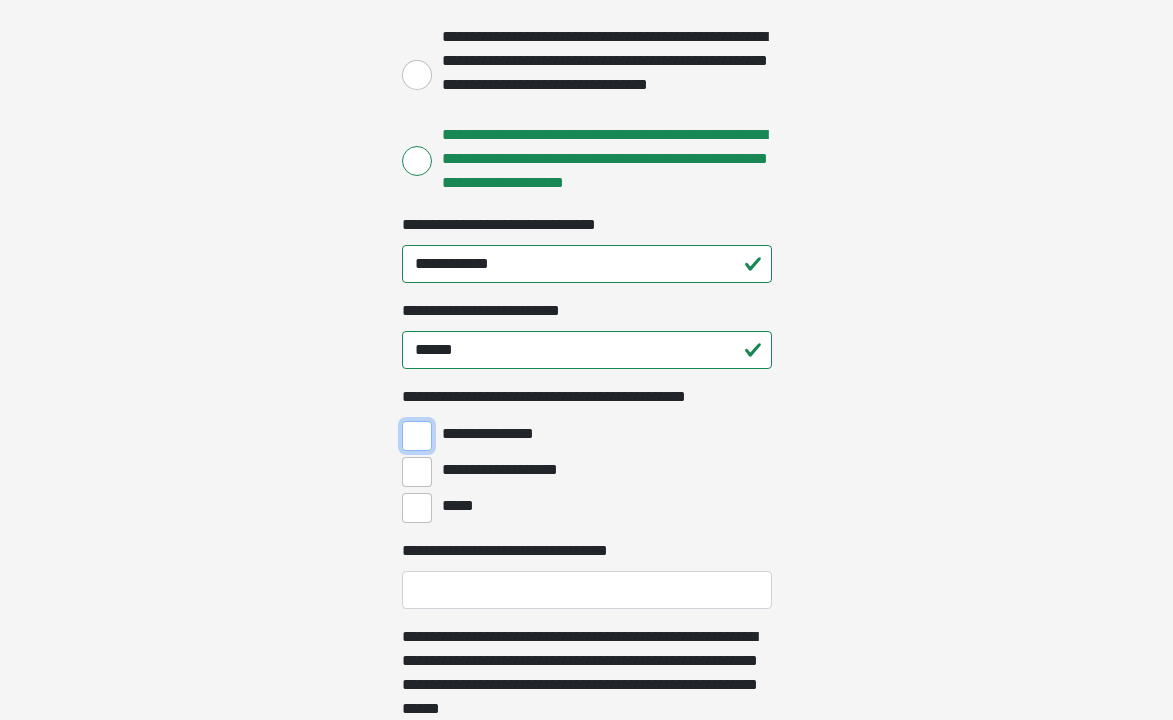 click on "**********" at bounding box center [417, 436] 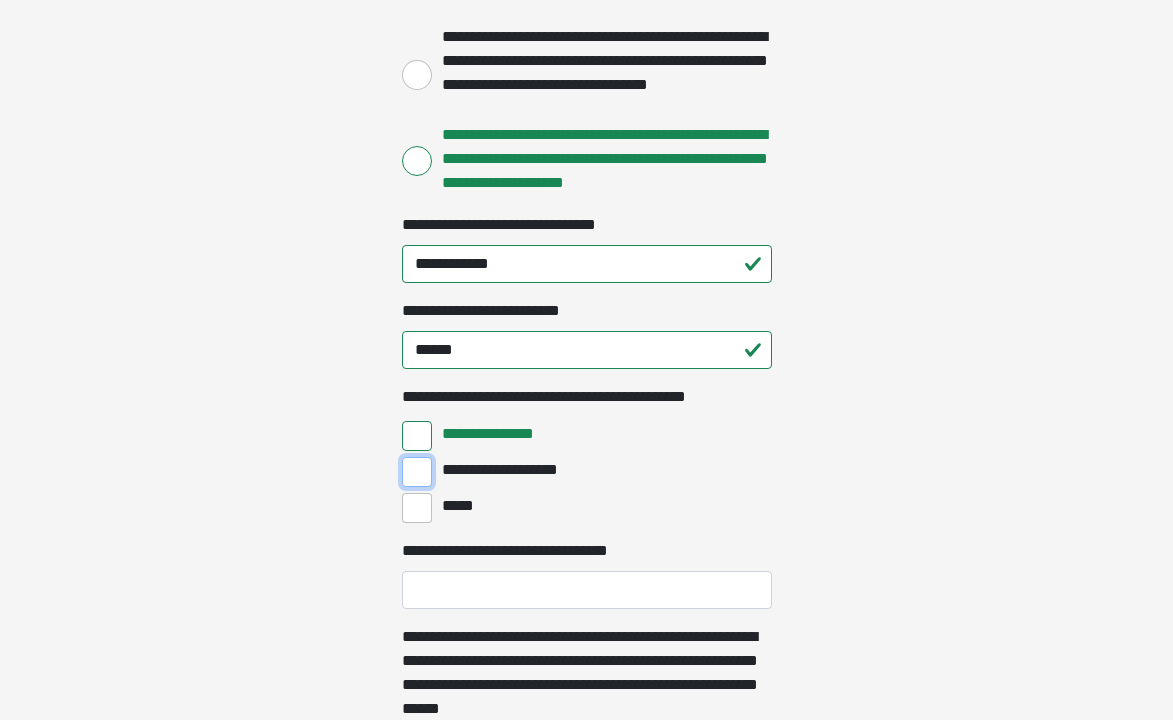 click on "**********" at bounding box center [417, 472] 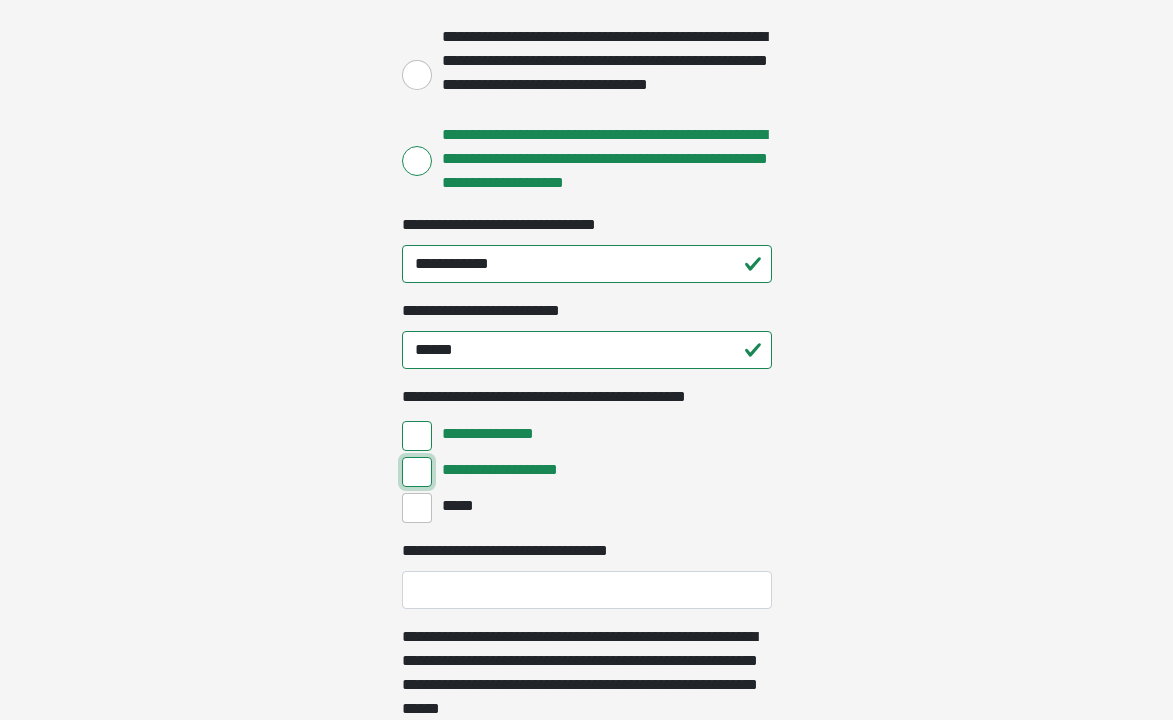 scroll, scrollTop: 540, scrollLeft: 0, axis: vertical 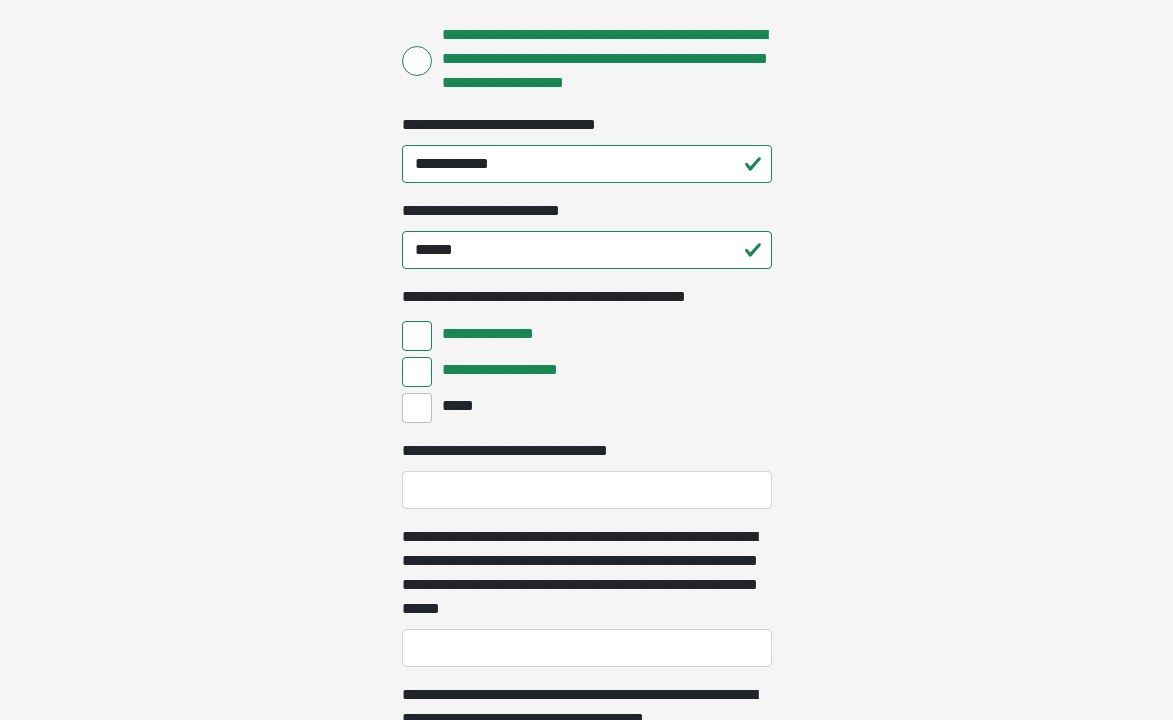 click on "**********" at bounding box center (586, -180) 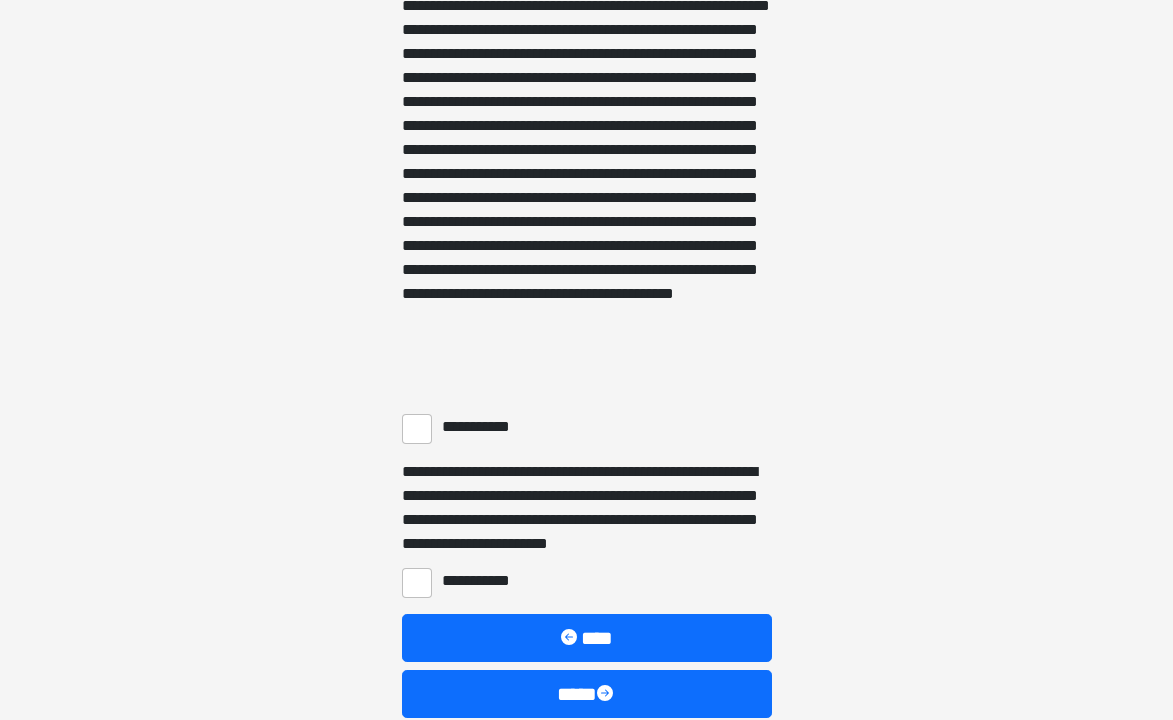scroll, scrollTop: 1540, scrollLeft: 0, axis: vertical 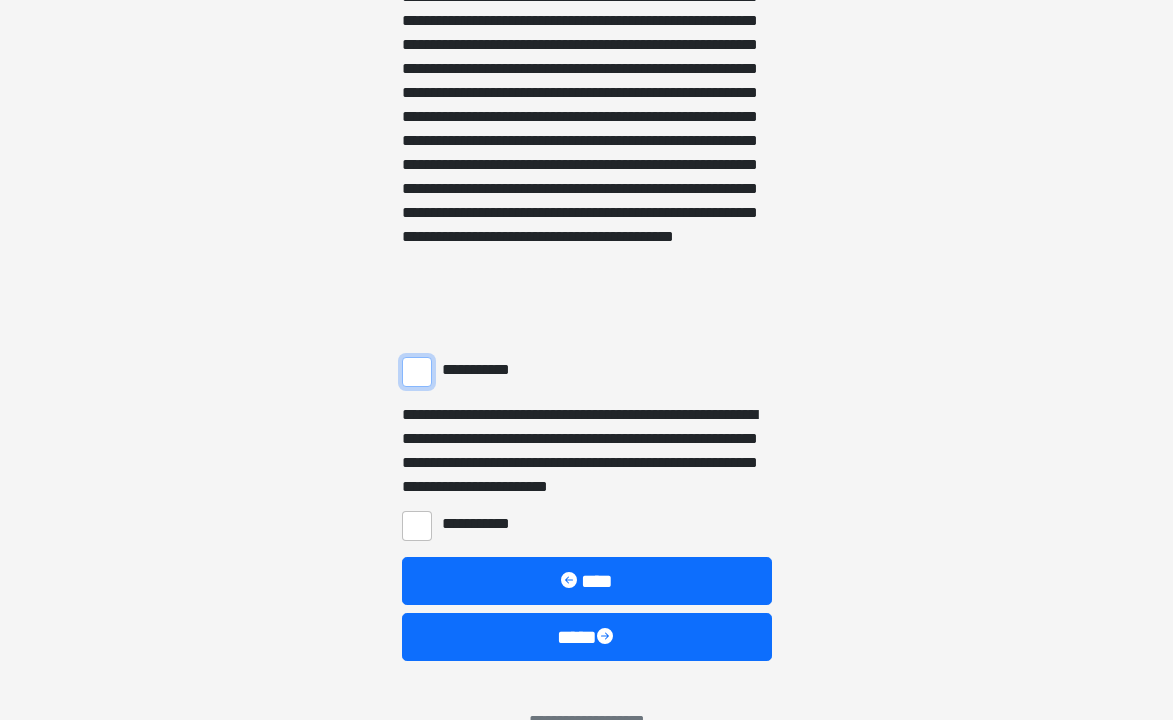 click on "**********" at bounding box center [417, 372] 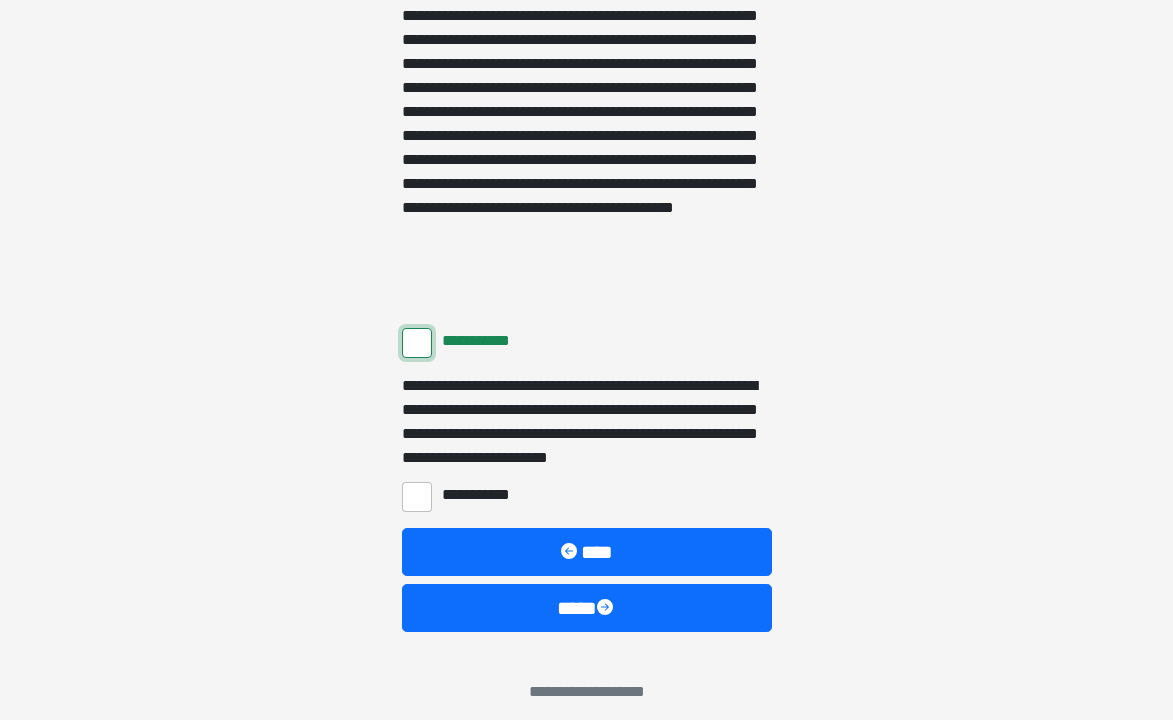 scroll, scrollTop: 1584, scrollLeft: 0, axis: vertical 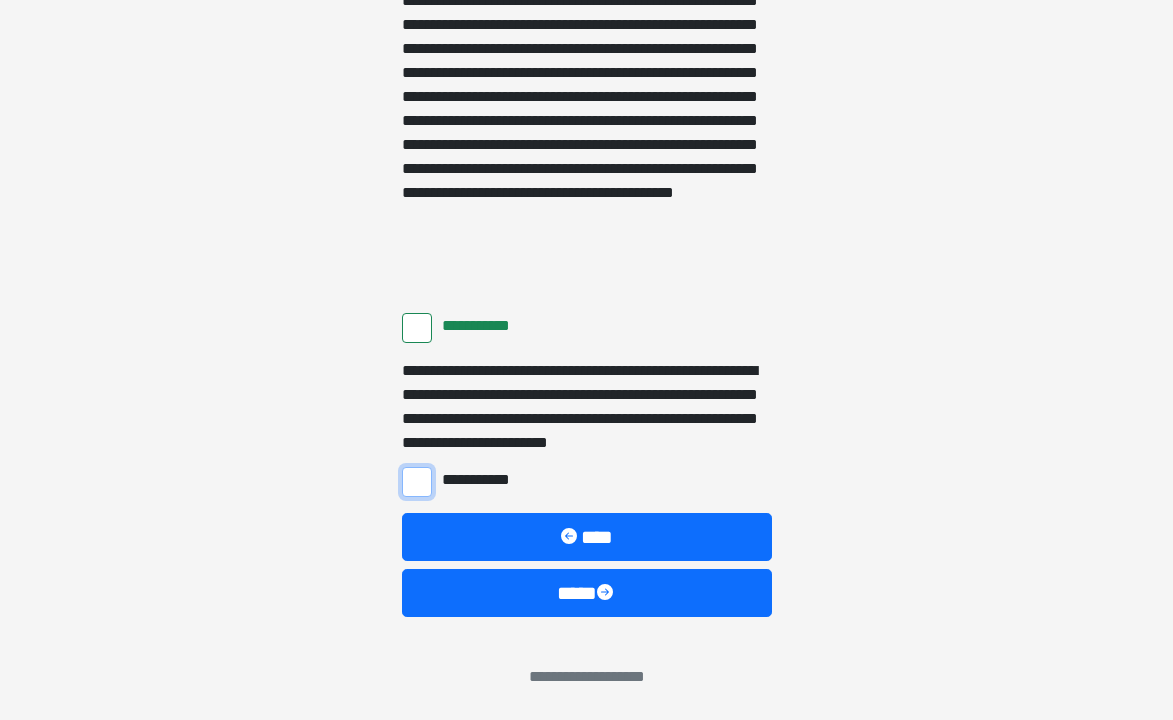 click on "**********" at bounding box center [417, 482] 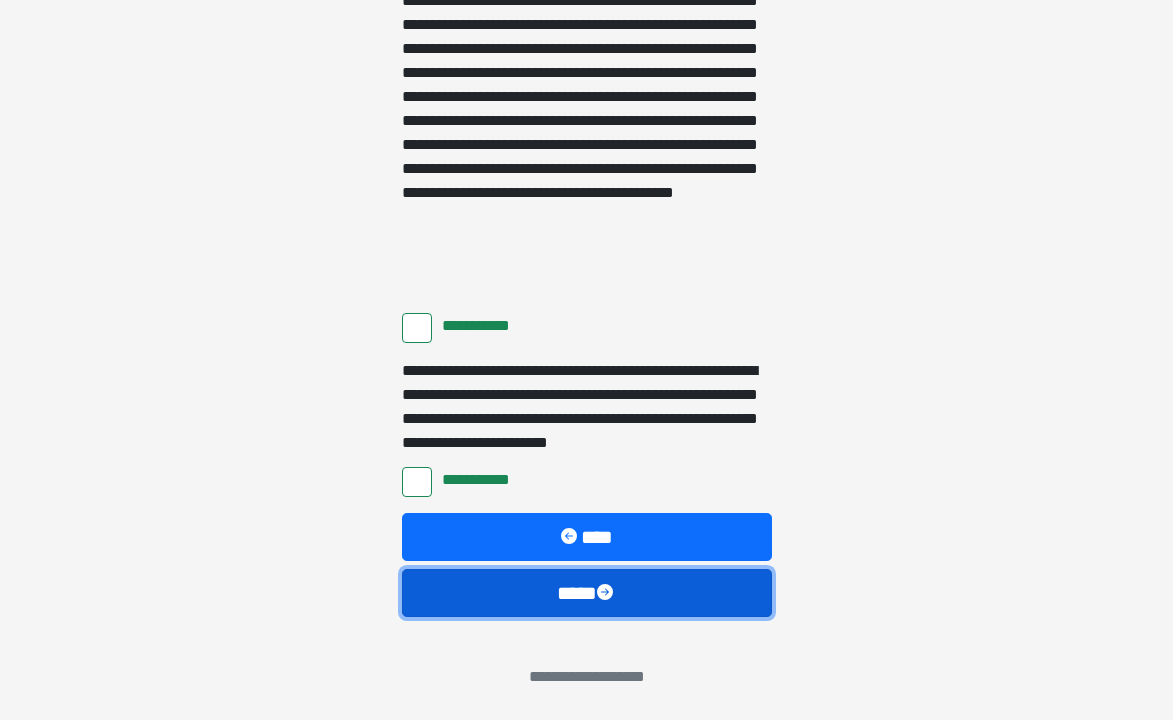 click on "****" at bounding box center (587, 593) 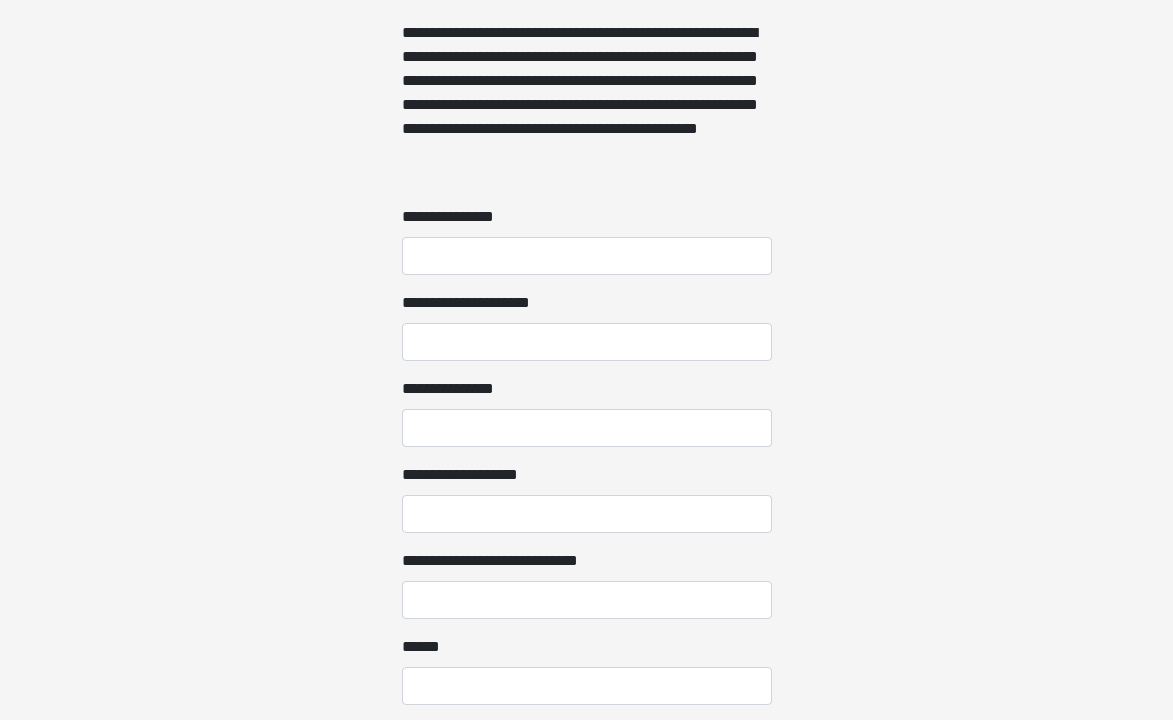 scroll, scrollTop: 1600, scrollLeft: 0, axis: vertical 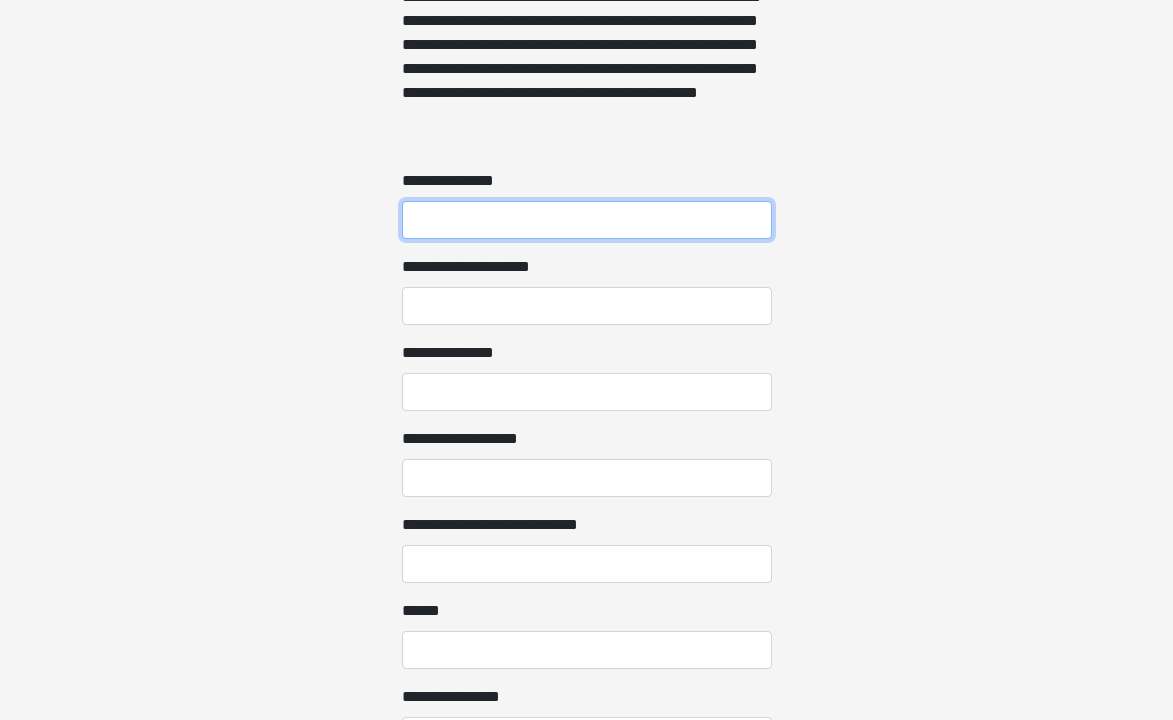 click on "**********" at bounding box center [587, 220] 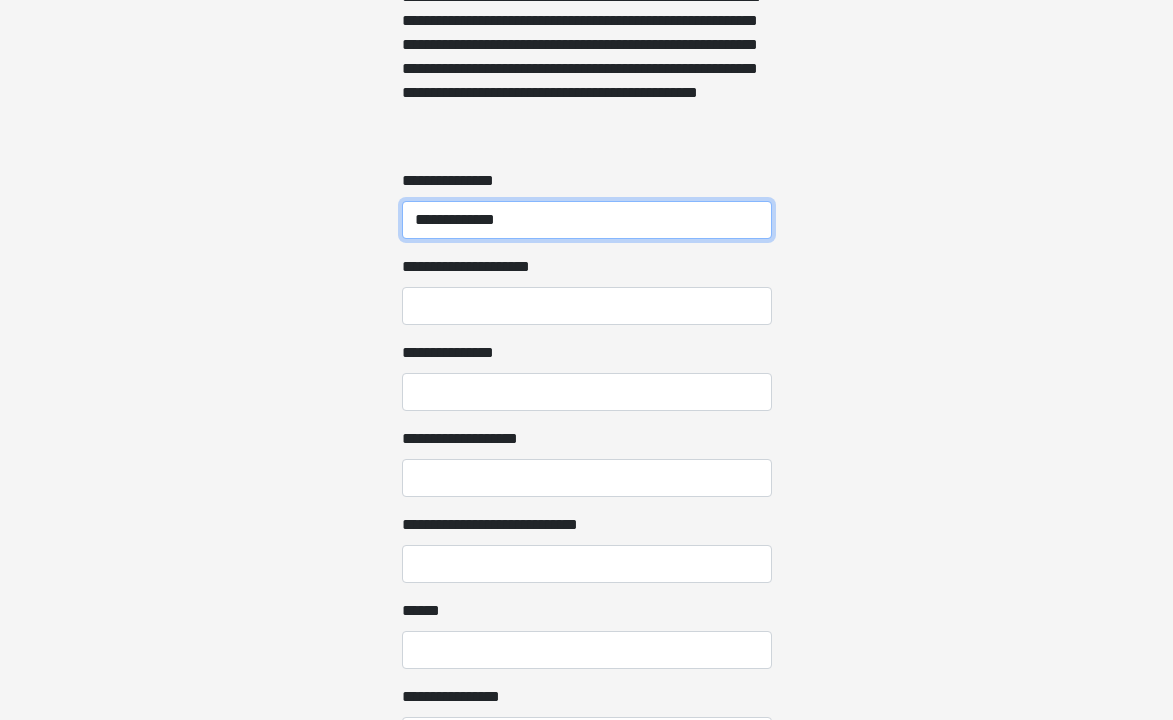 type on "**********" 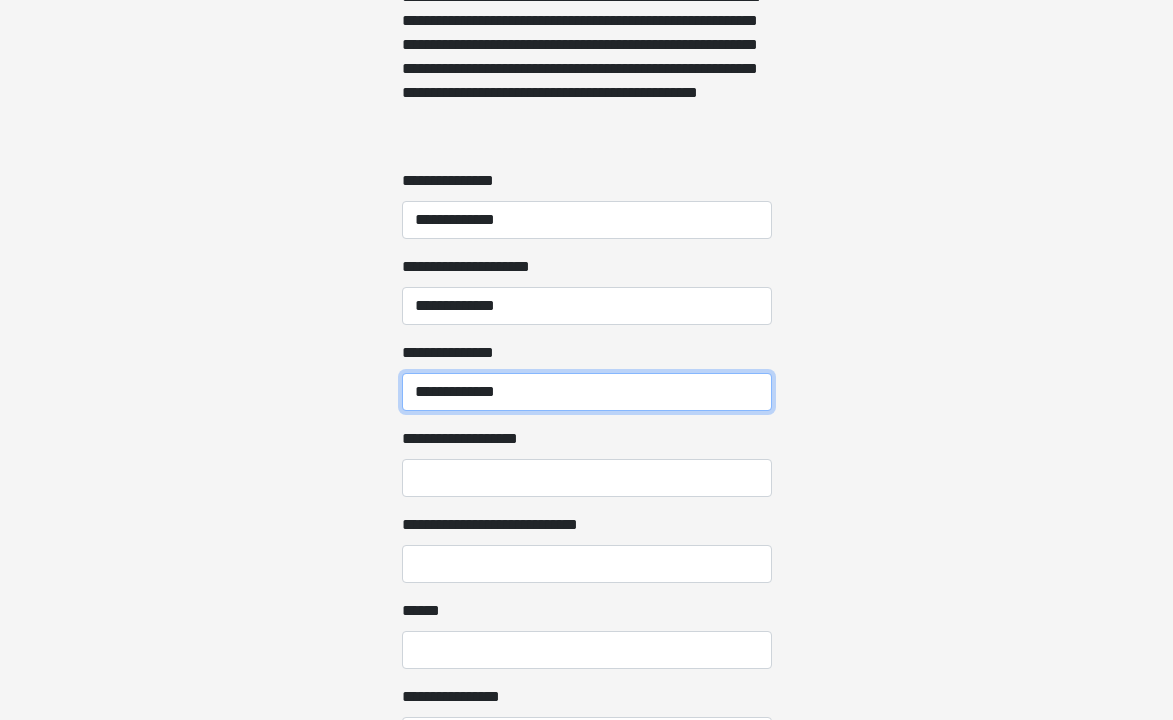 type on "*****" 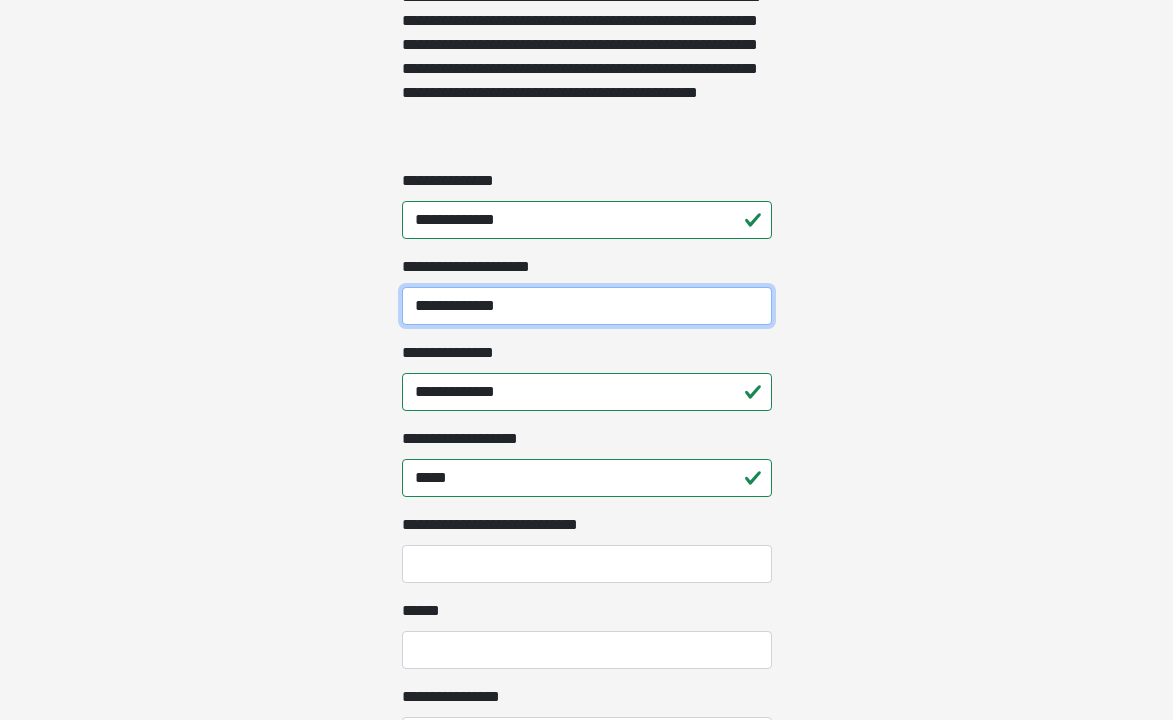 drag, startPoint x: 565, startPoint y: 301, endPoint x: 376, endPoint y: 318, distance: 189.76302 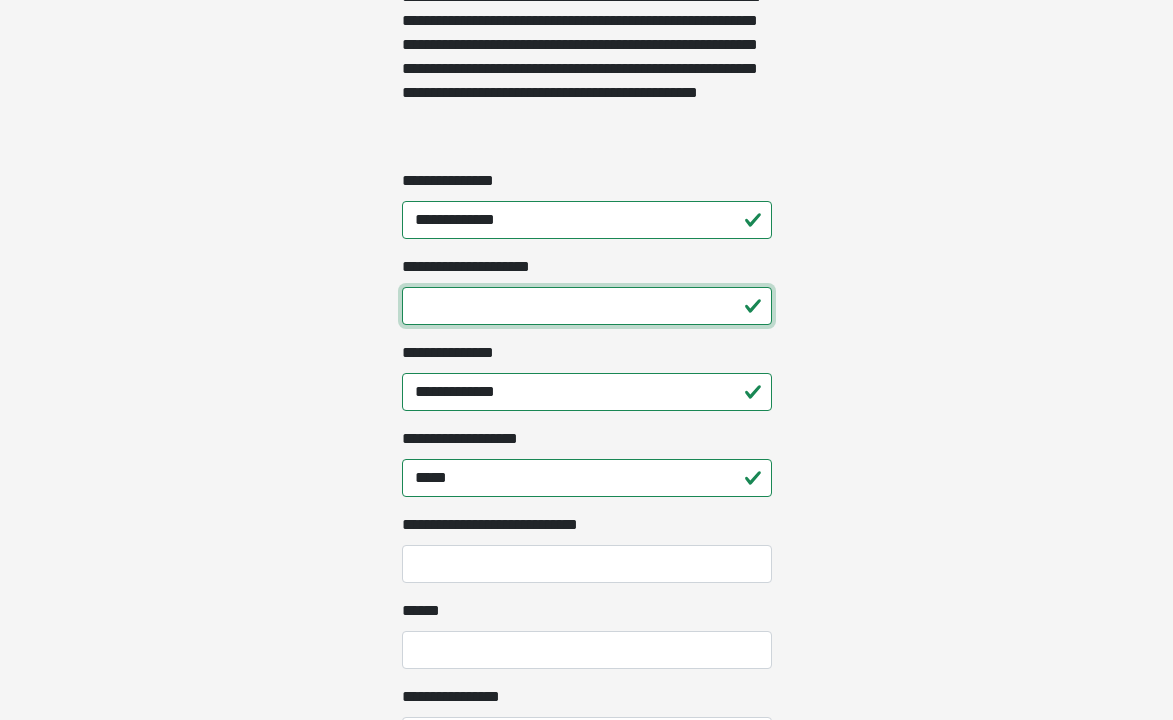 type 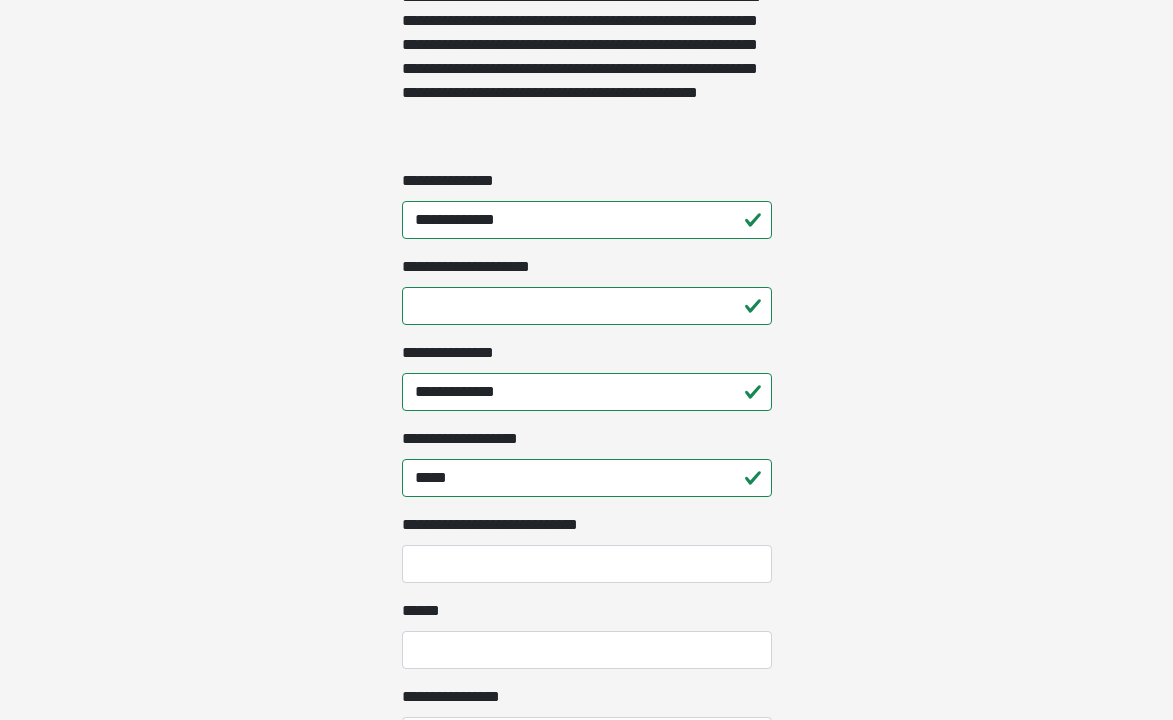 click on "**********" at bounding box center [586, -1240] 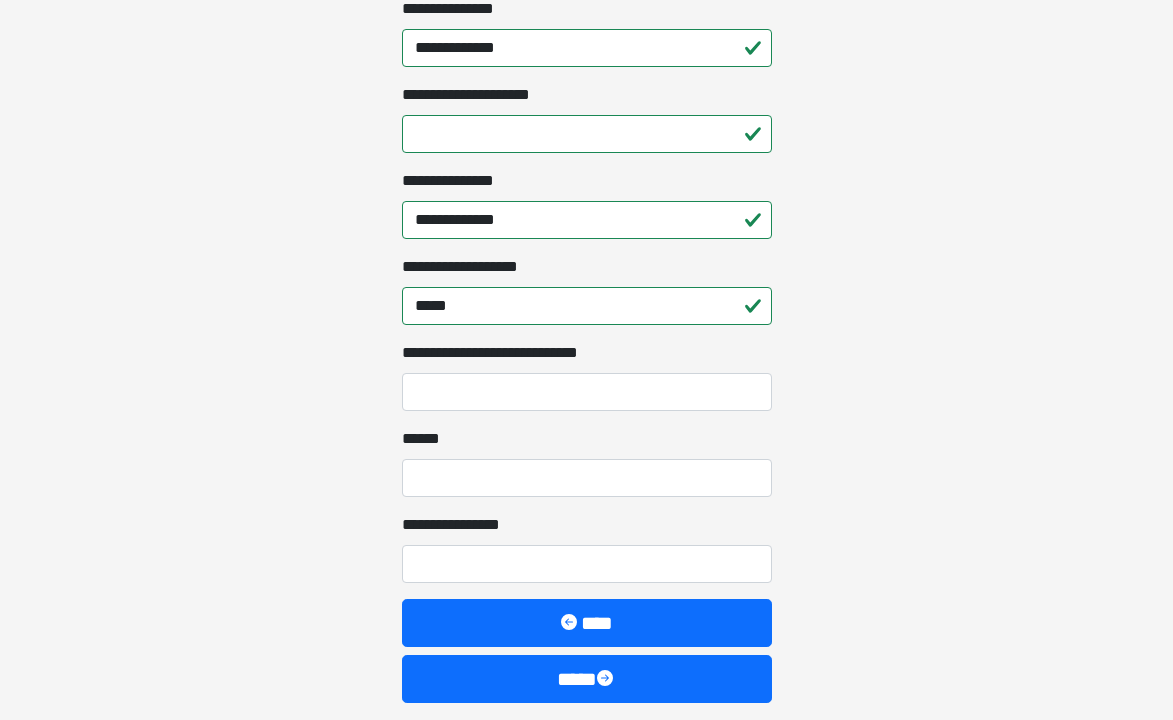 scroll, scrollTop: 1800, scrollLeft: 0, axis: vertical 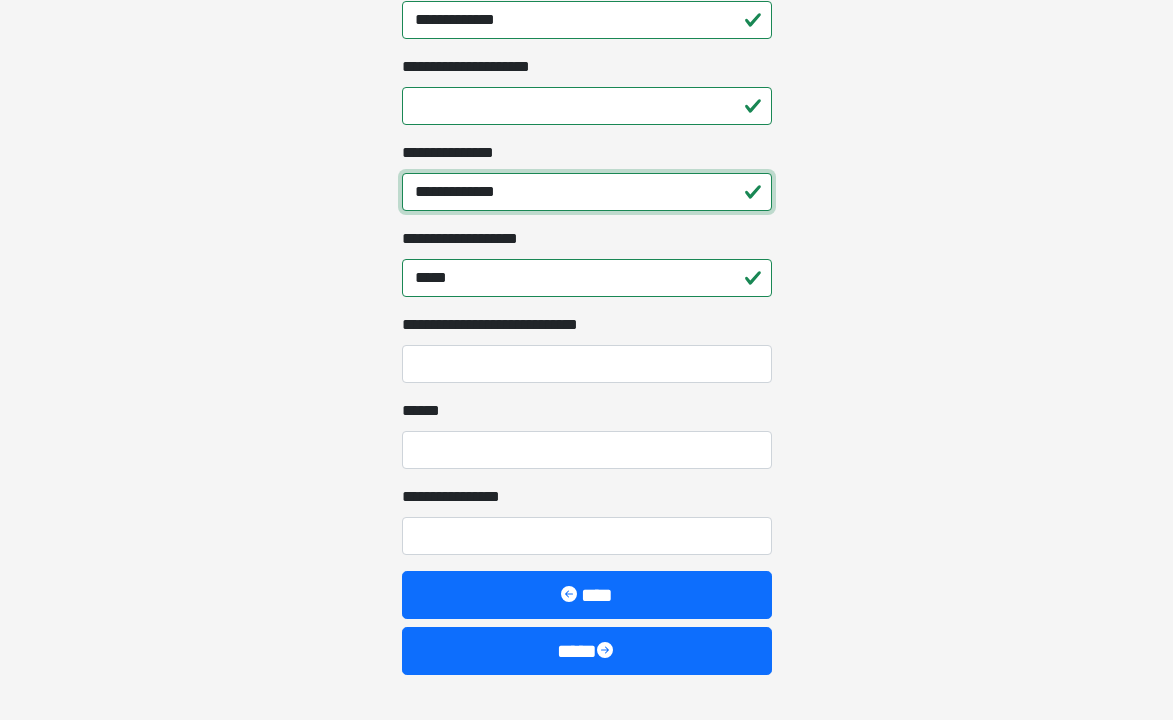 click on "**********" at bounding box center (587, 192) 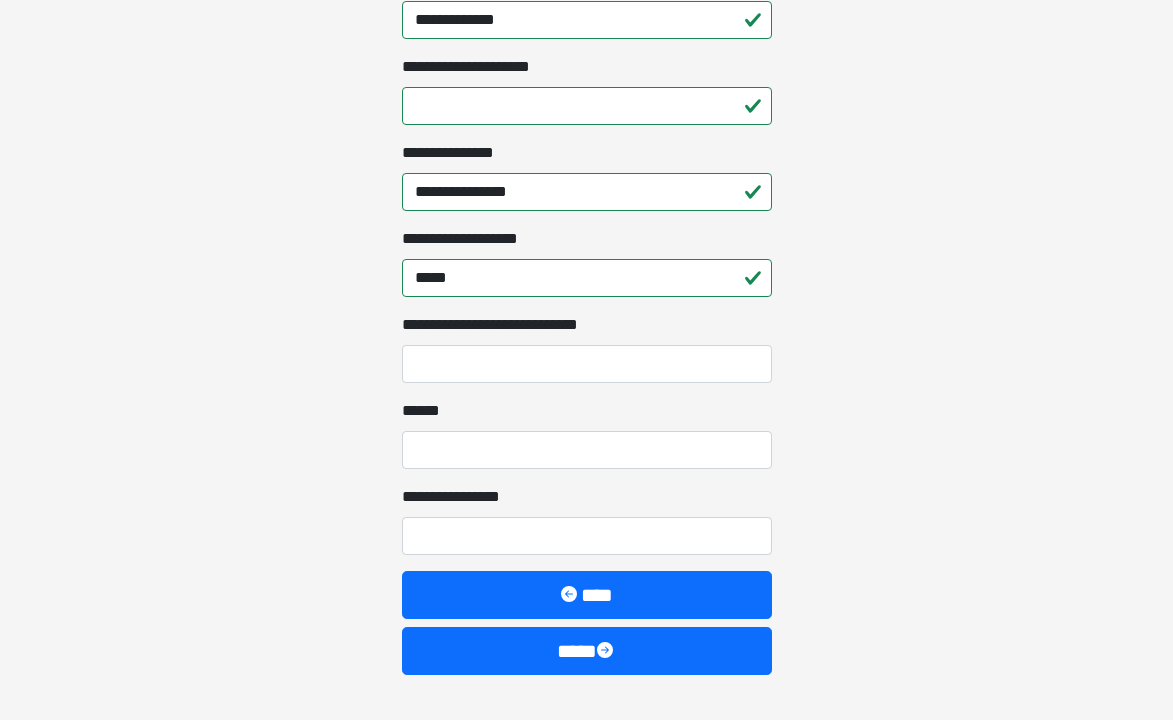 click on "**********" at bounding box center [586, -1440] 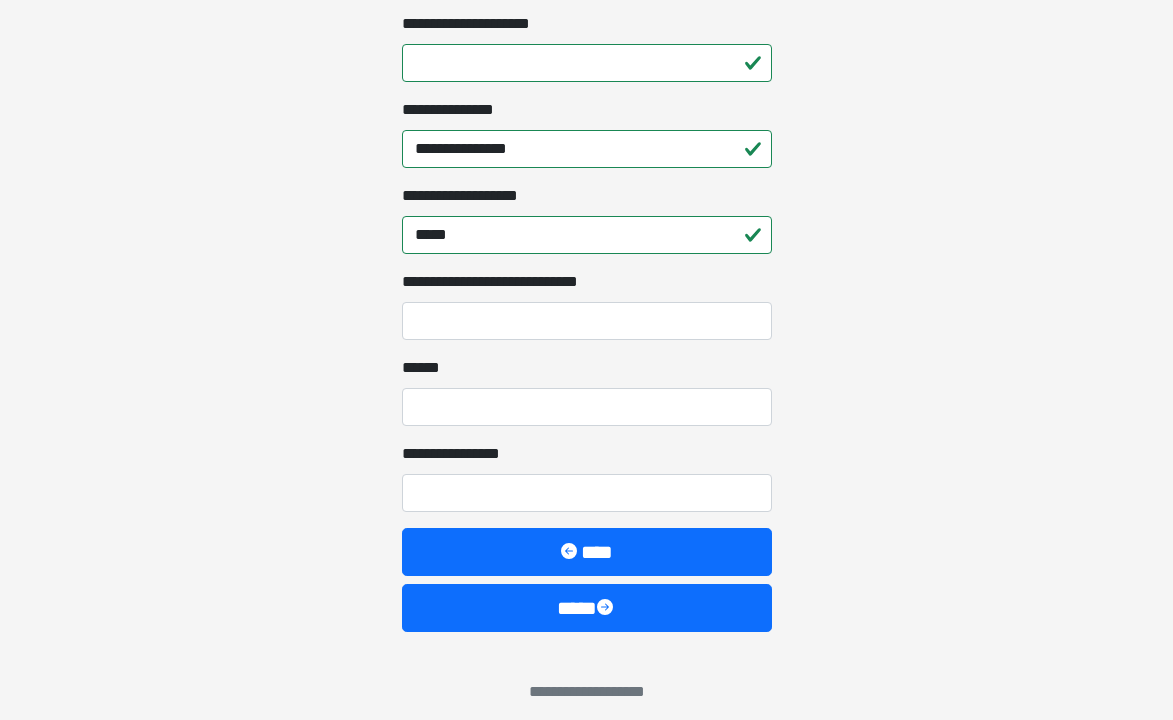 scroll, scrollTop: 1858, scrollLeft: 0, axis: vertical 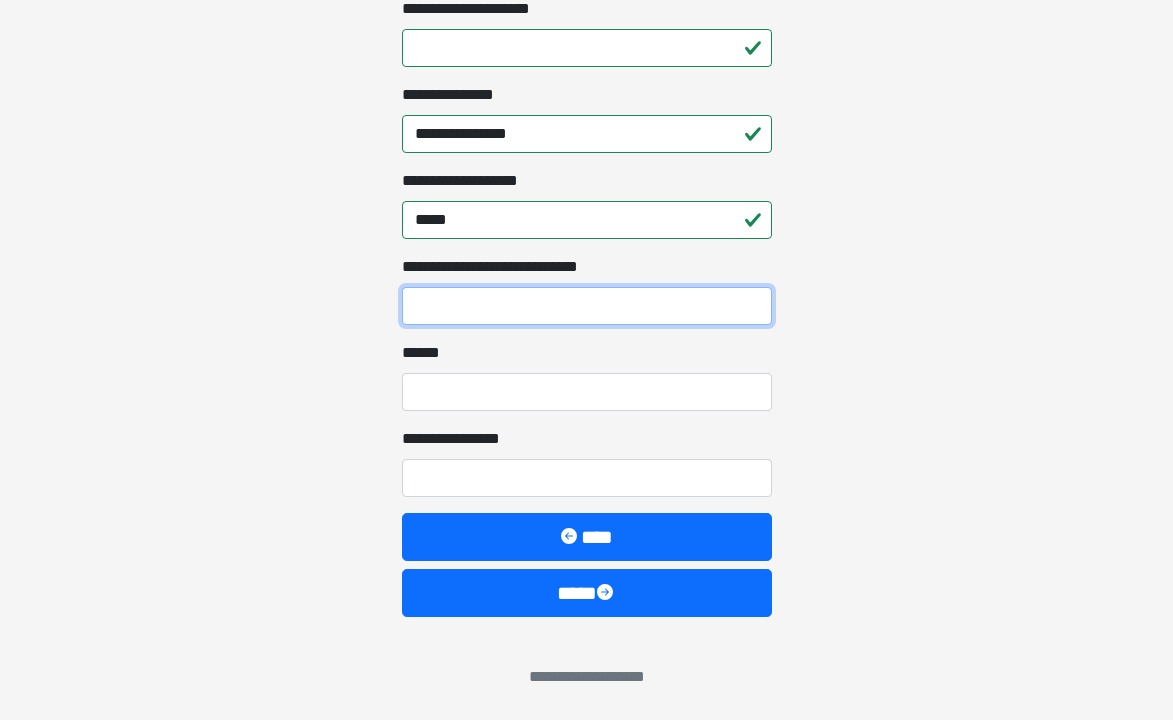 click on "**********" at bounding box center (587, 306) 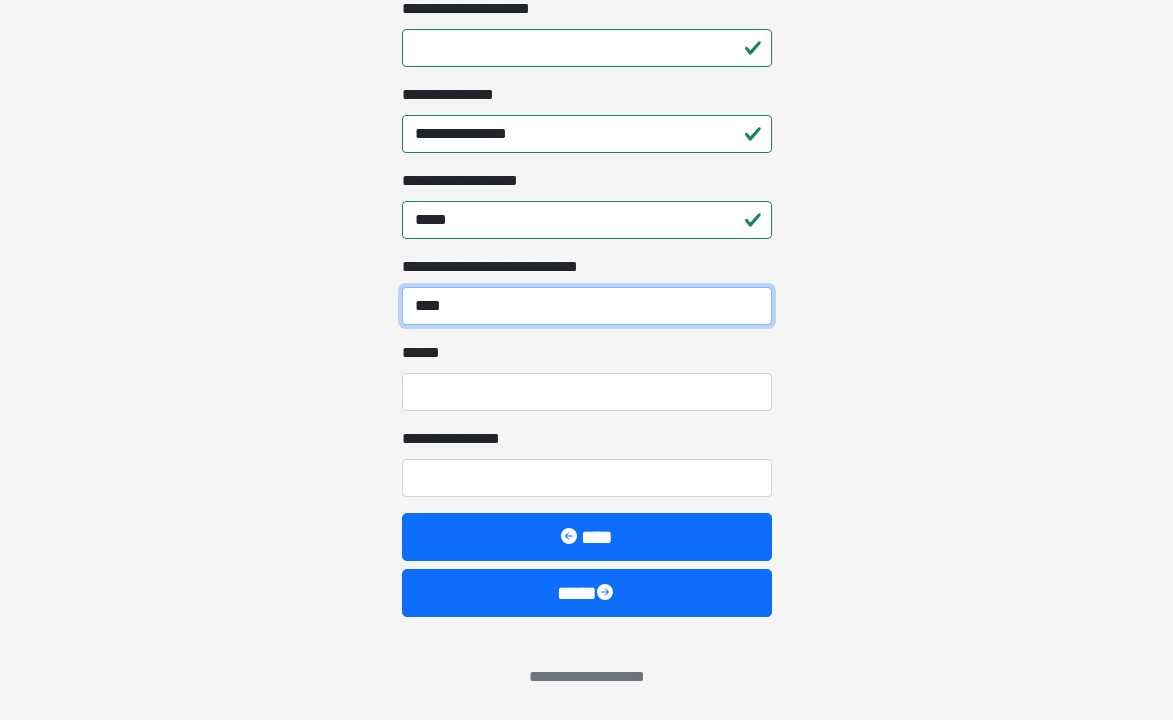 type on "****" 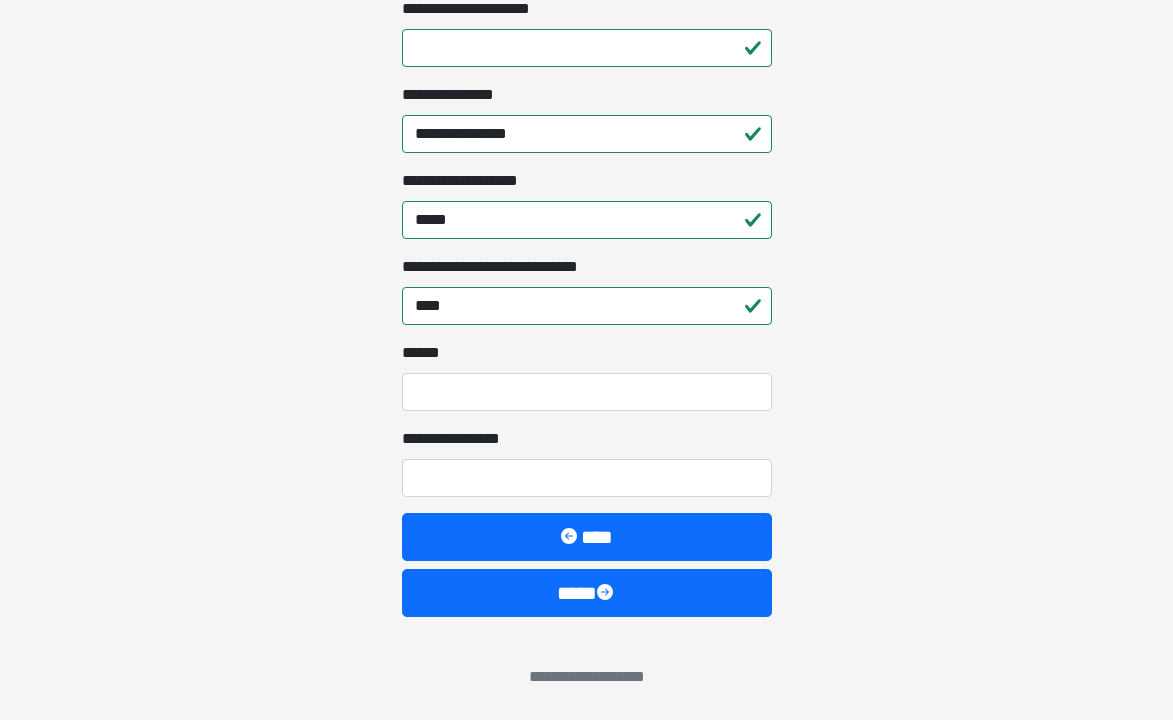 click on "**********" at bounding box center (586, -1498) 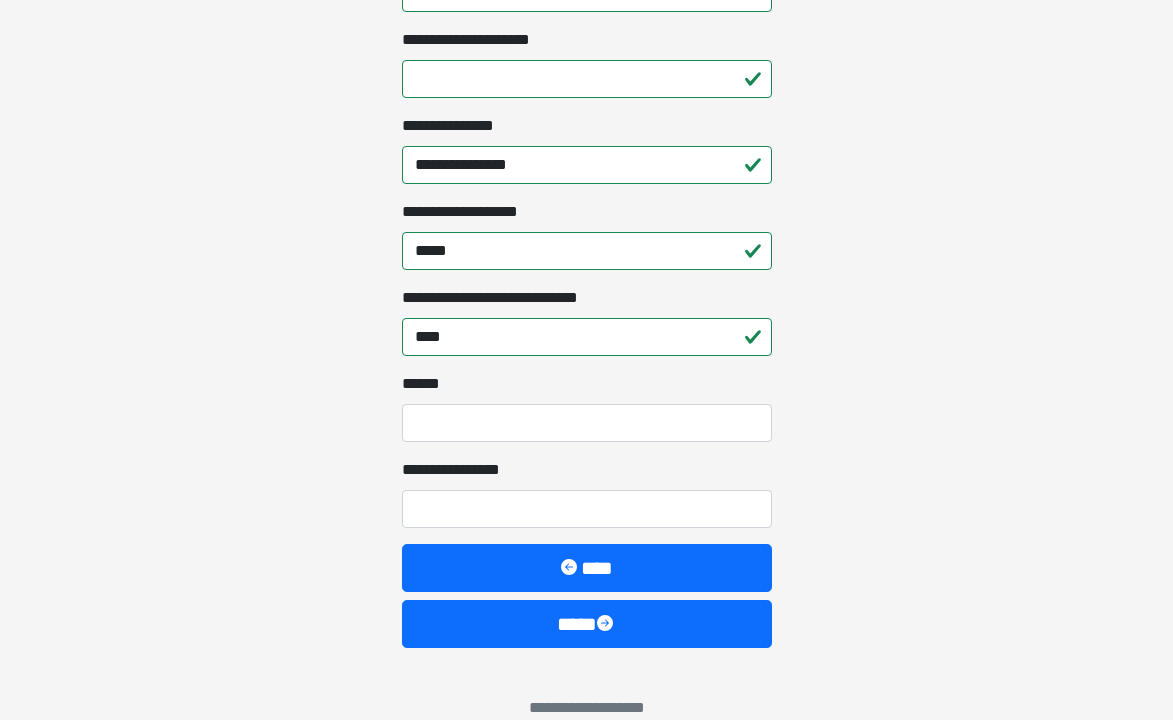 scroll, scrollTop: 1858, scrollLeft: 0, axis: vertical 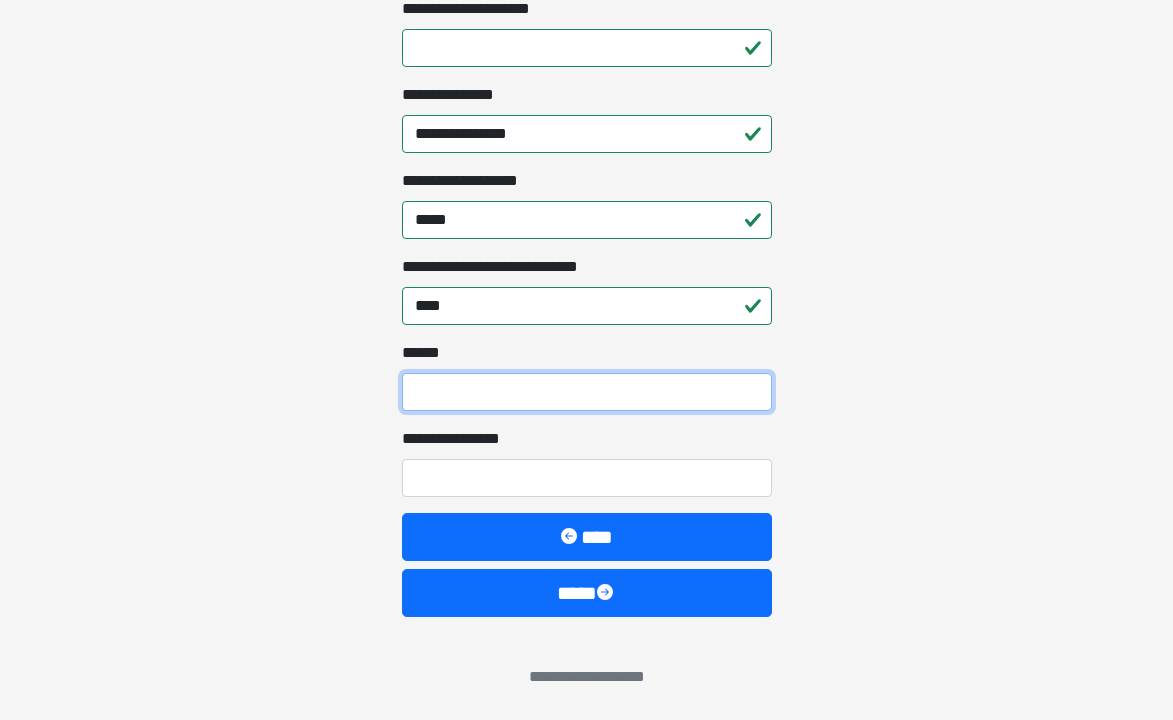 click on "**** *" at bounding box center (587, 392) 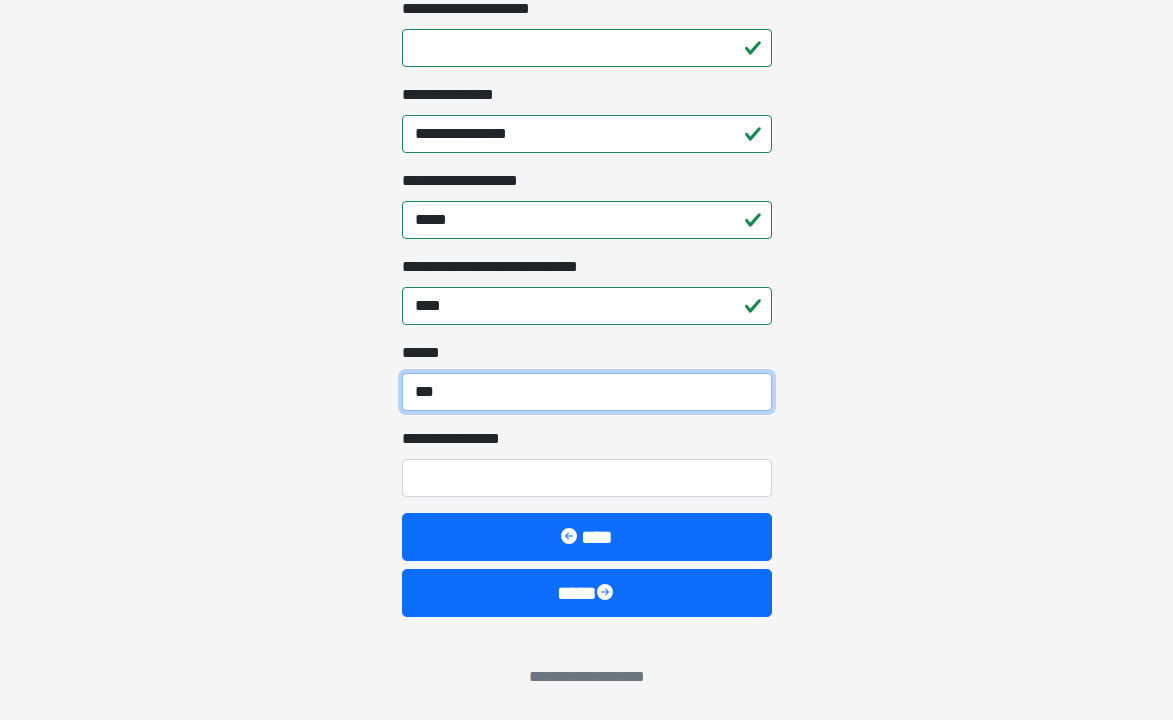 type on "***" 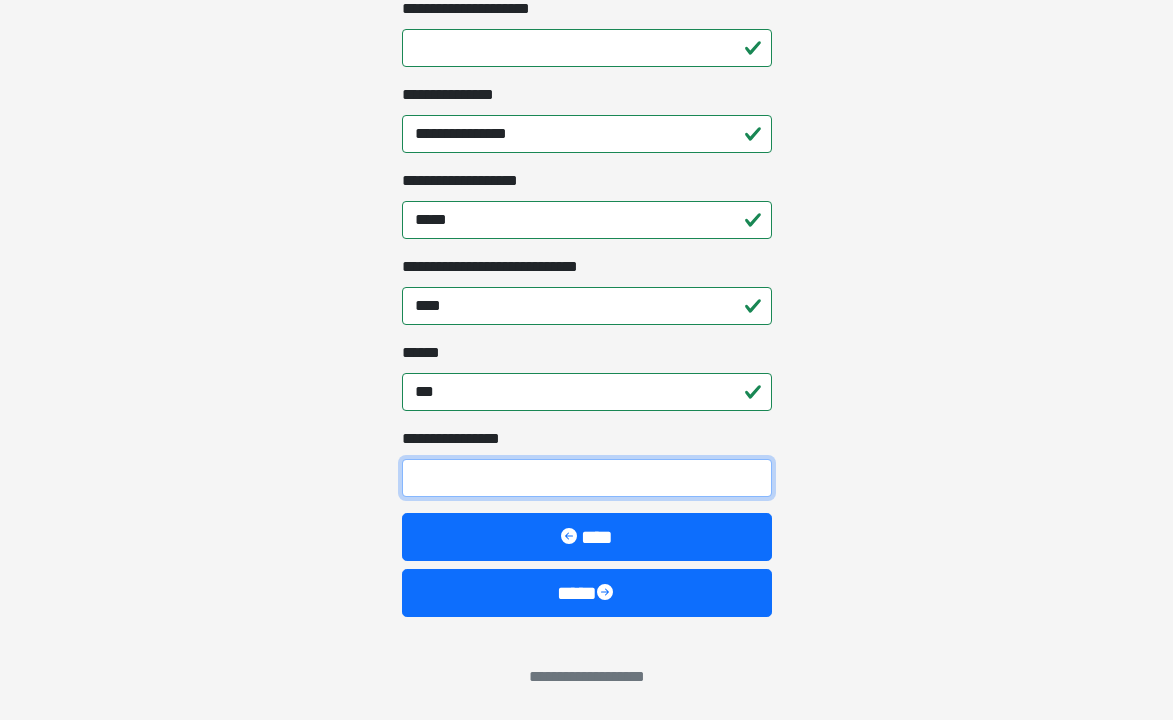 click on "**********" at bounding box center [587, 478] 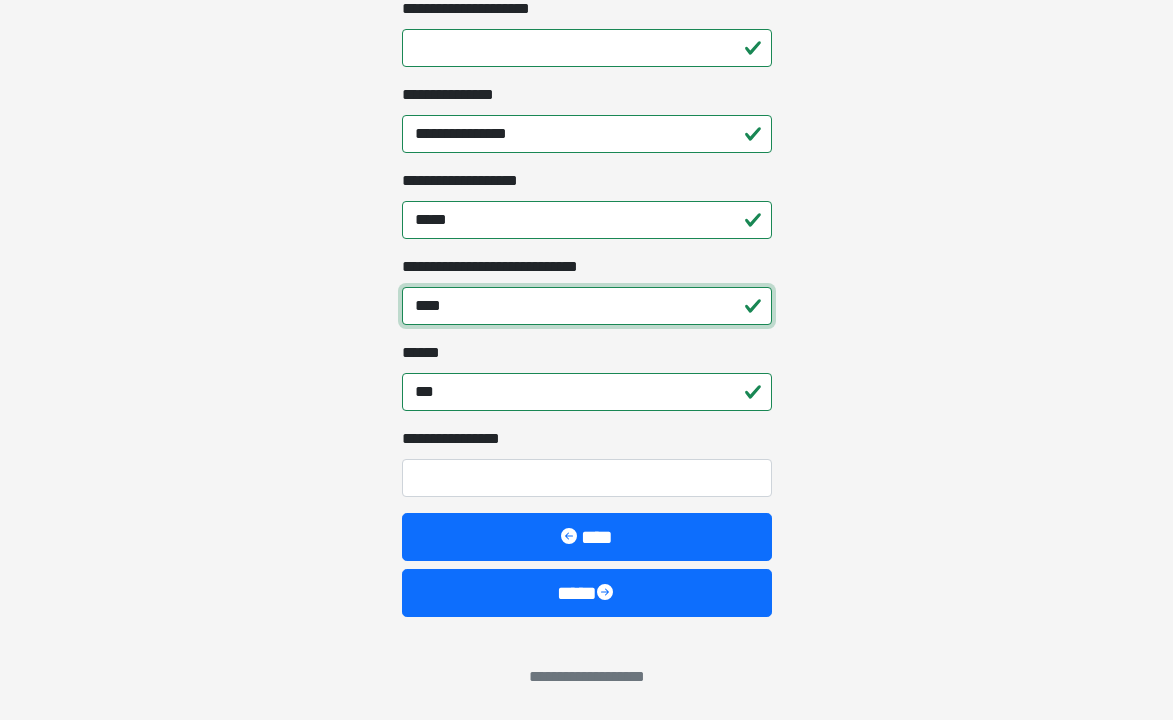click on "****" at bounding box center (587, 306) 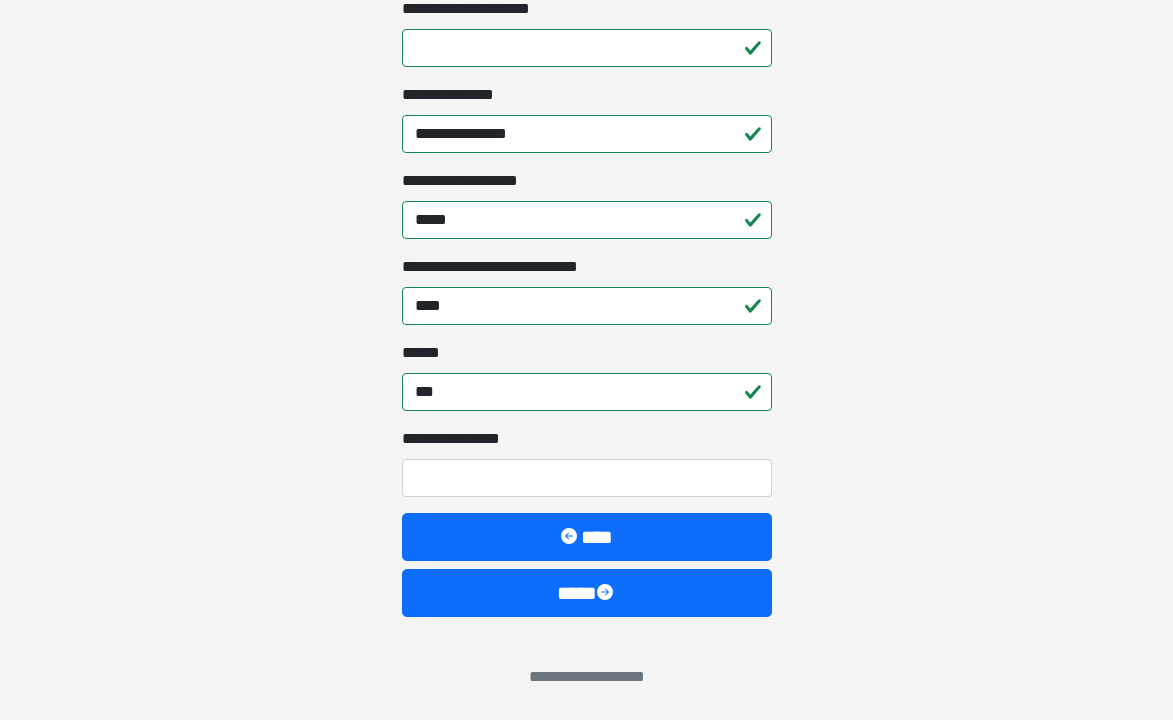 click on "**********" at bounding box center (586, -1498) 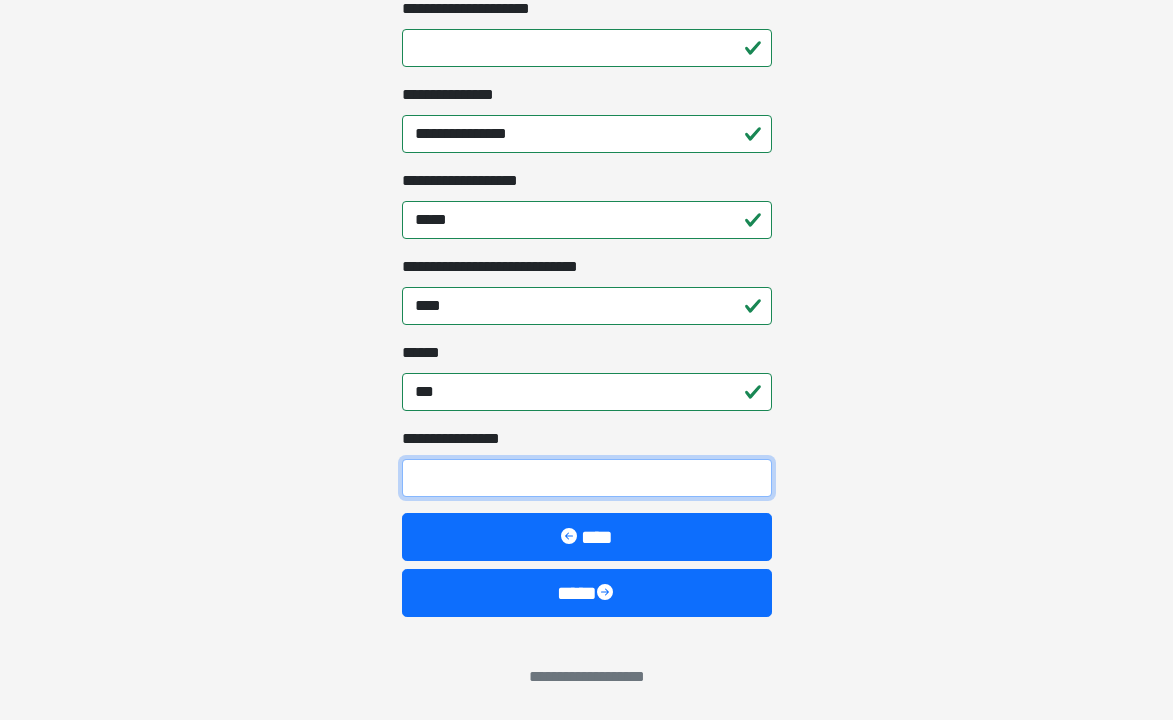 click on "**********" at bounding box center (587, 478) 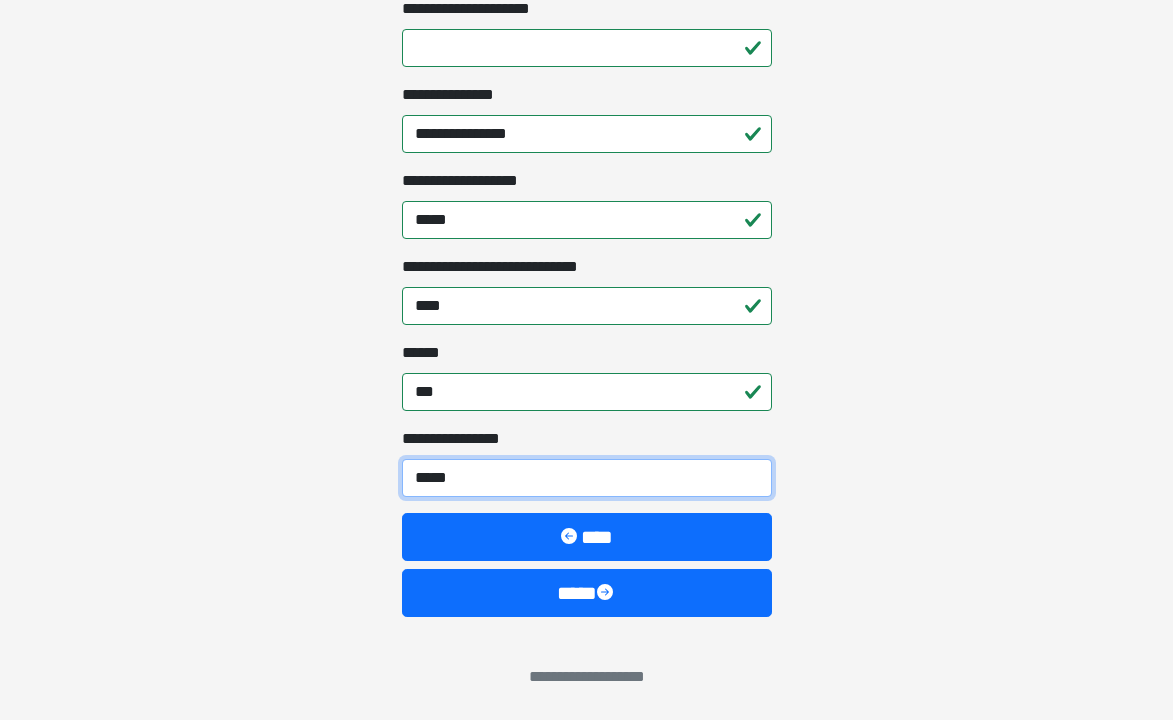 type on "*****" 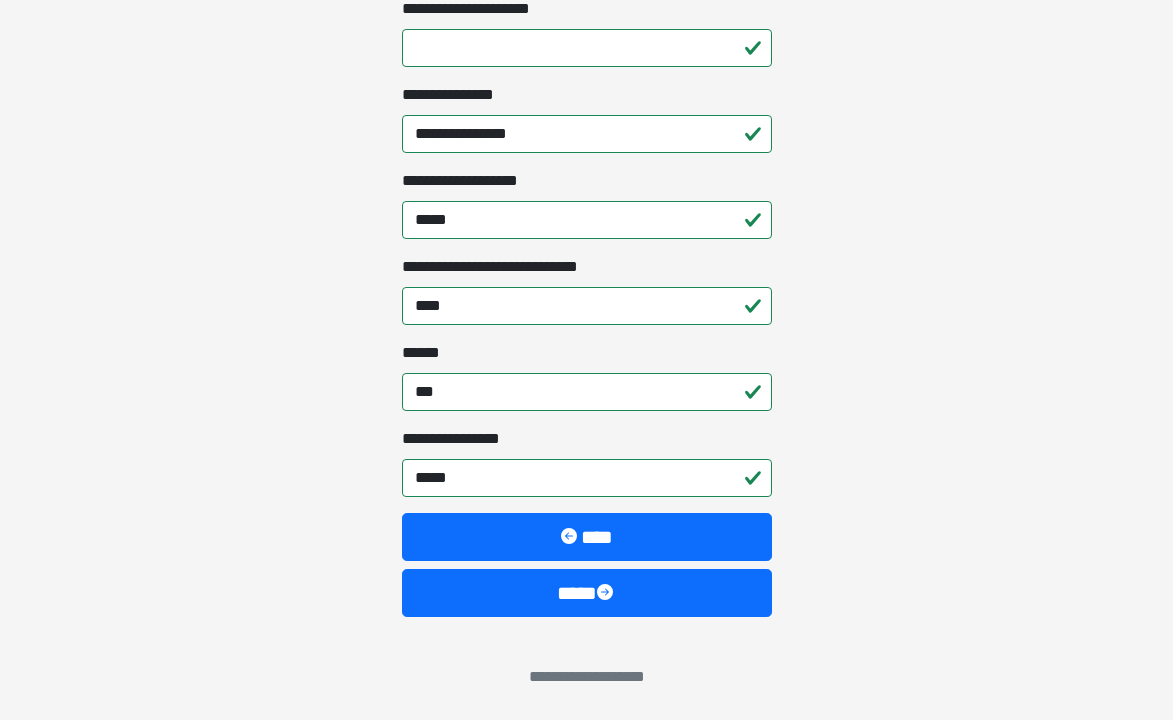 click on "**********" at bounding box center (586, -1498) 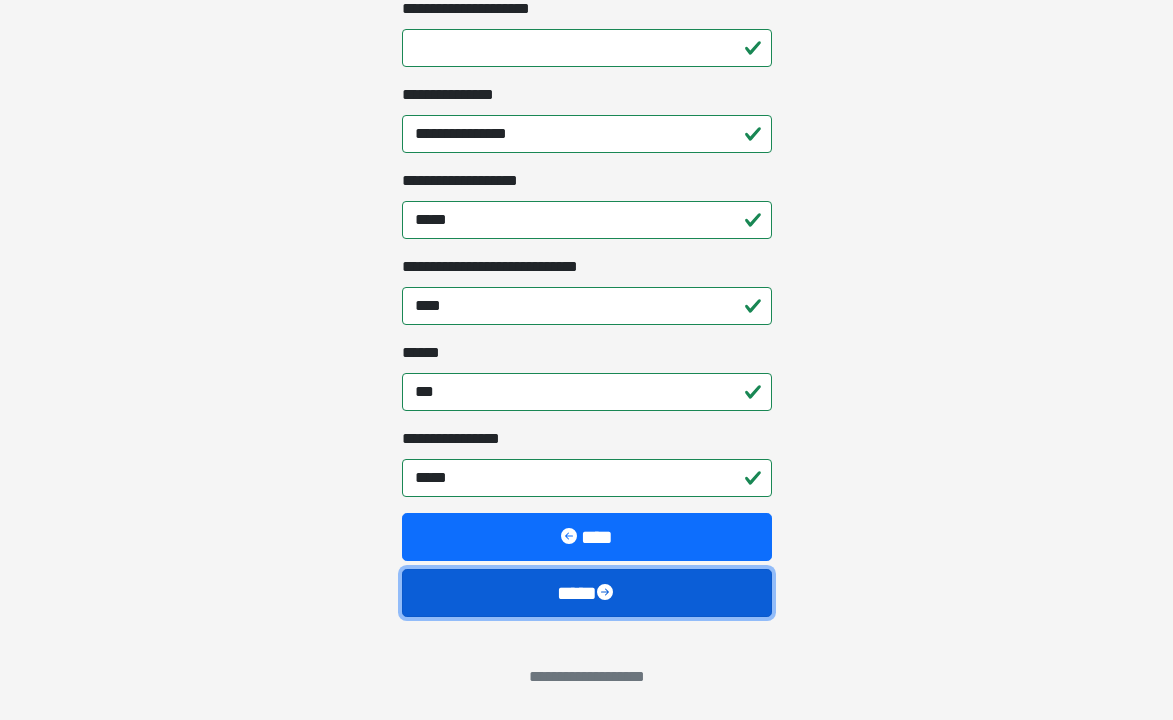 click on "****" at bounding box center (587, 593) 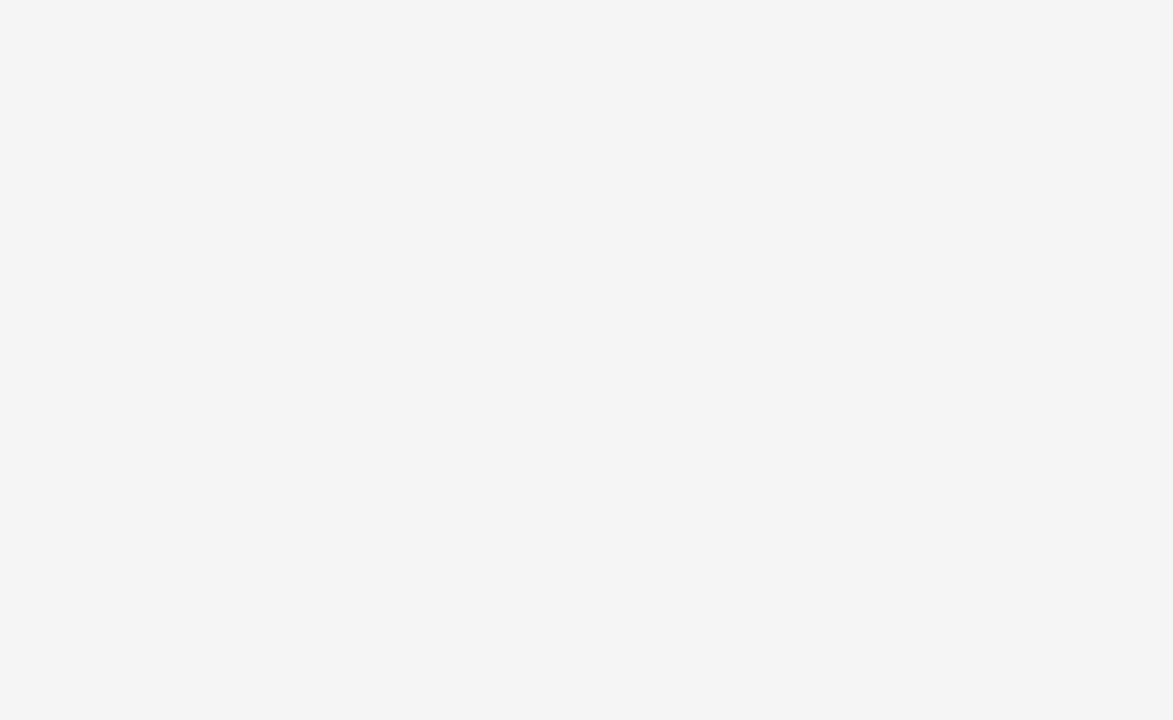 scroll, scrollTop: 0, scrollLeft: 0, axis: both 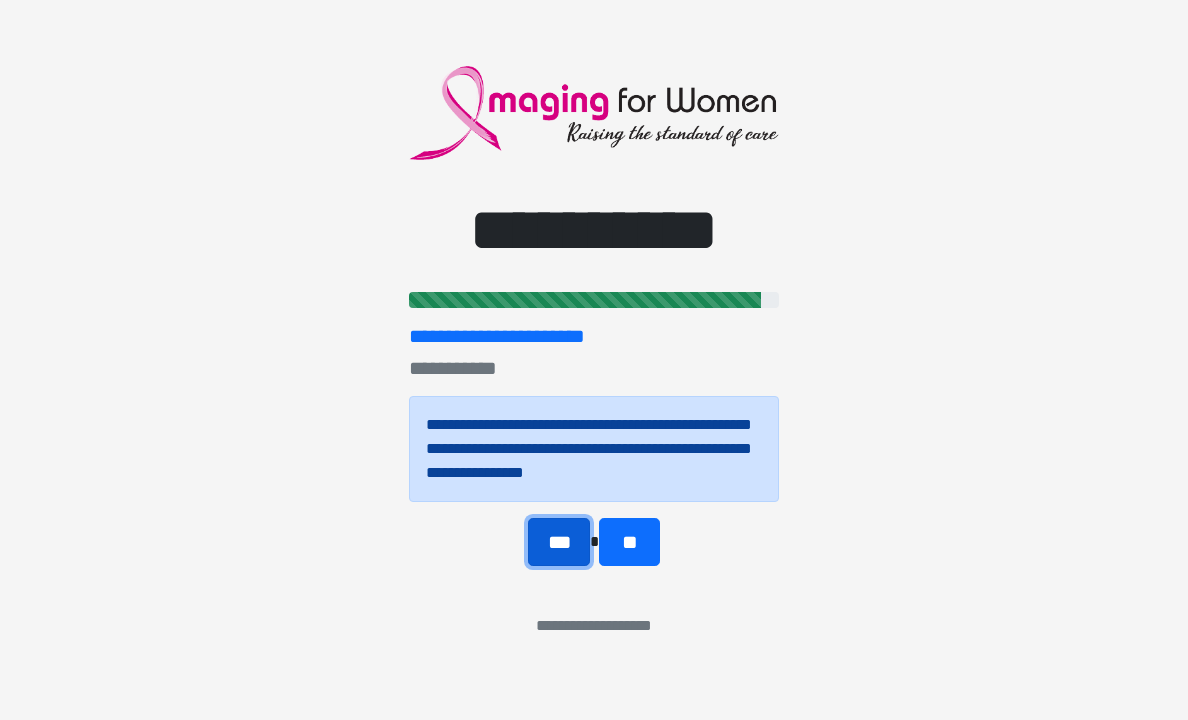 click on "***" at bounding box center [559, 542] 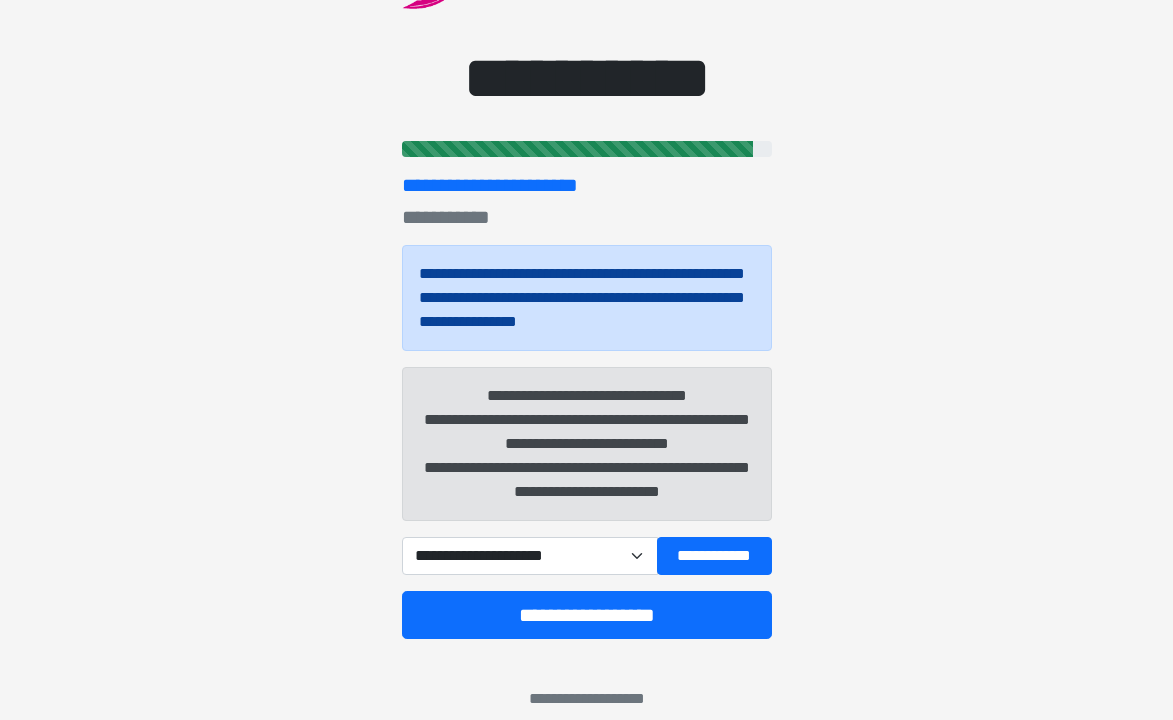 scroll, scrollTop: 162, scrollLeft: 0, axis: vertical 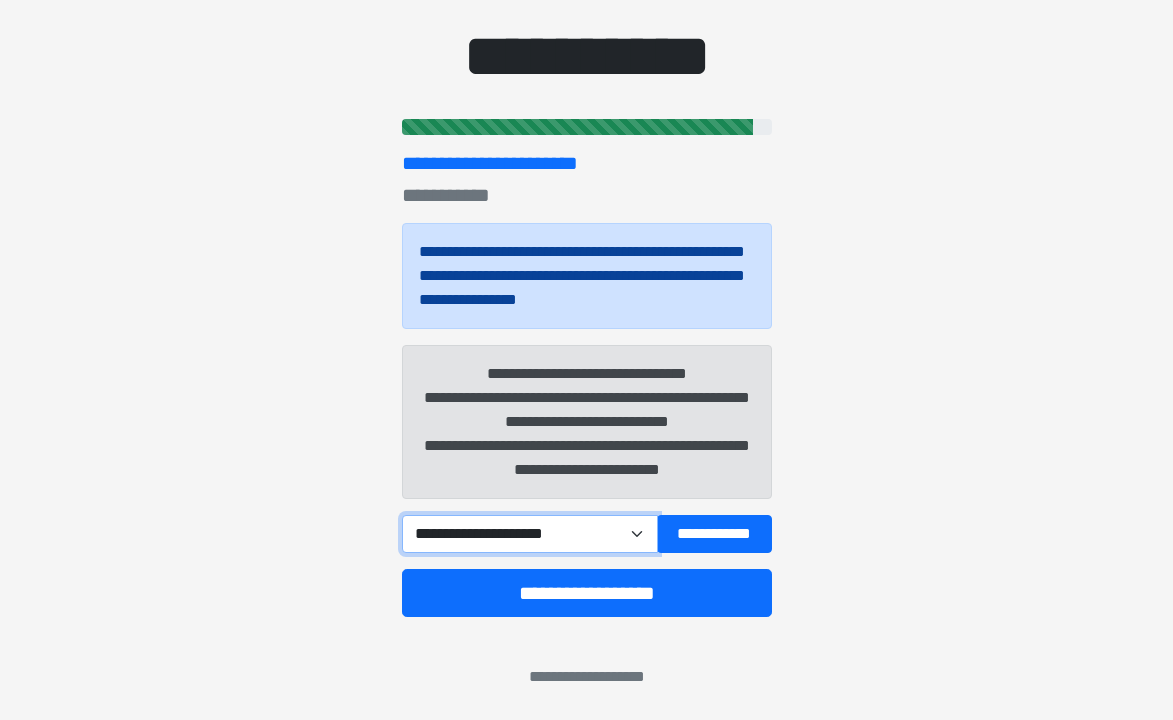 click on "**********" at bounding box center (530, 534) 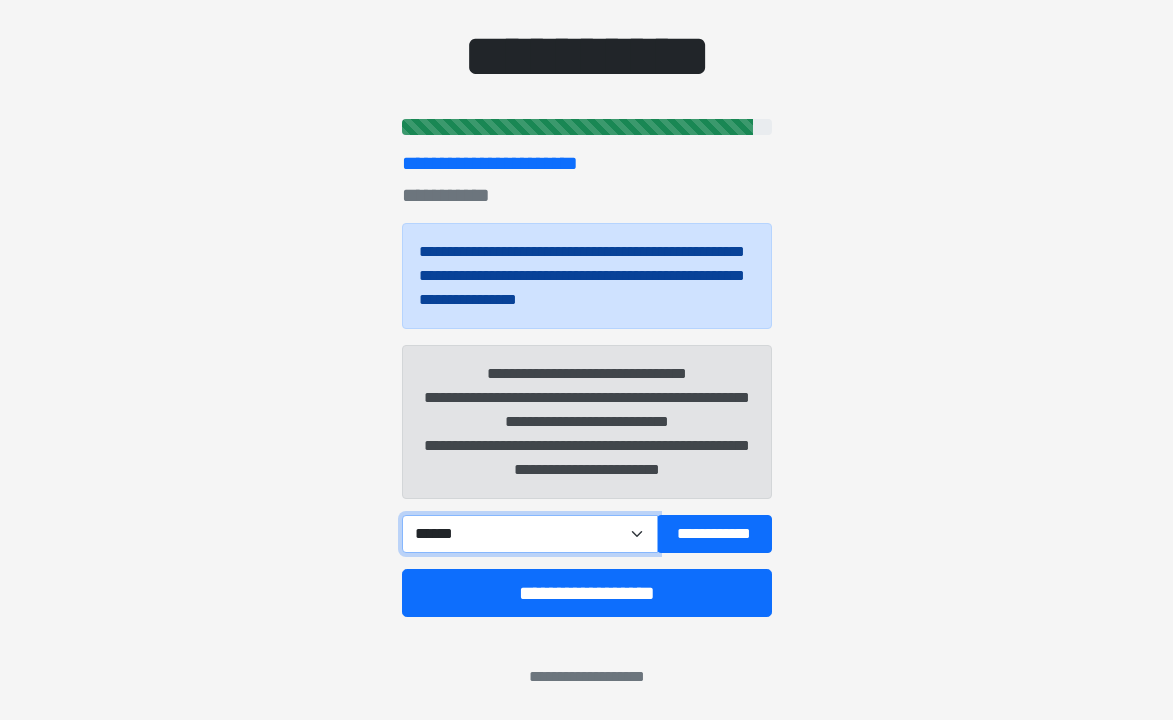 click on "**********" at bounding box center [530, 534] 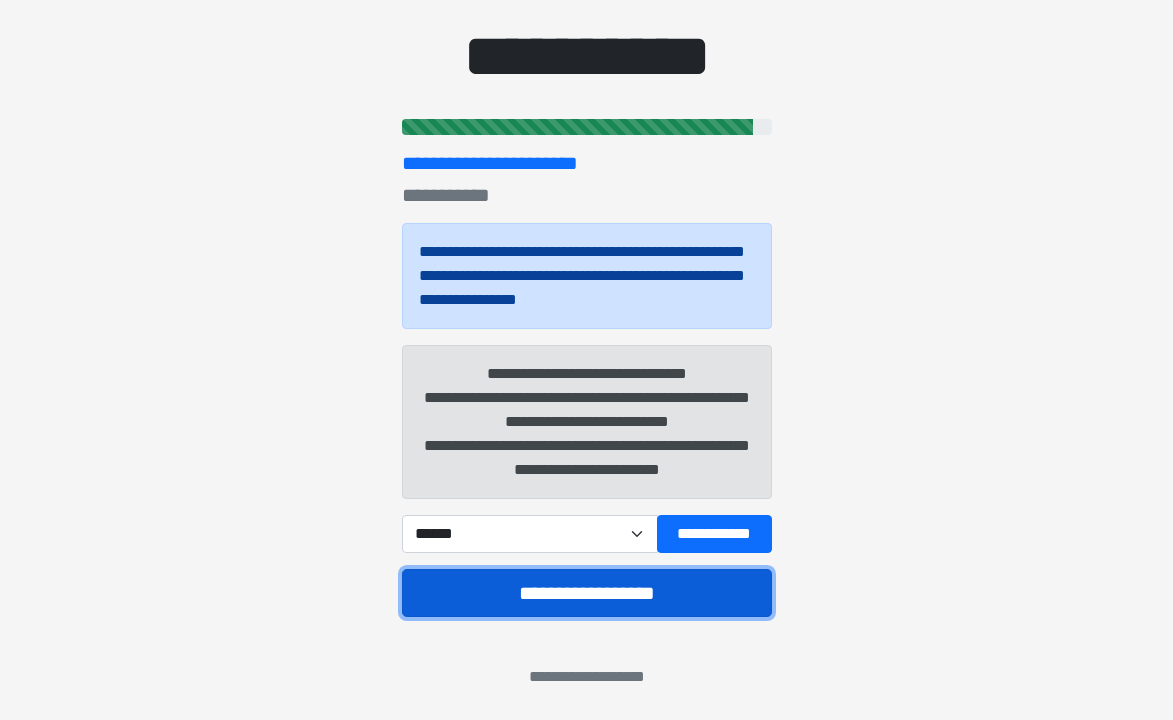 click on "**********" at bounding box center (587, 593) 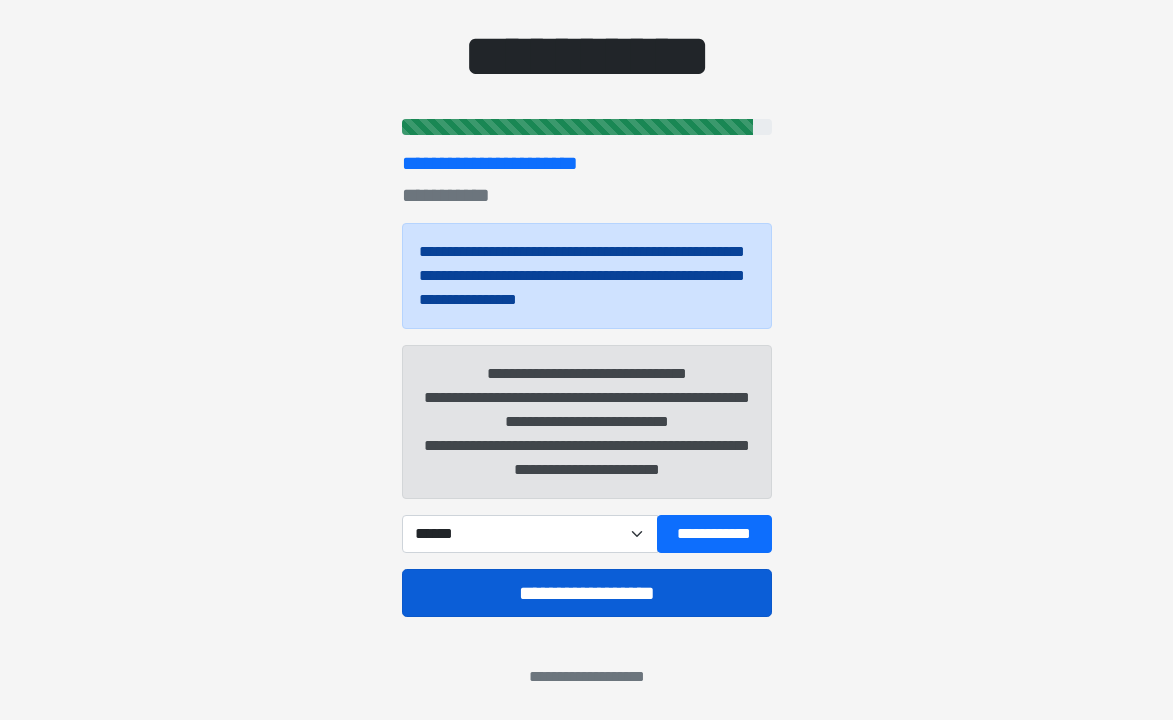 scroll, scrollTop: 30, scrollLeft: 0, axis: vertical 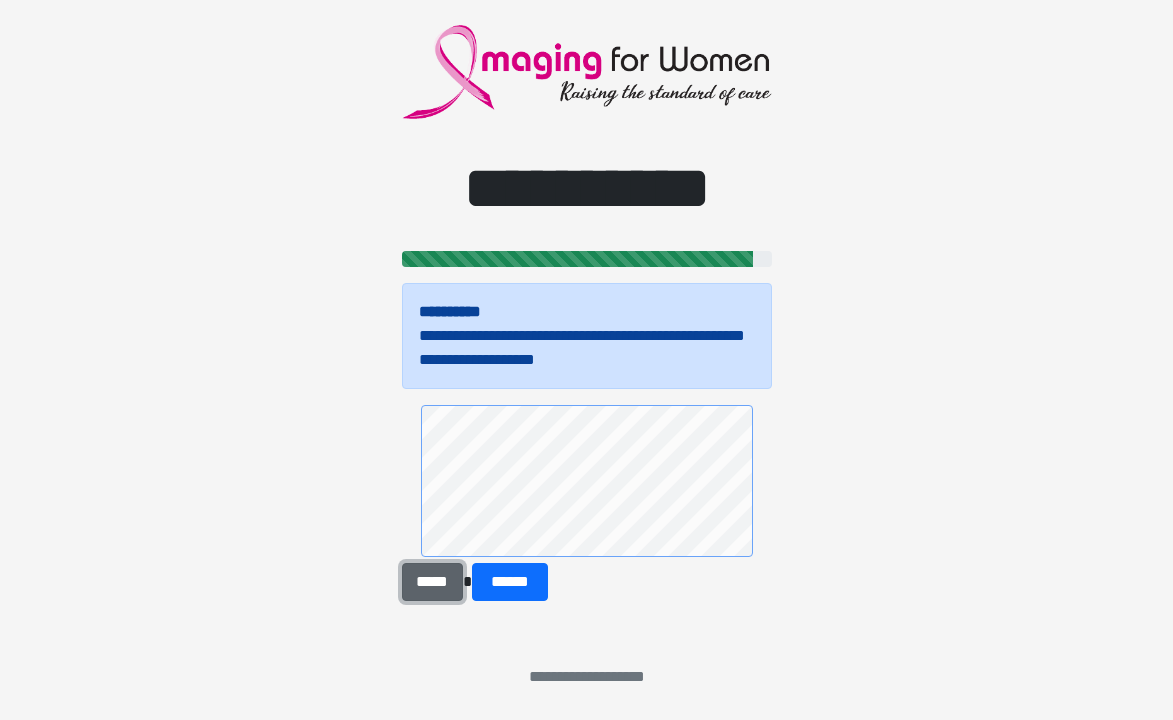 click on "*****" at bounding box center (433, 582) 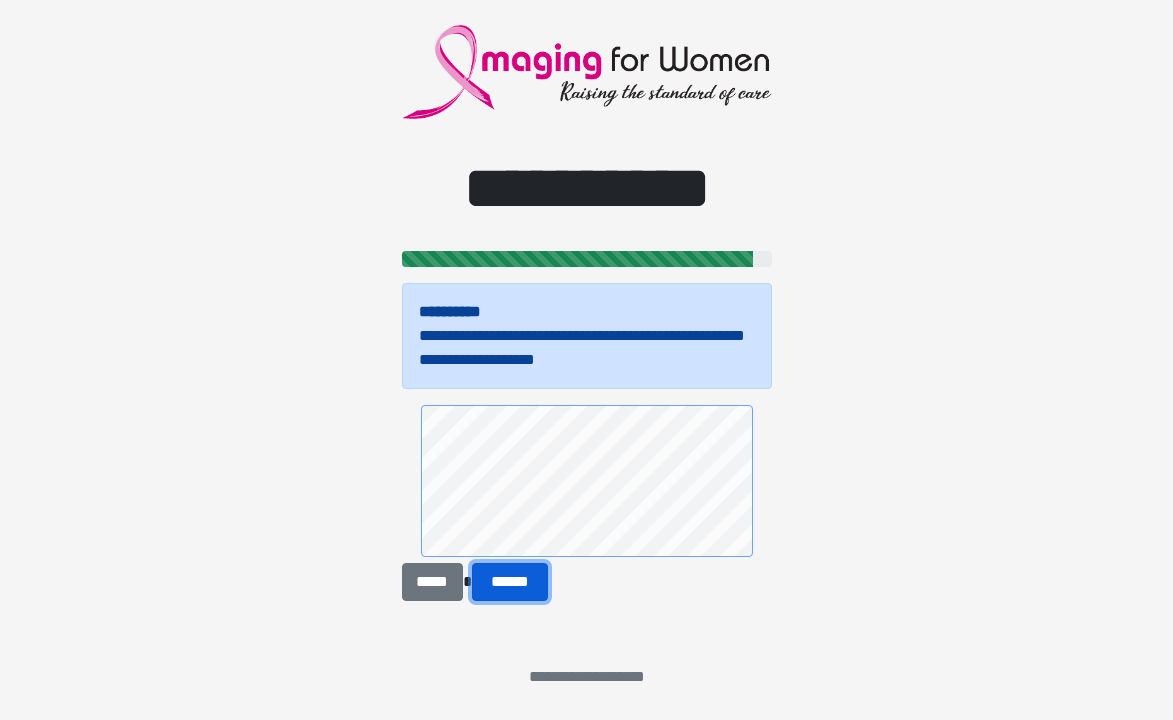 click on "******" at bounding box center [510, 582] 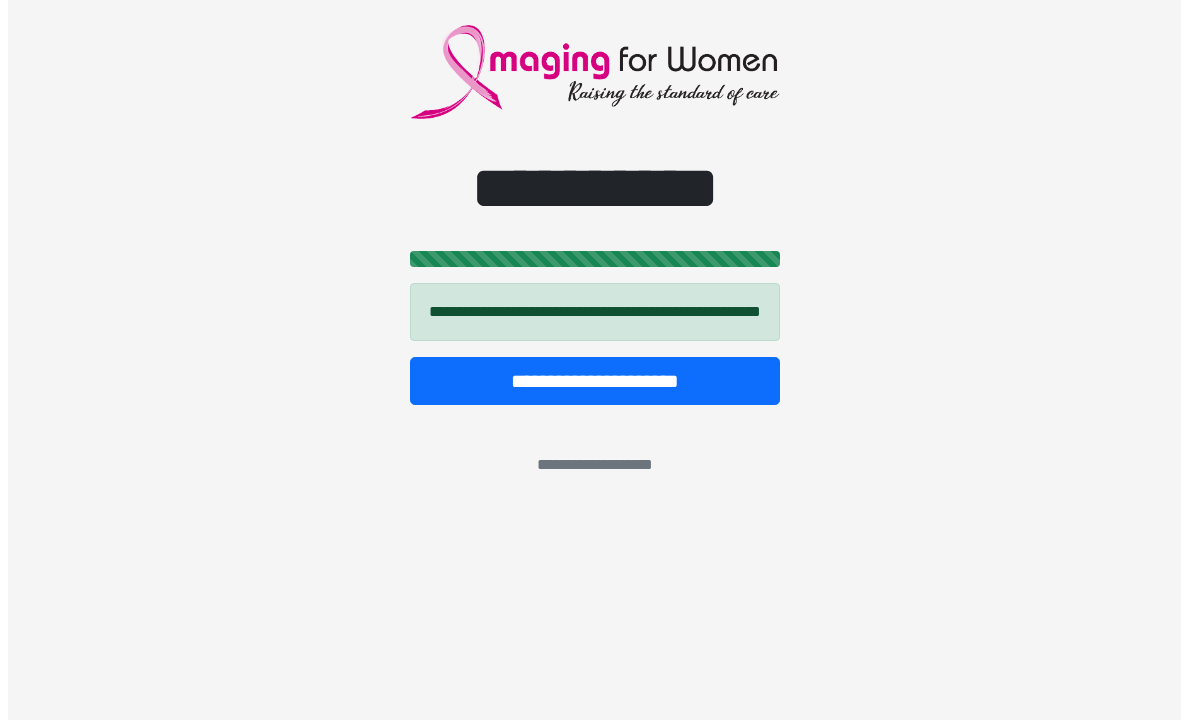 scroll, scrollTop: 0, scrollLeft: 0, axis: both 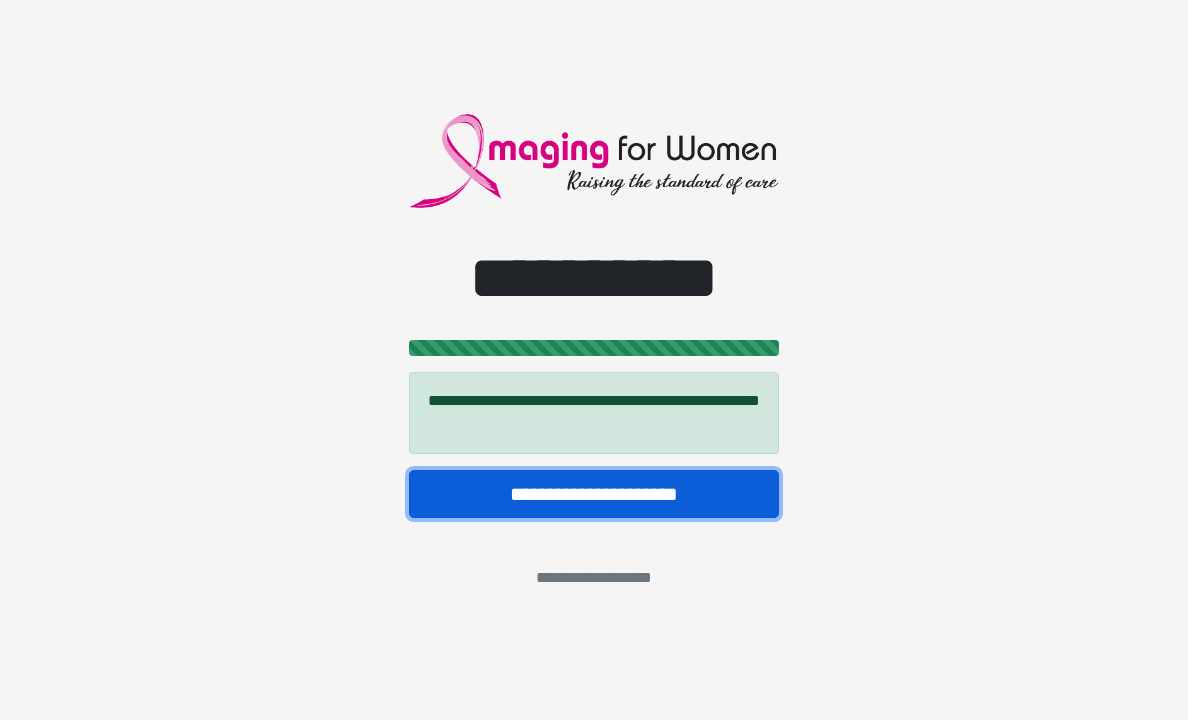 click on "**********" at bounding box center (594, 494) 